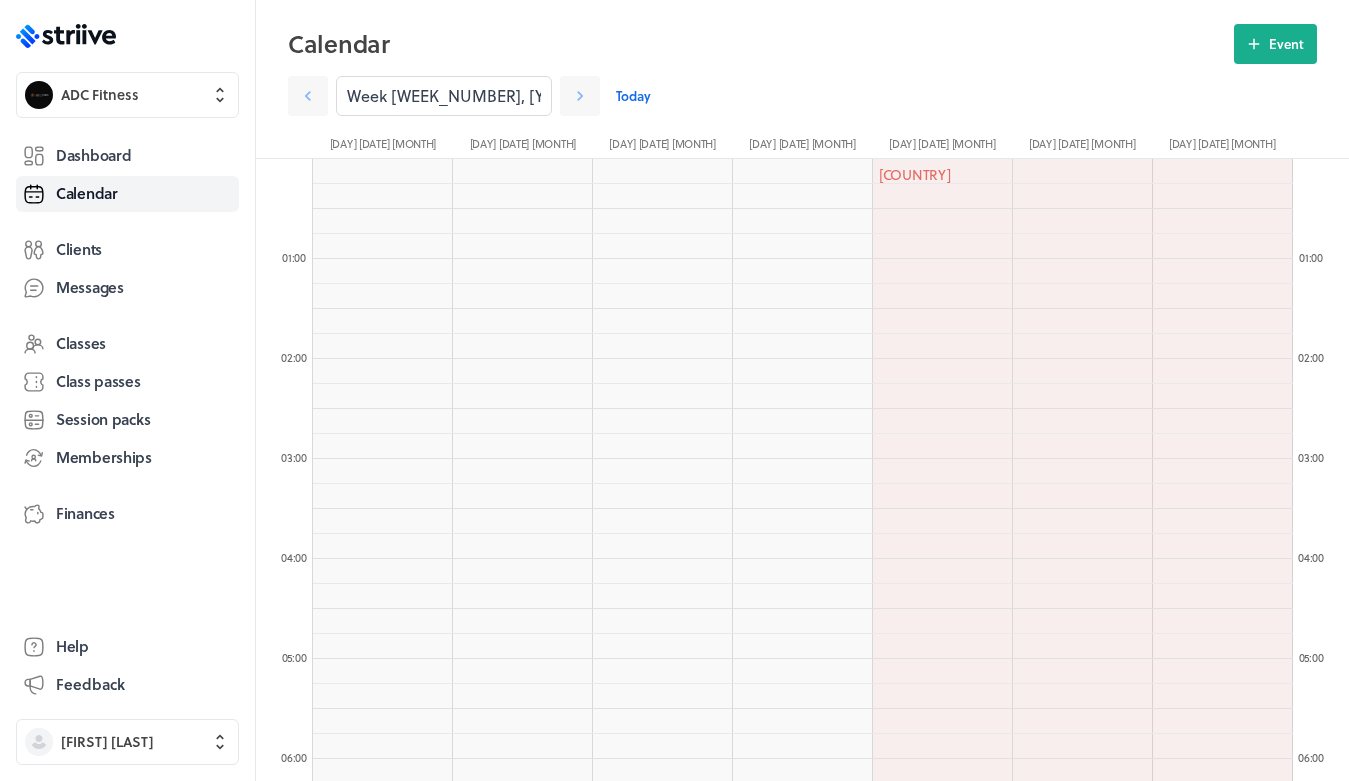 scroll, scrollTop: 1610, scrollLeft: 0, axis: vertical 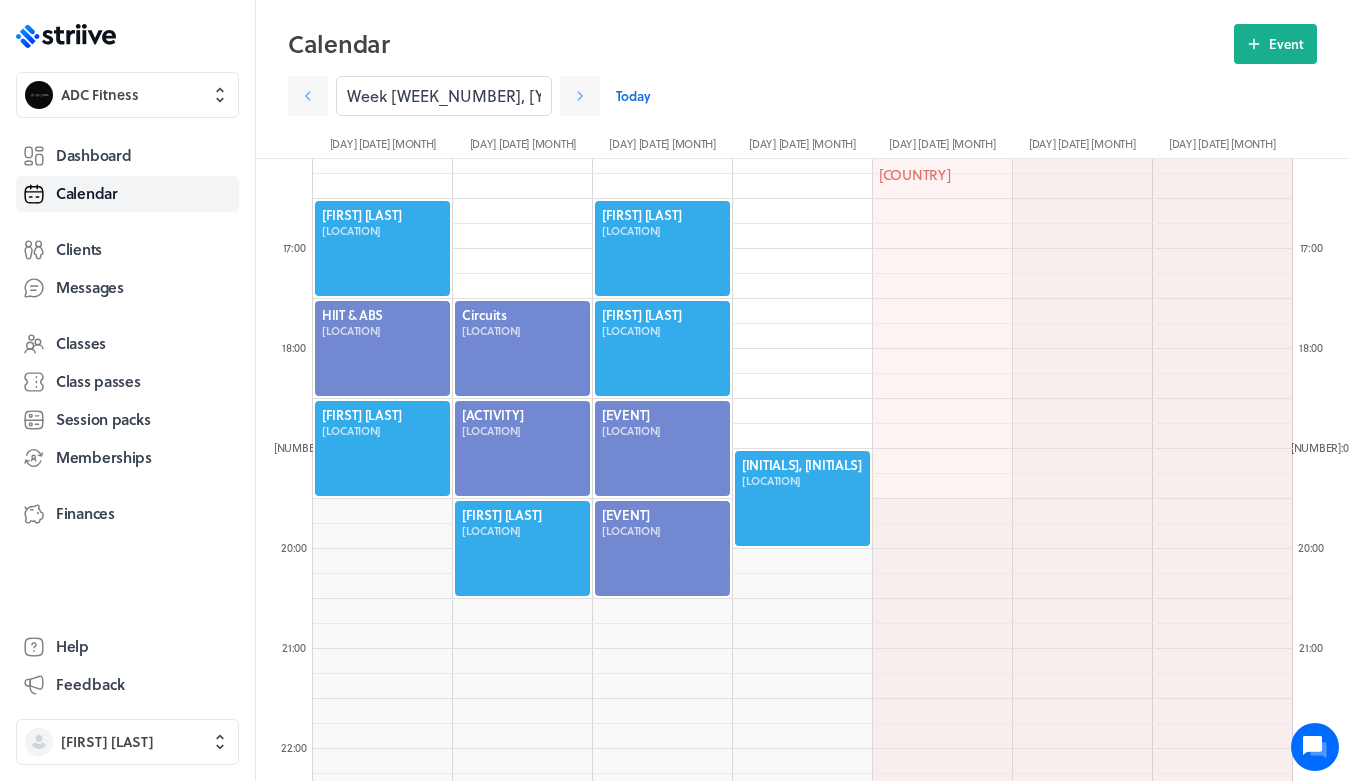 click on "Today" at bounding box center [633, 96] 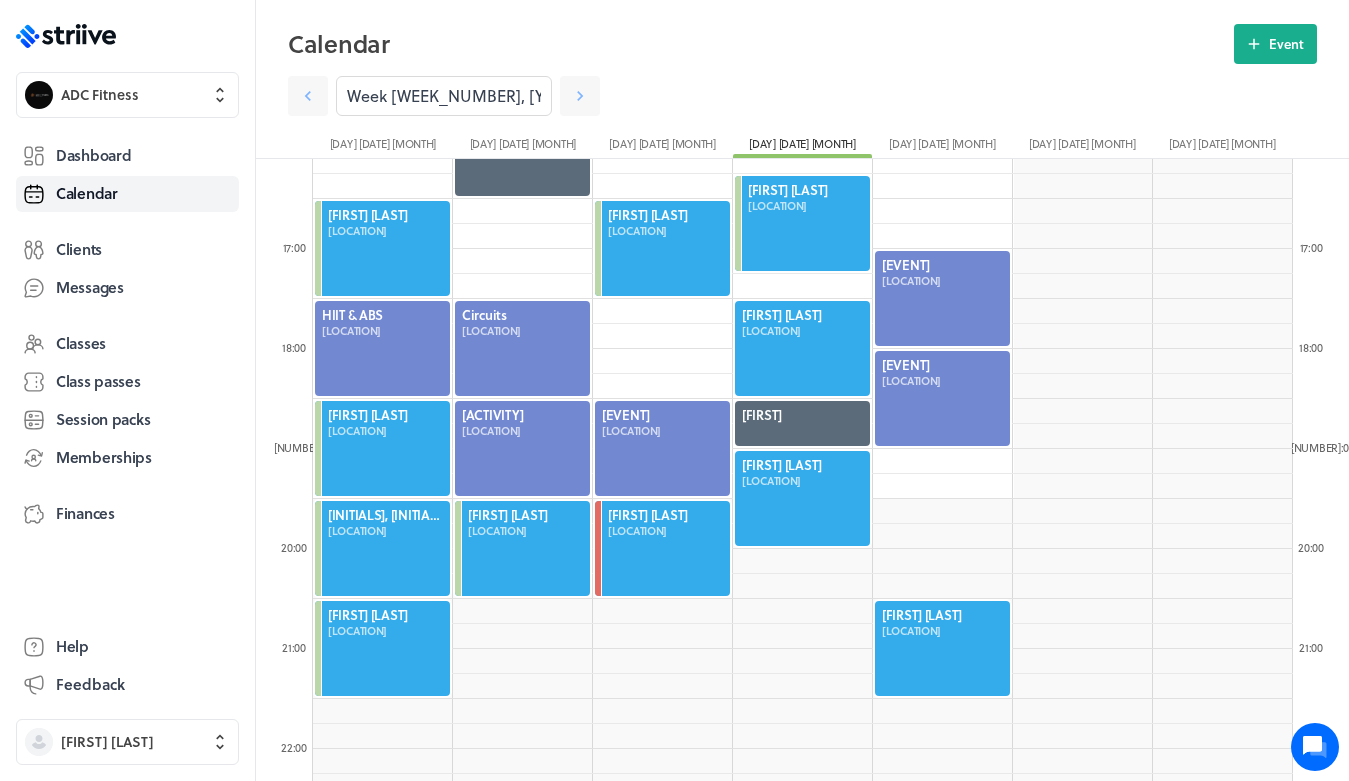 click at bounding box center [802, 348] 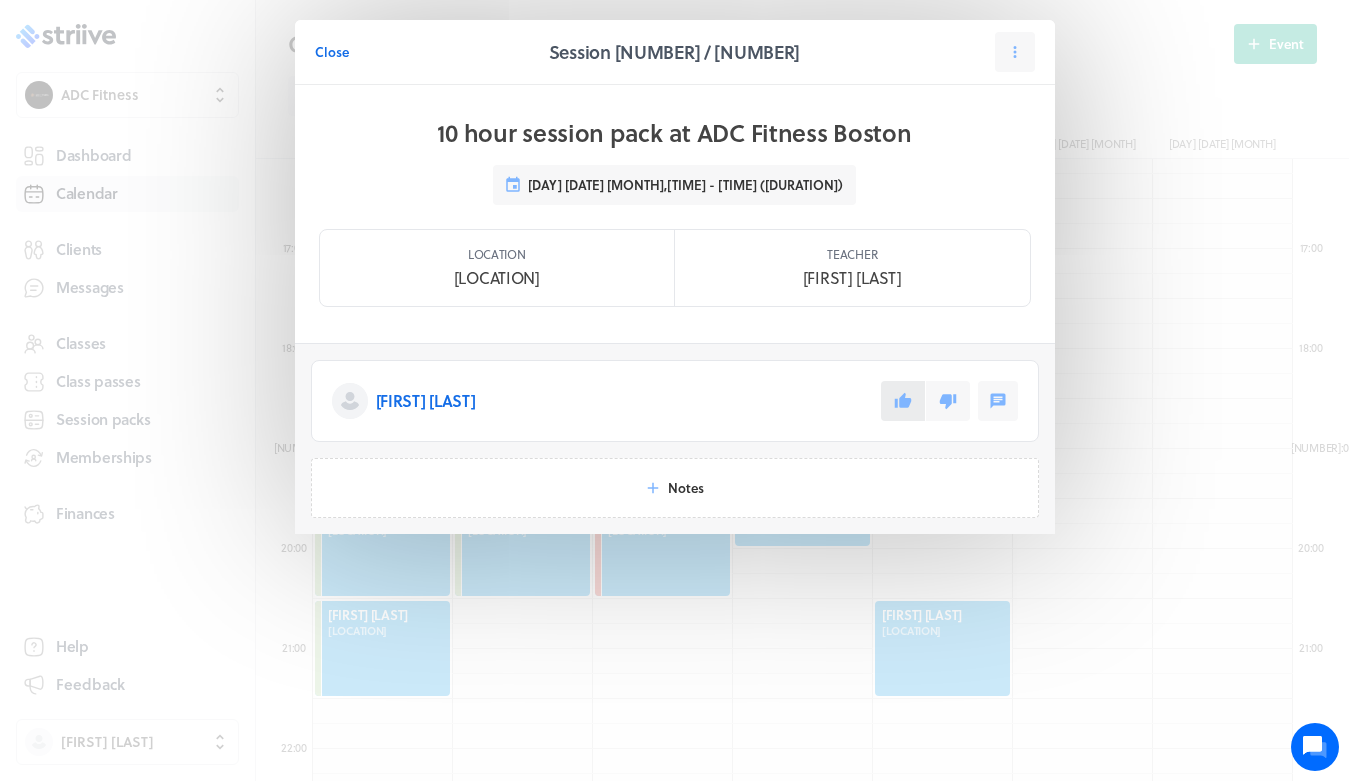 click at bounding box center (903, 401) 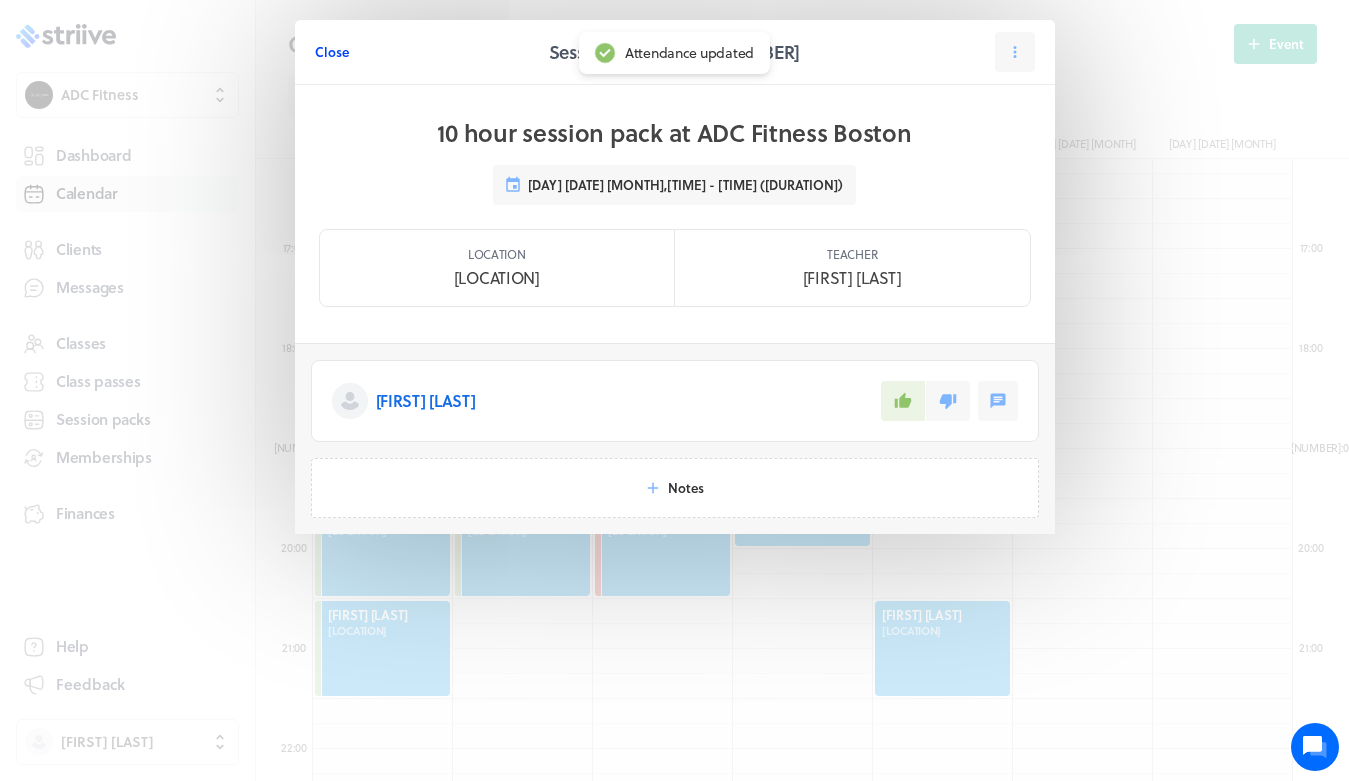 click on "Close" at bounding box center (332, 52) 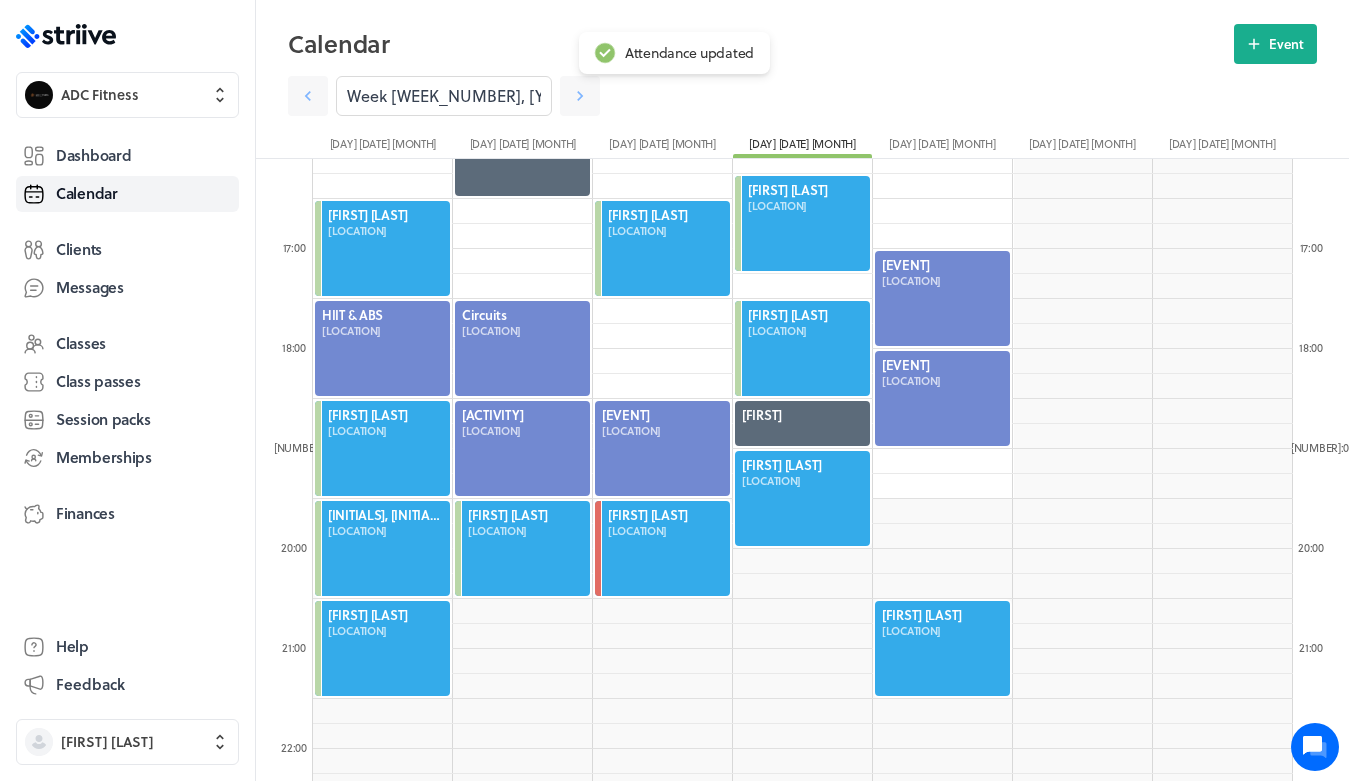 click at bounding box center [802, 498] 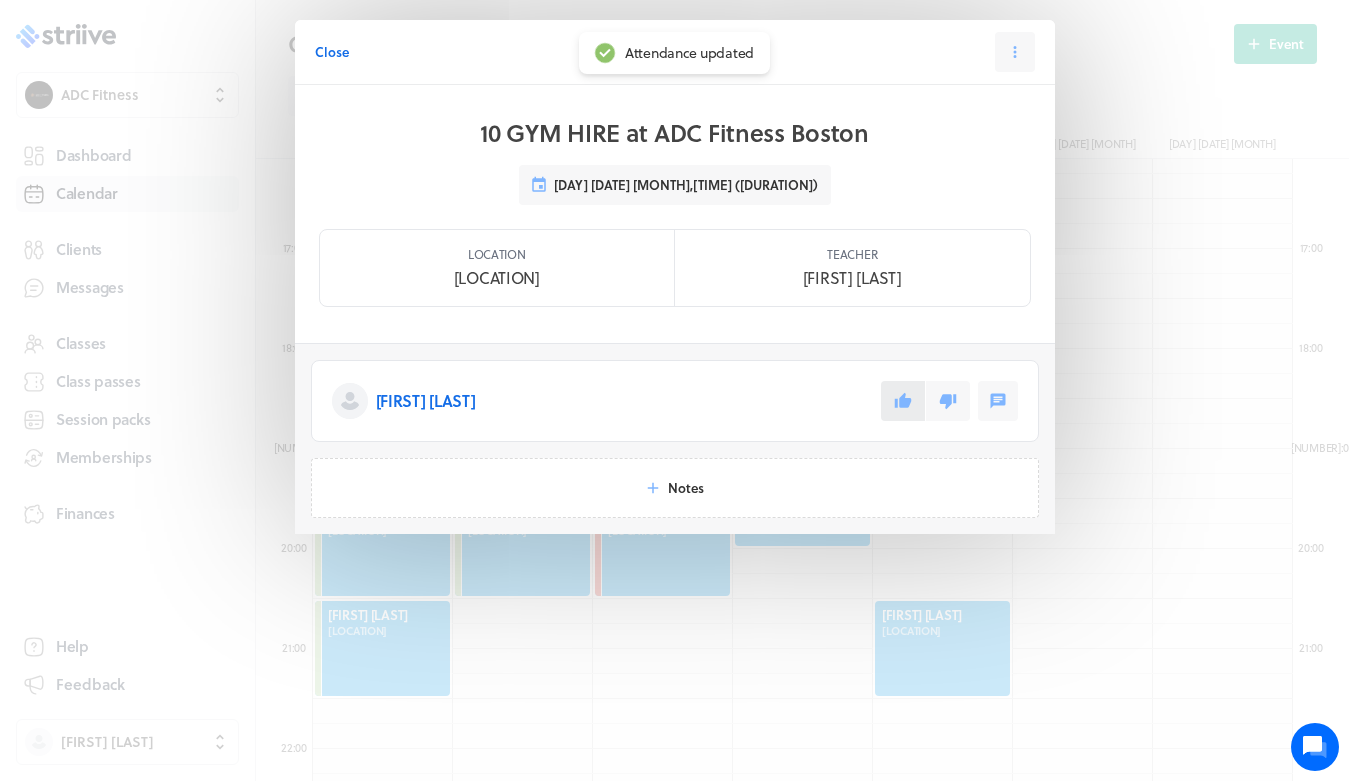 click at bounding box center [903, 401] 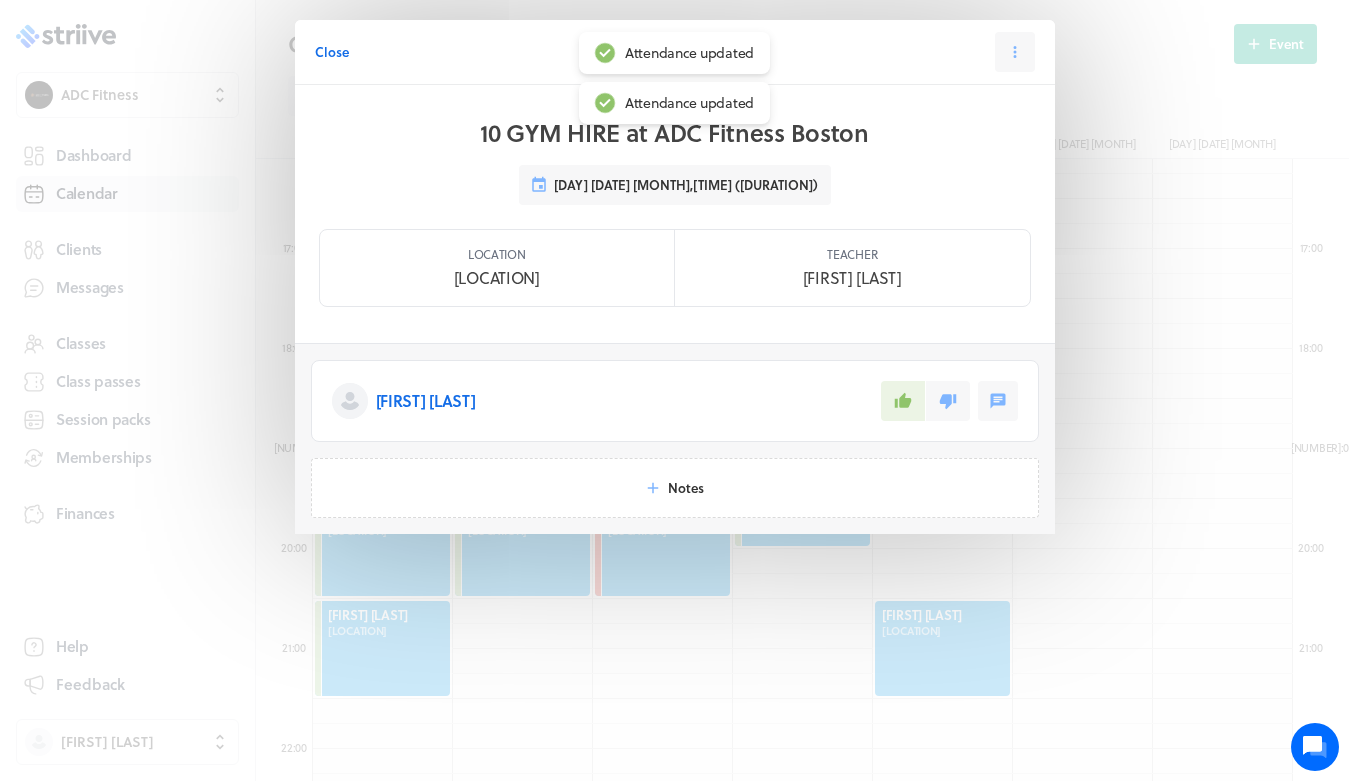 click on "Close" at bounding box center [332, 52] 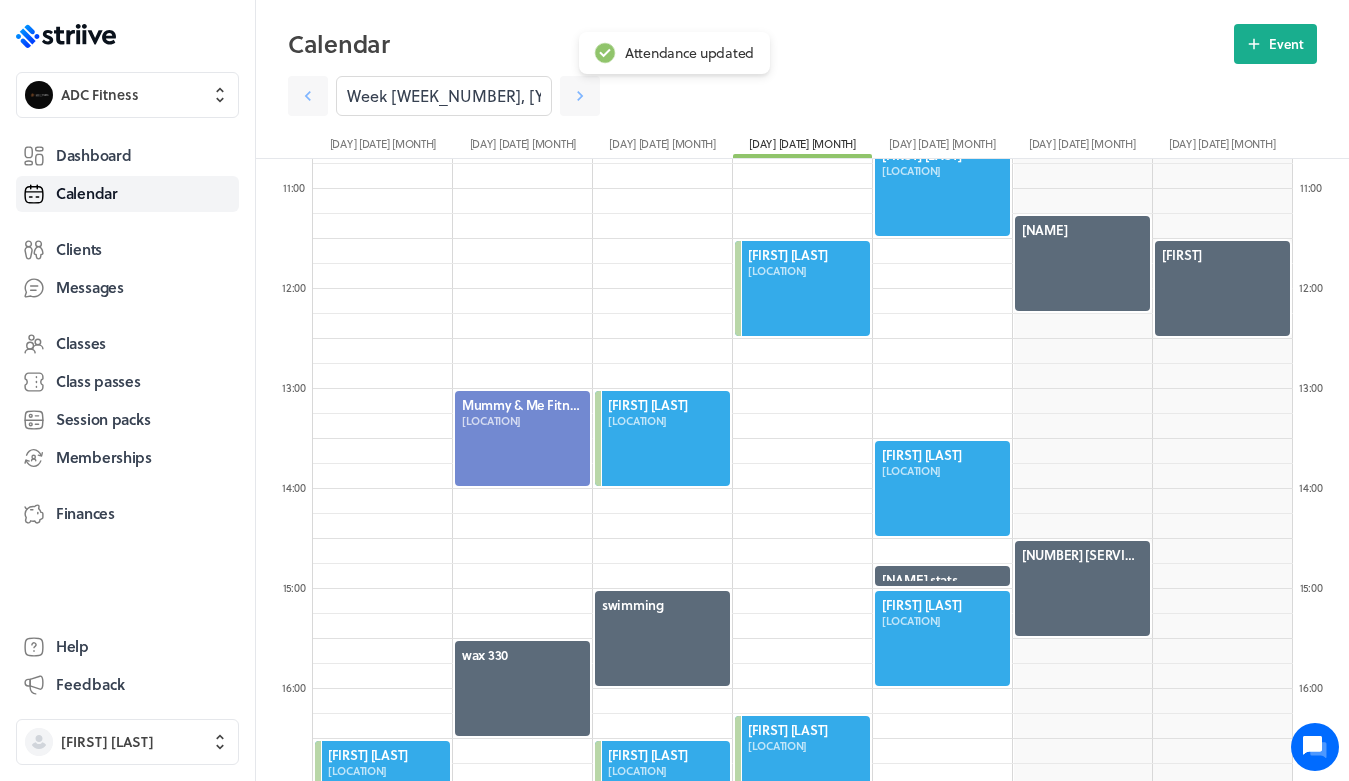 scroll, scrollTop: 1310, scrollLeft: 0, axis: vertical 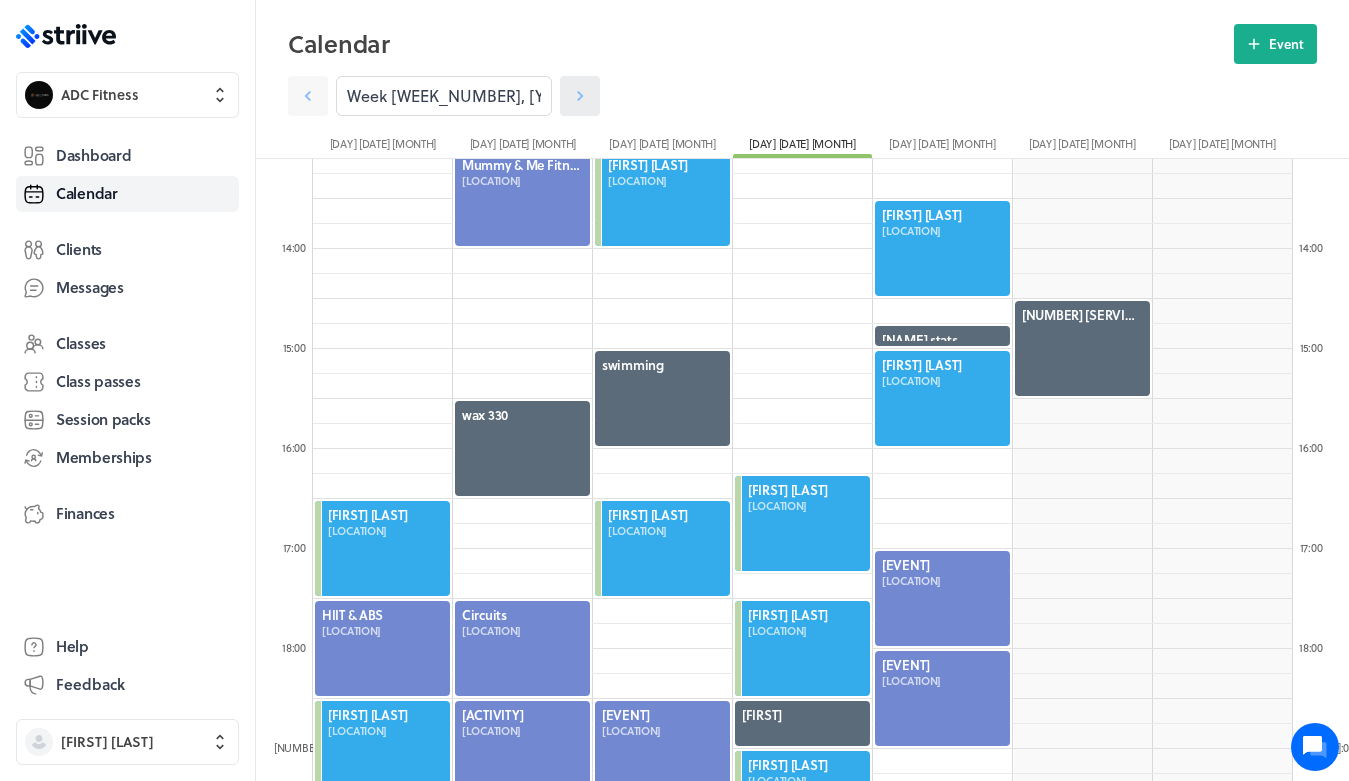click at bounding box center (308, 96) 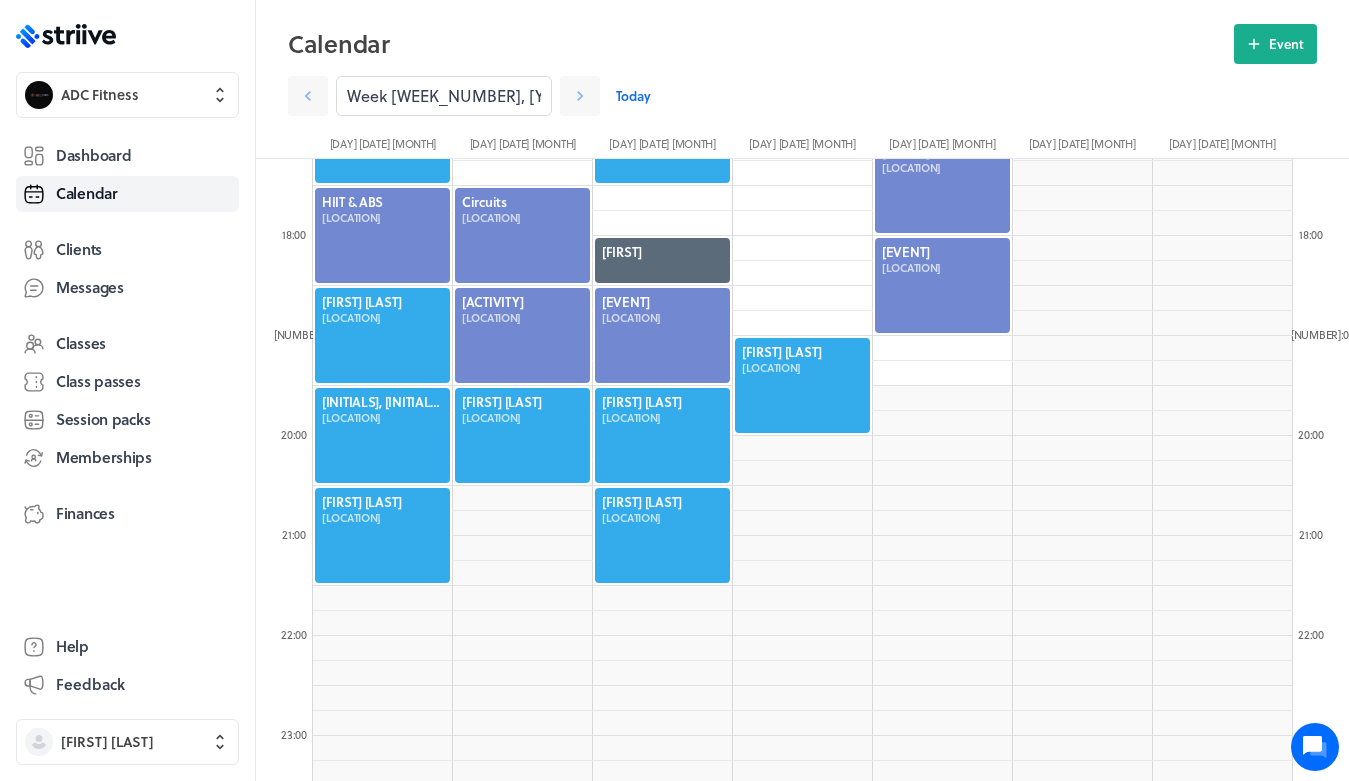 scroll, scrollTop: 1720, scrollLeft: 0, axis: vertical 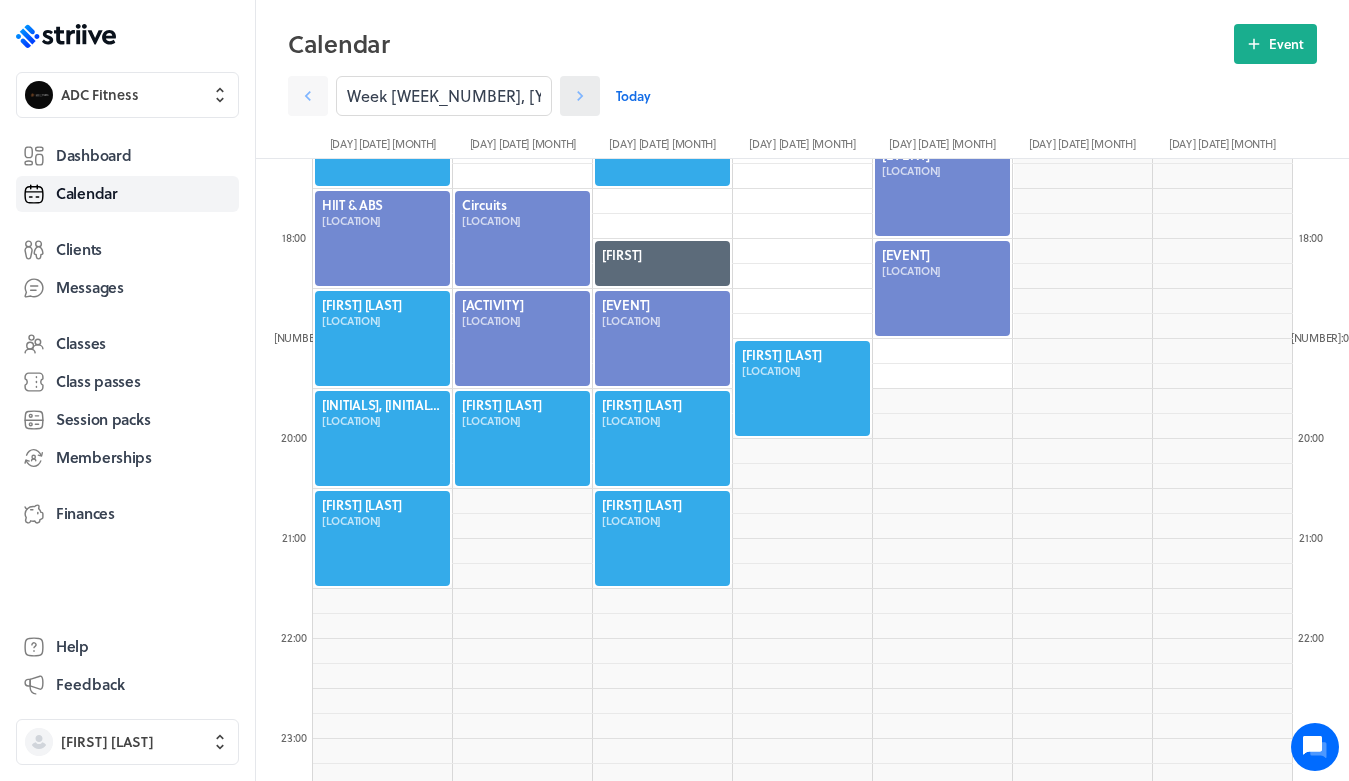 click at bounding box center (308, 96) 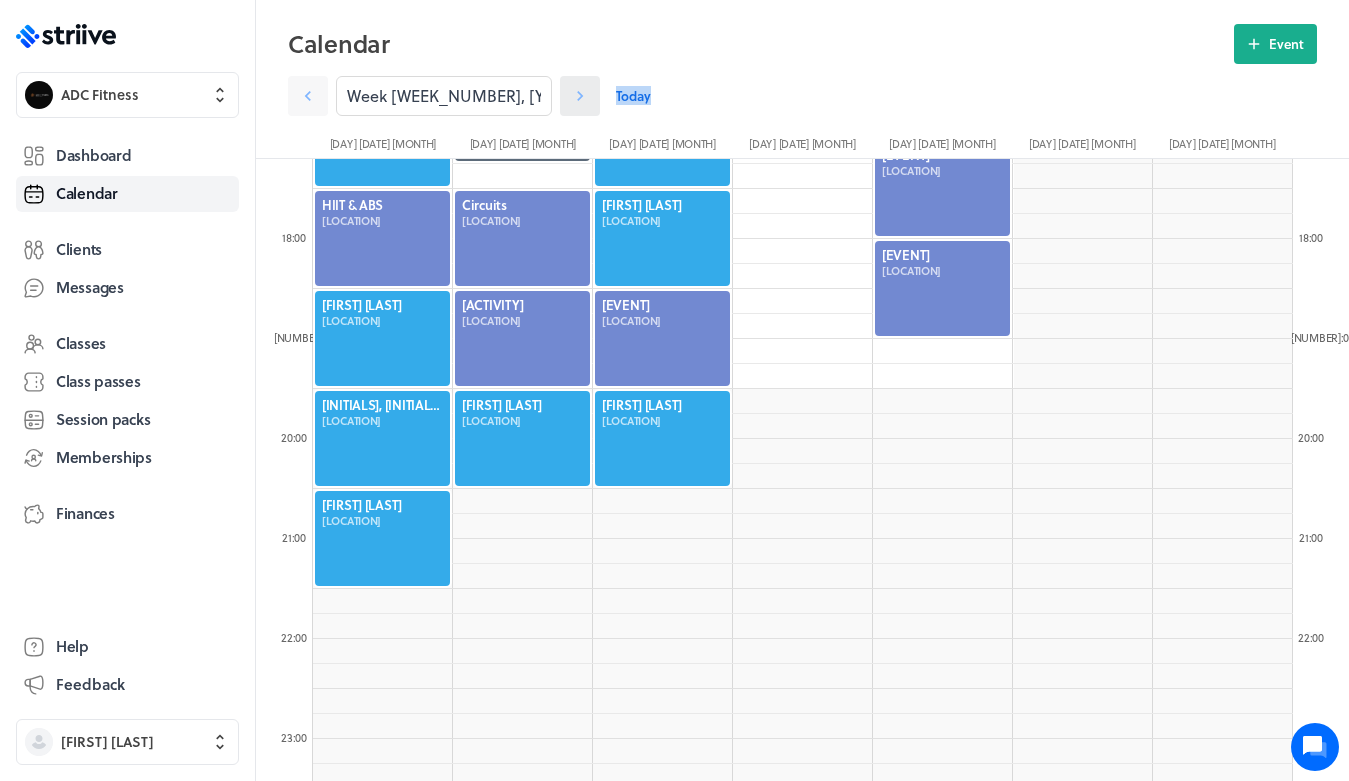 click at bounding box center (308, 96) 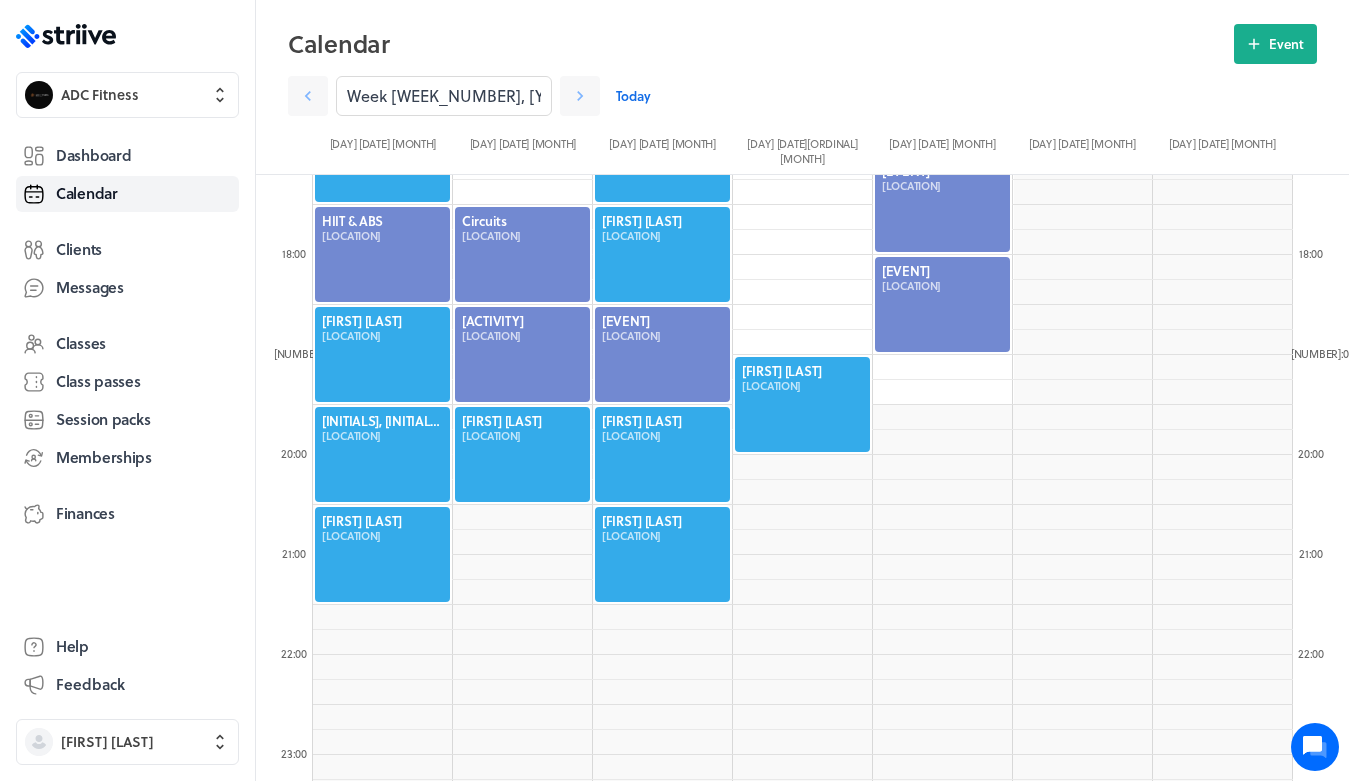 click at bounding box center [802, 404] 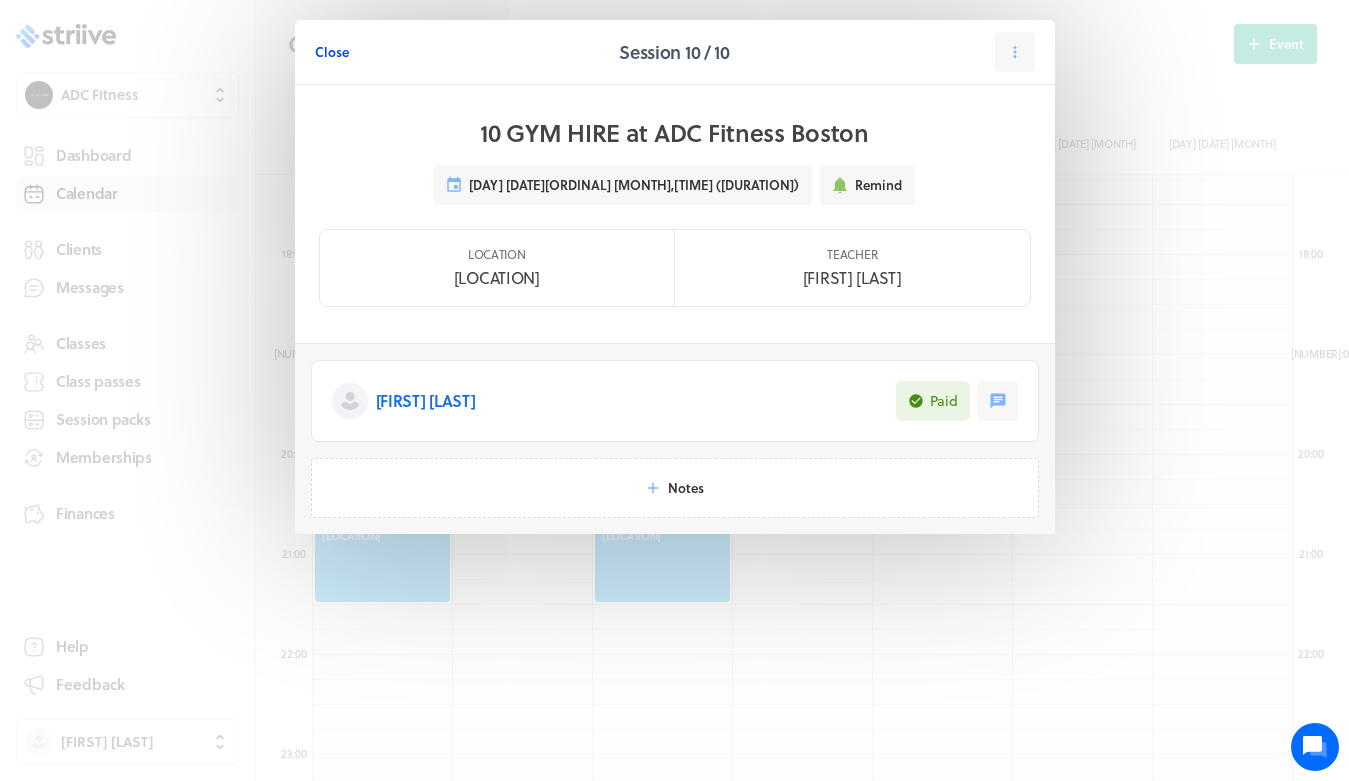 click on "Close" at bounding box center [332, 52] 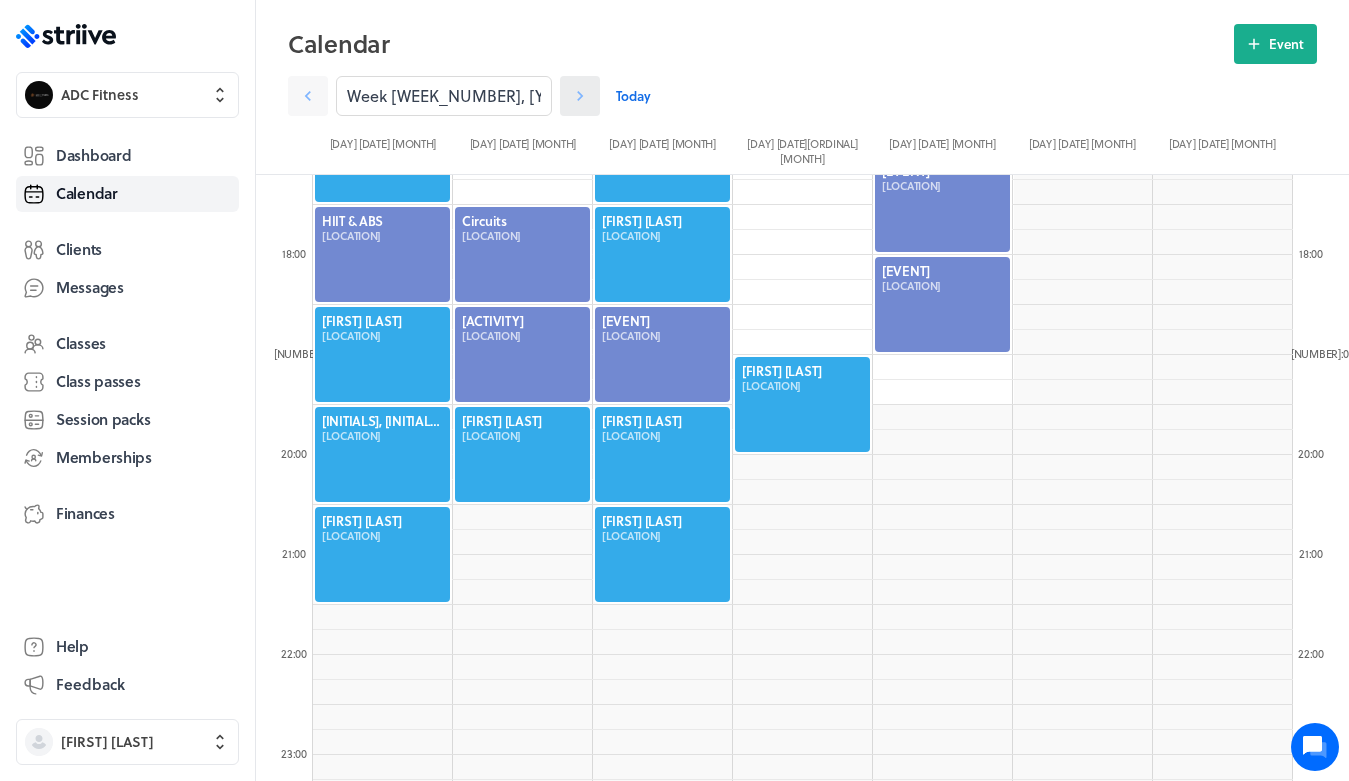 click at bounding box center [580, 96] 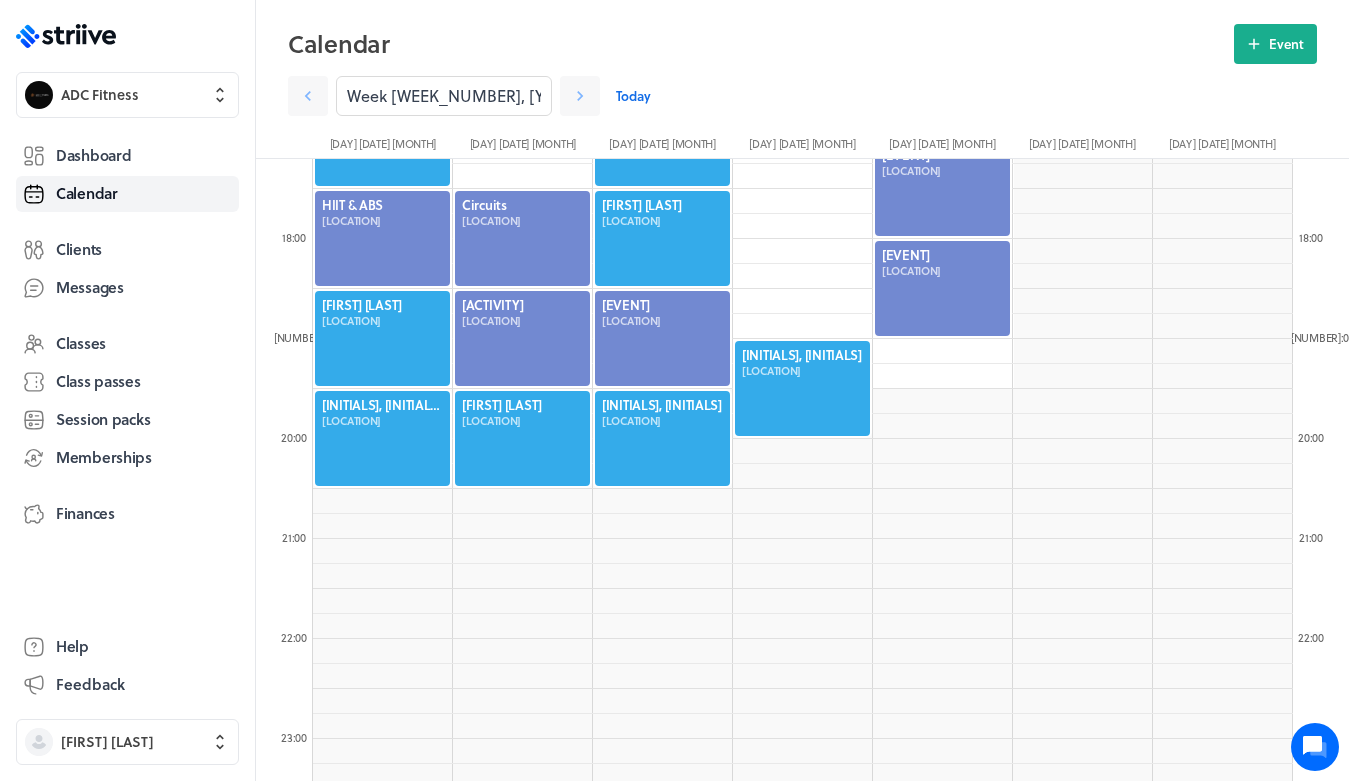 click at bounding box center (802, 388) 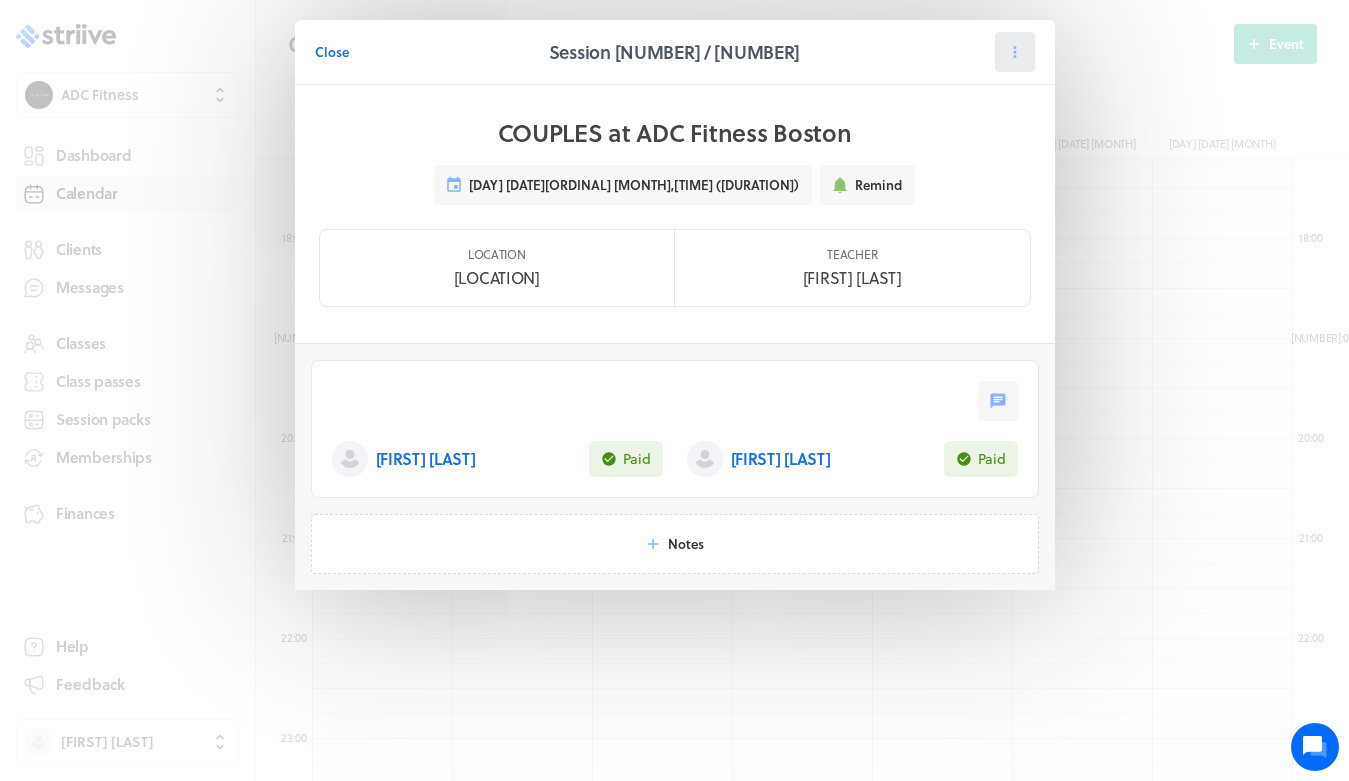 click at bounding box center [1015, 52] 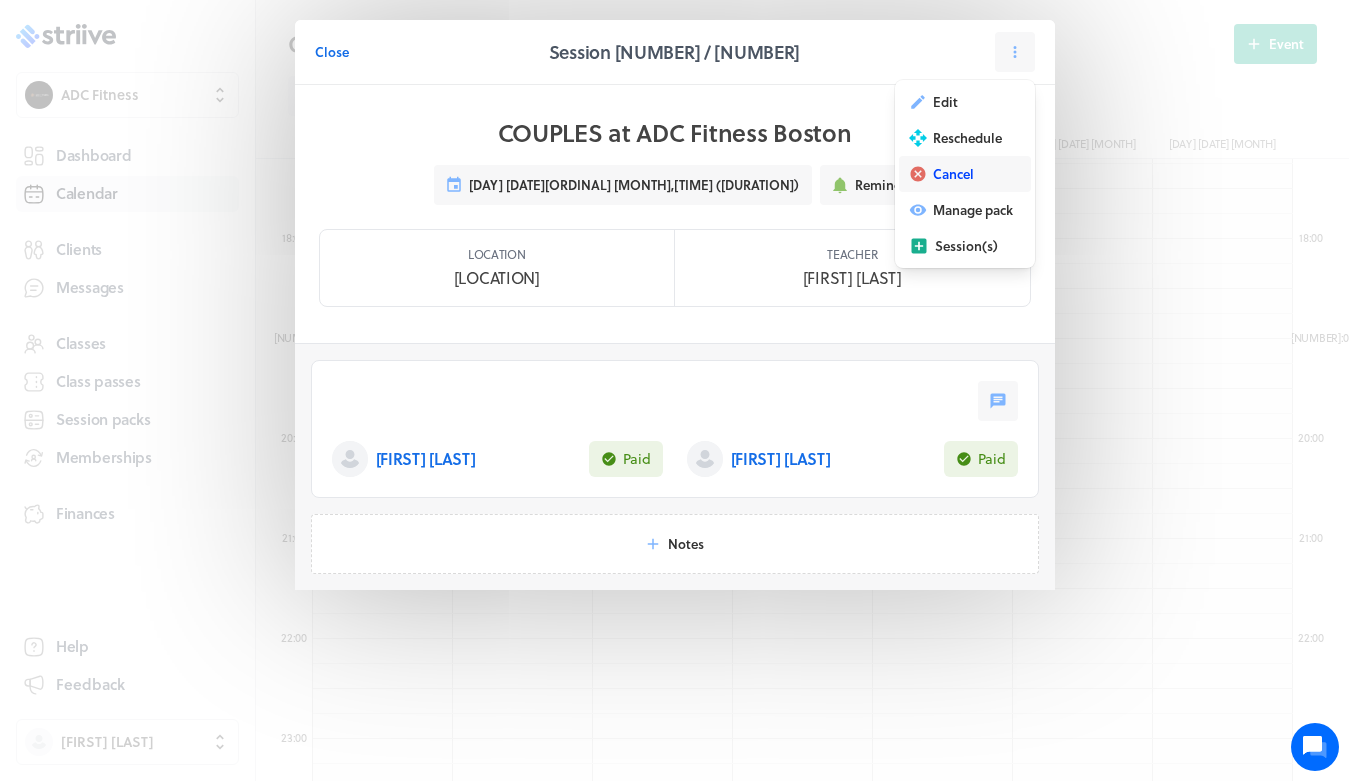 click on "Cancel" at bounding box center (945, 102) 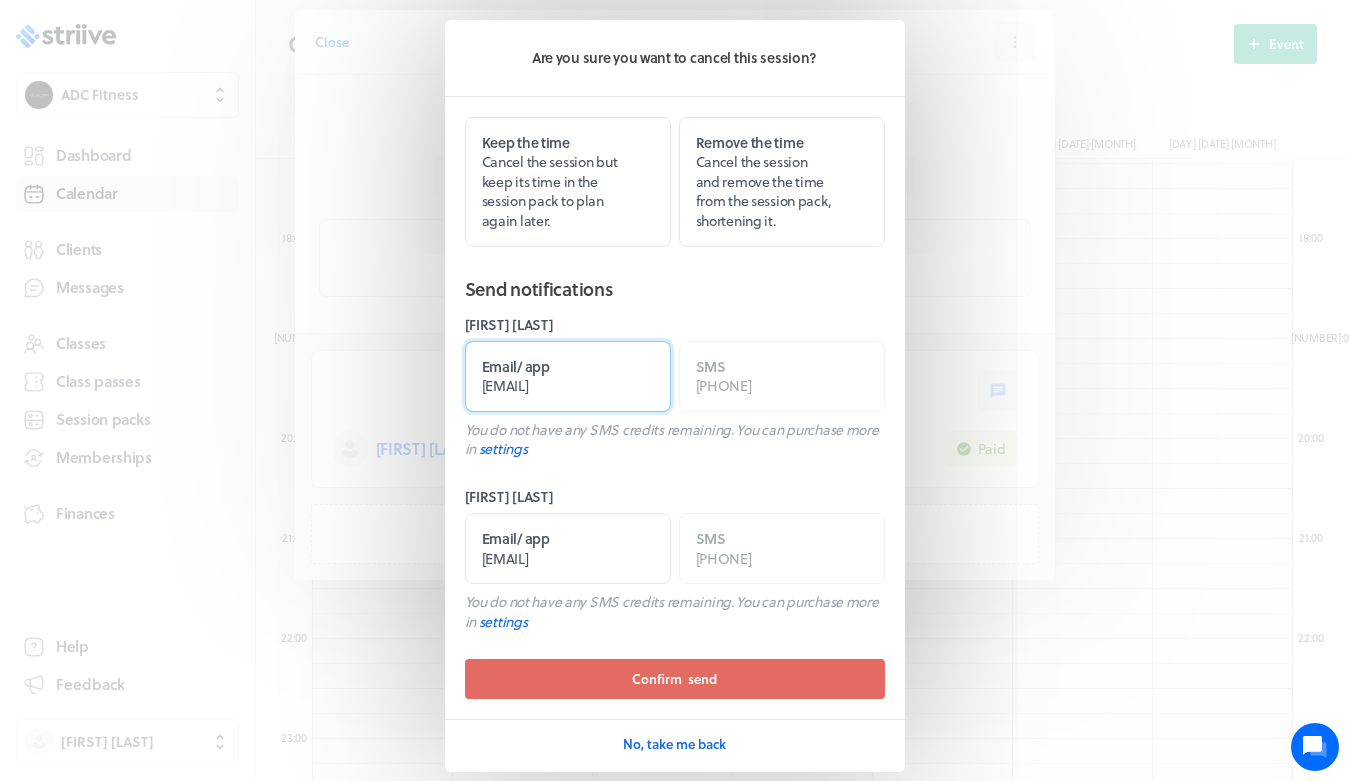 click on "Email  / app [EMAIL]" at bounding box center [568, 376] 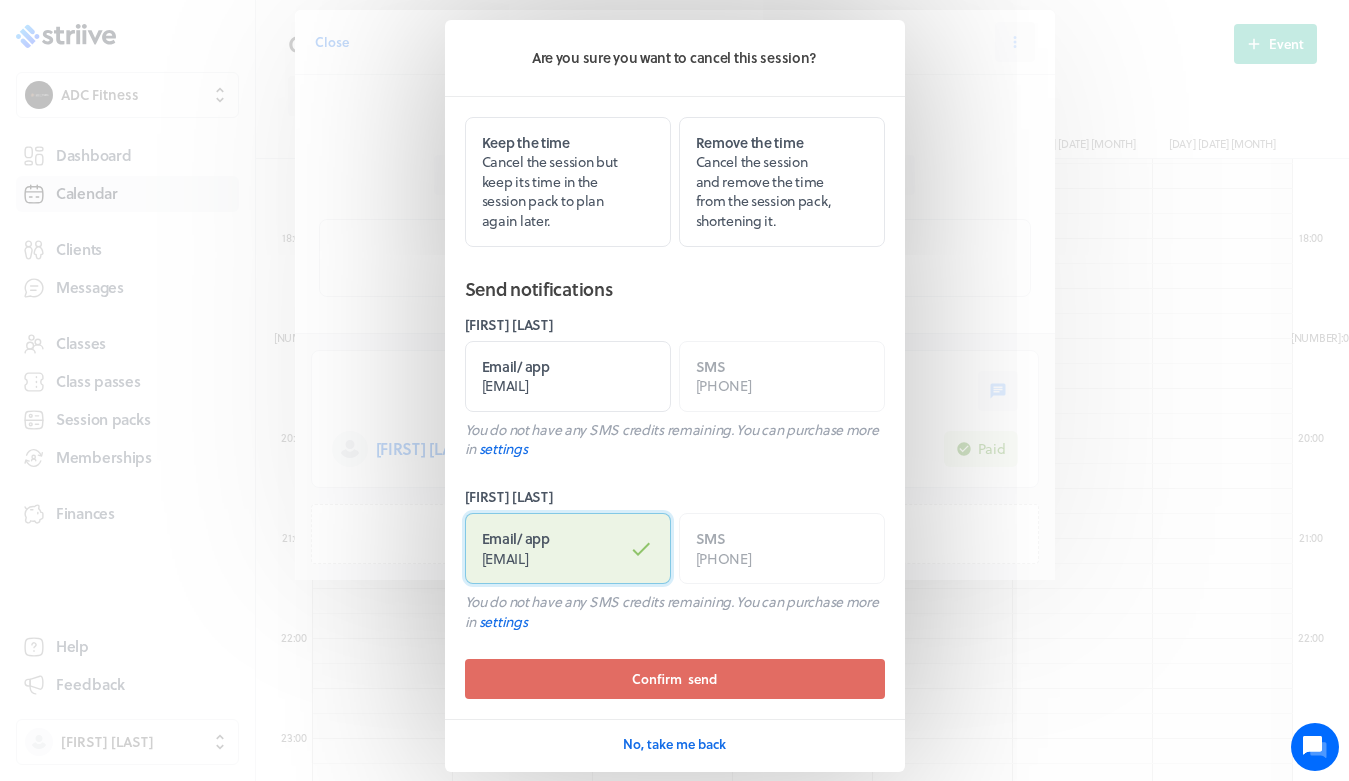 click on "[EMAIL]" at bounding box center [505, 558] 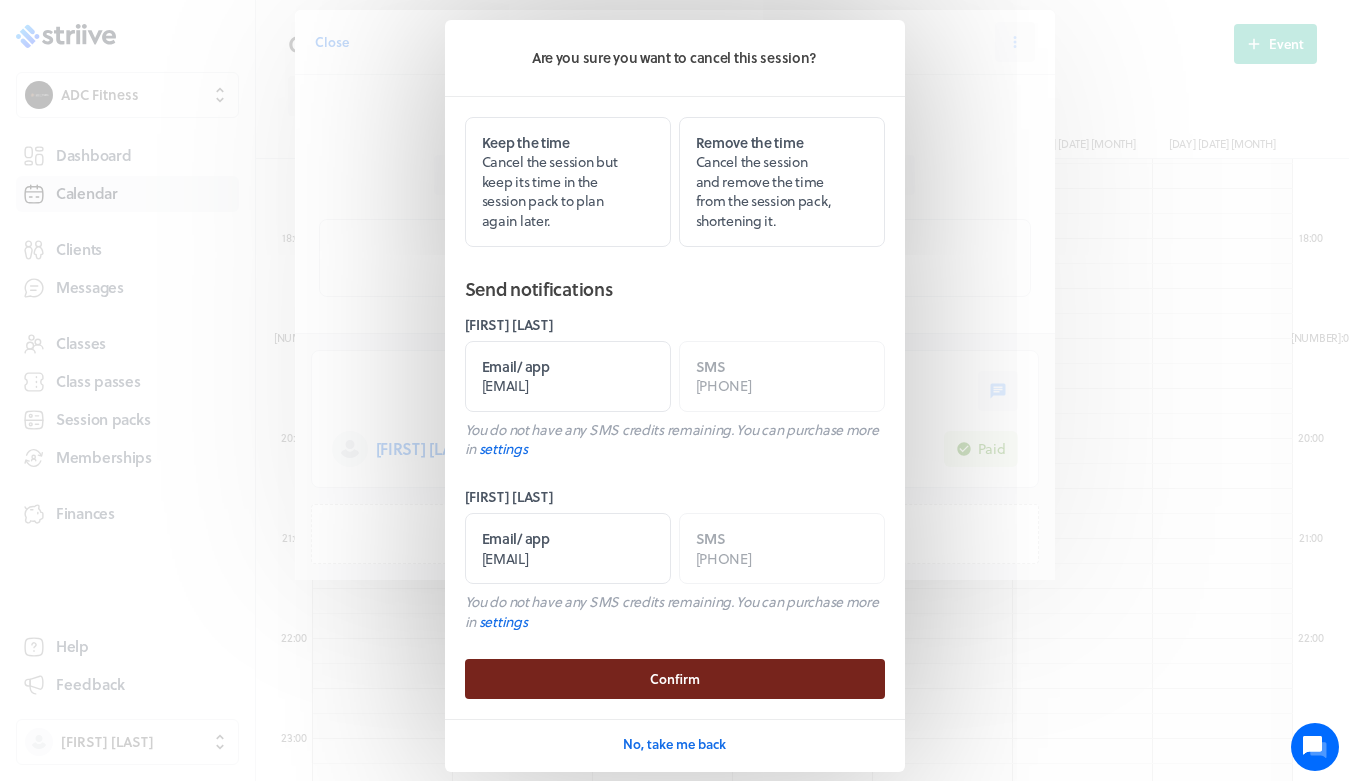 click on "Confirm" at bounding box center [675, 679] 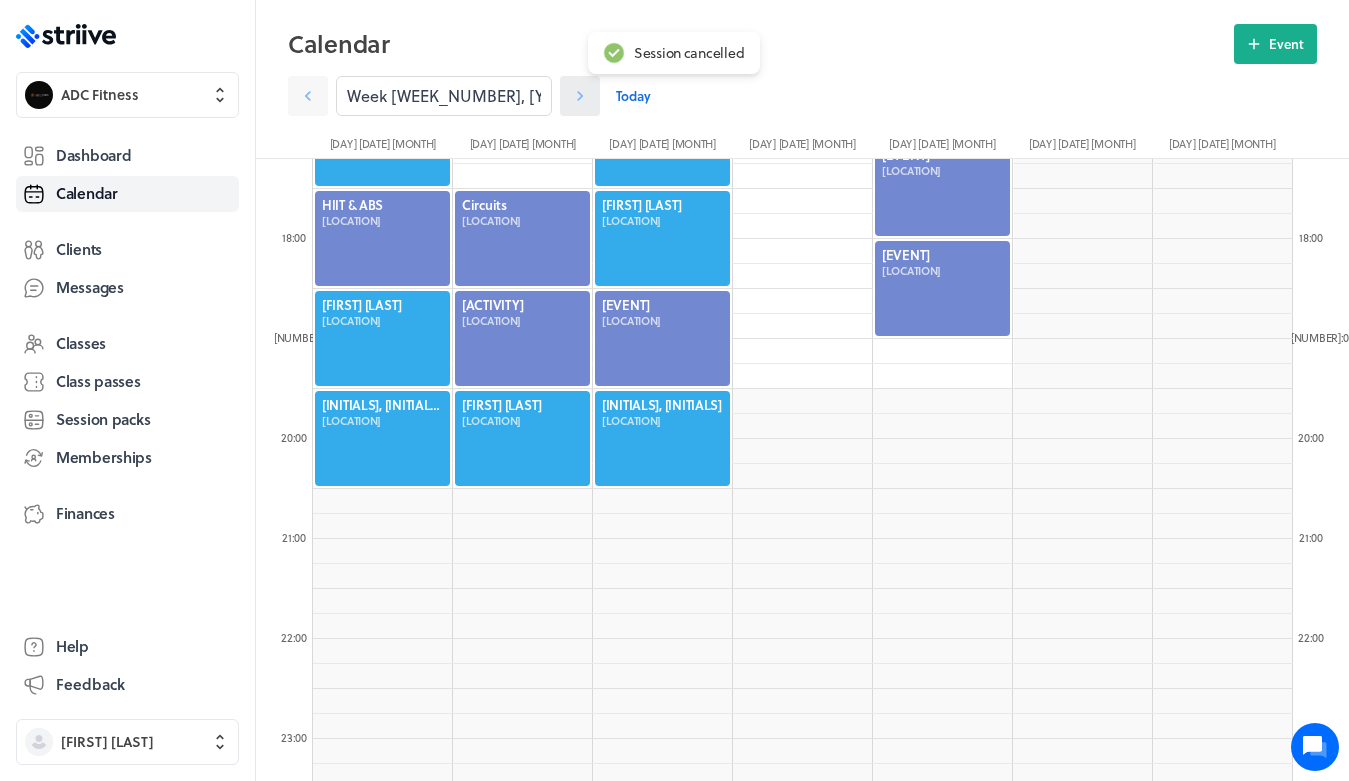 click at bounding box center [580, 96] 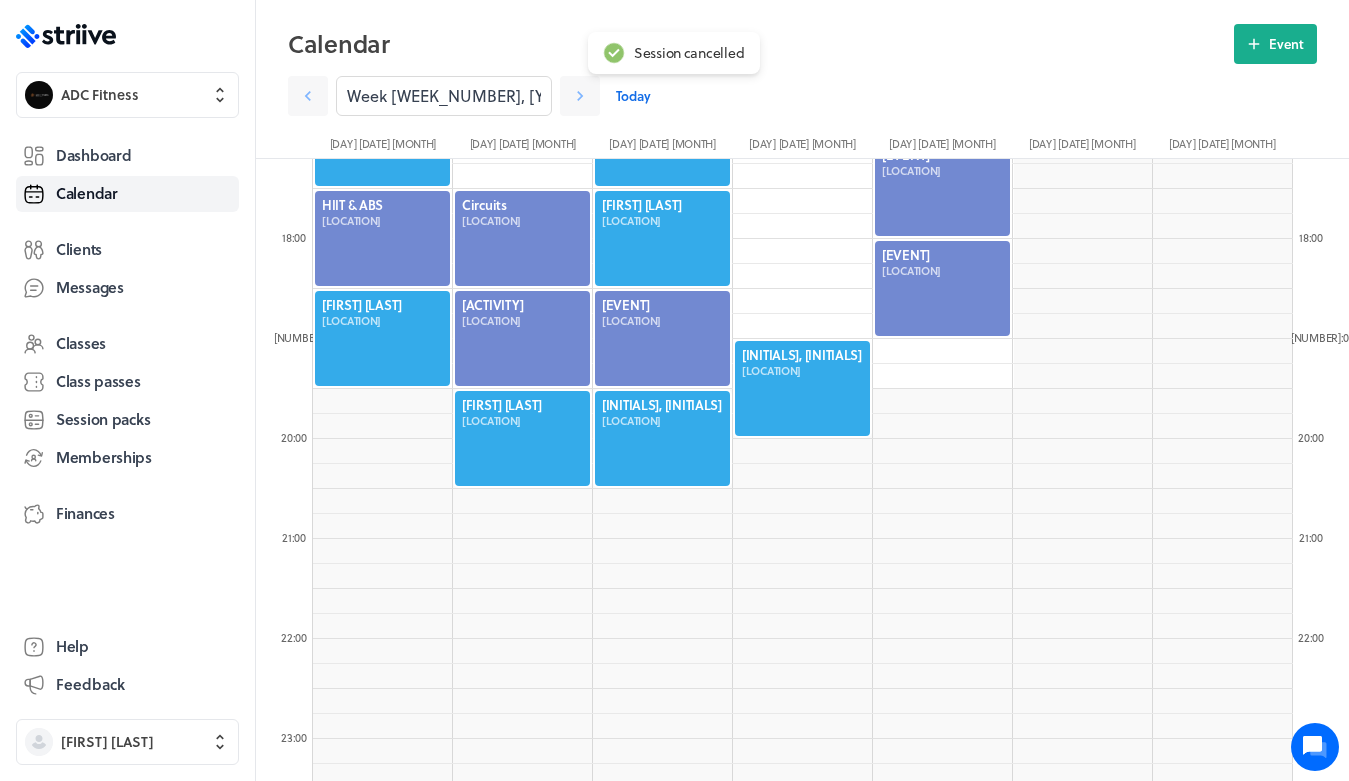 click at bounding box center [802, 388] 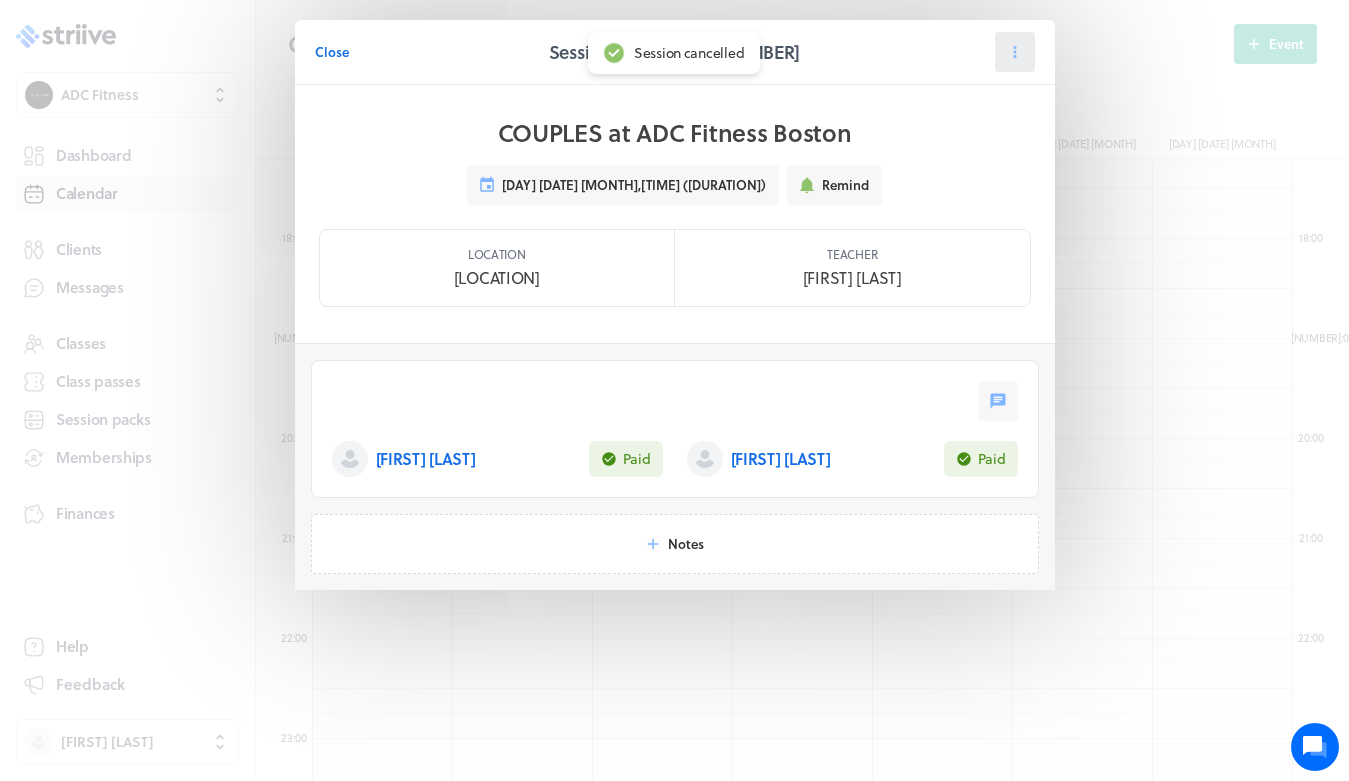 click at bounding box center [1015, 52] 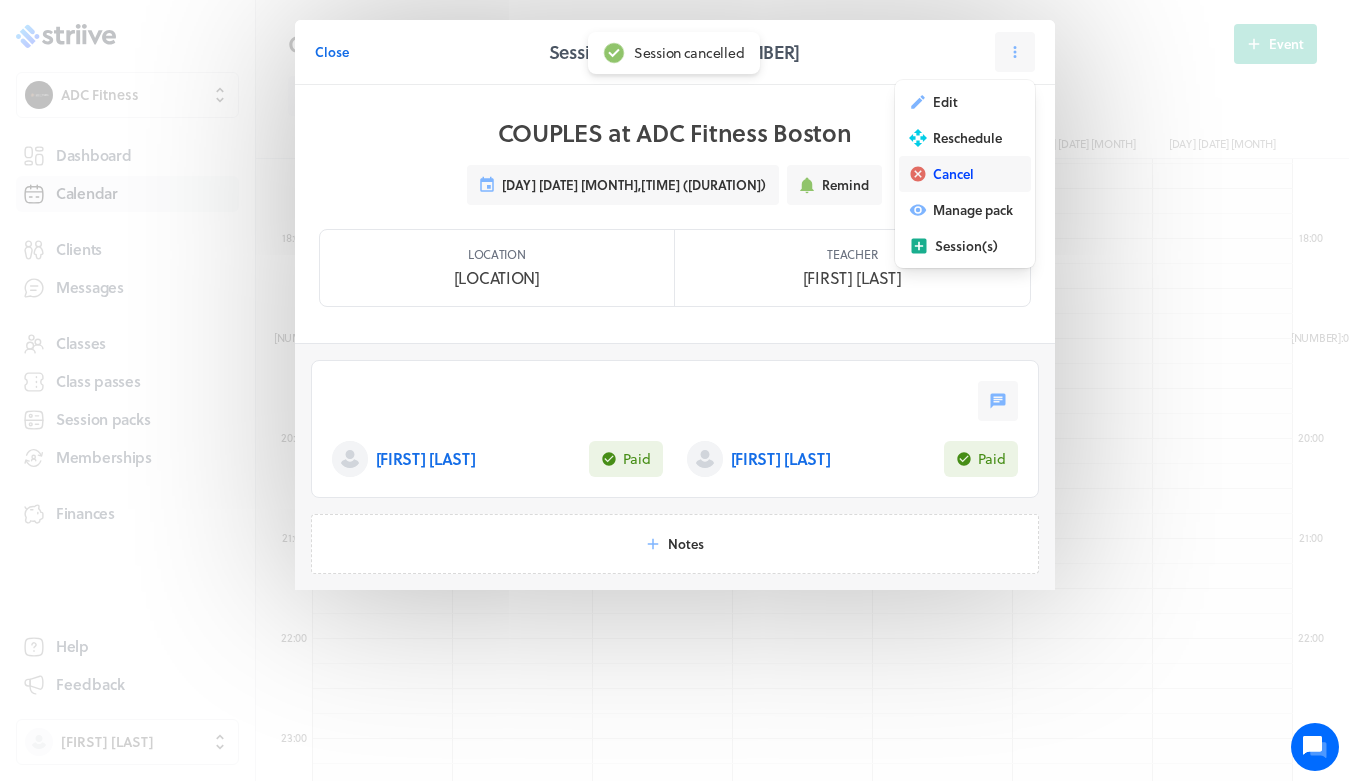 click at bounding box center (918, 102) 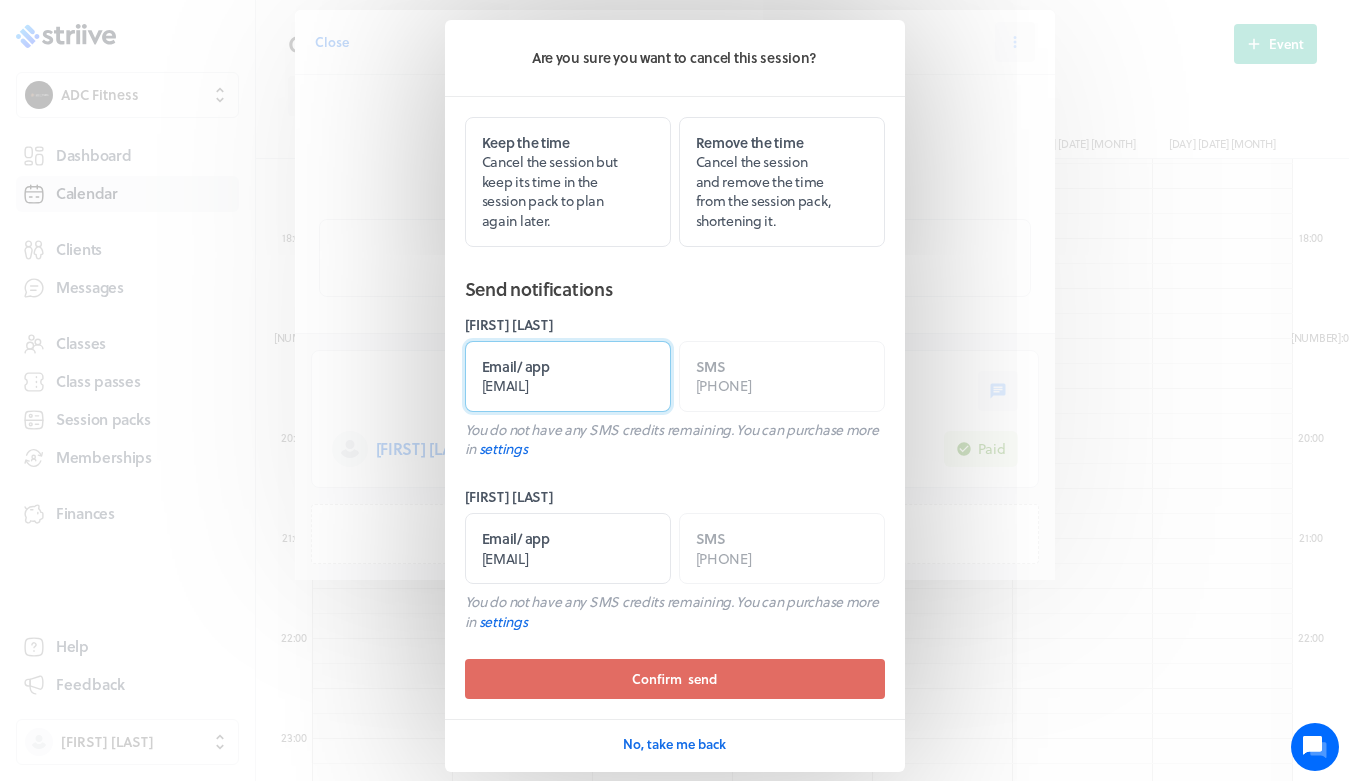click on "[EMAIL]" at bounding box center (505, 385) 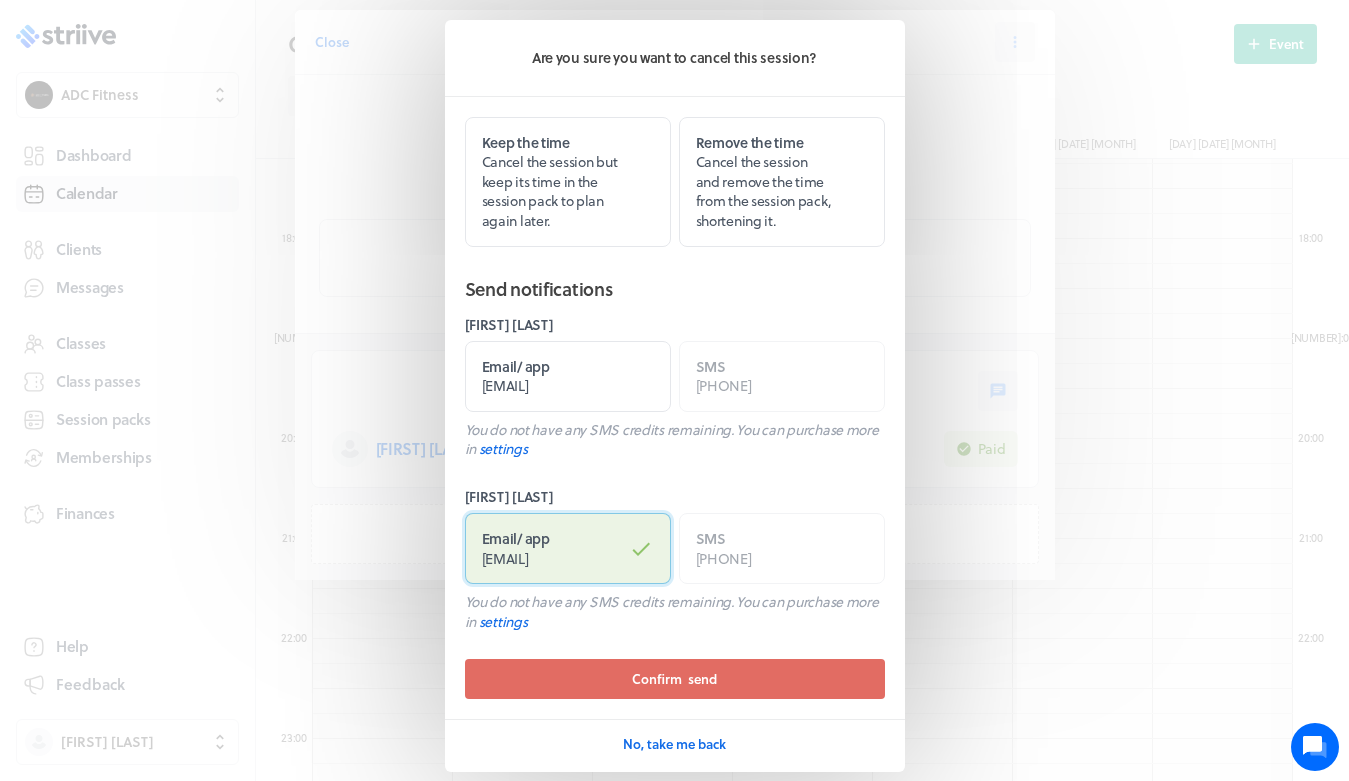 click on "[EMAIL]" at bounding box center (505, 558) 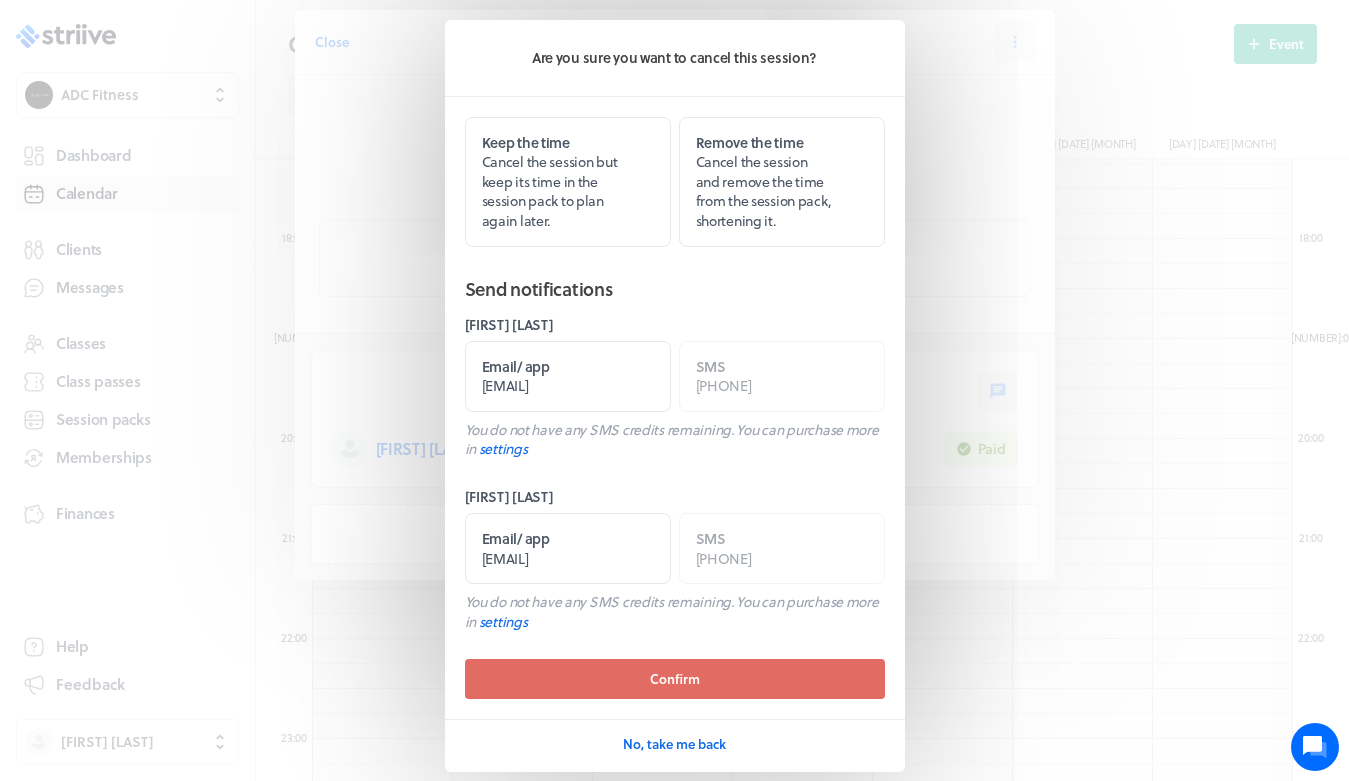click on "Email  / app [EMAIL] SMS [PHONE] You do not have any SMS credits remaining. You can purchase more in   settings [LAST] [LAST] Email  / app [EMAIL] SMS [PHONE] You do not have any SMS credits remaining. You can purchase more in   settings Confirm No, take me back" at bounding box center [675, 392] 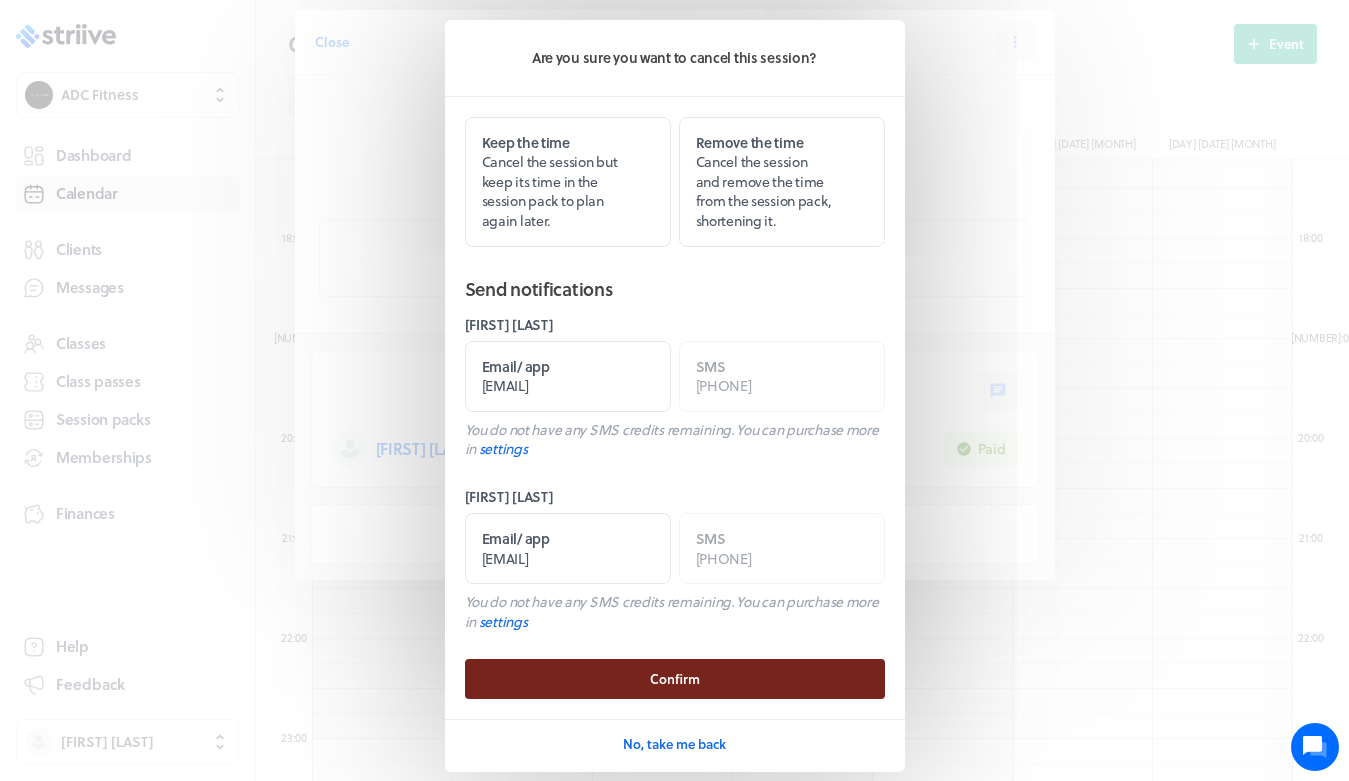 click on "Confirm" at bounding box center [675, 679] 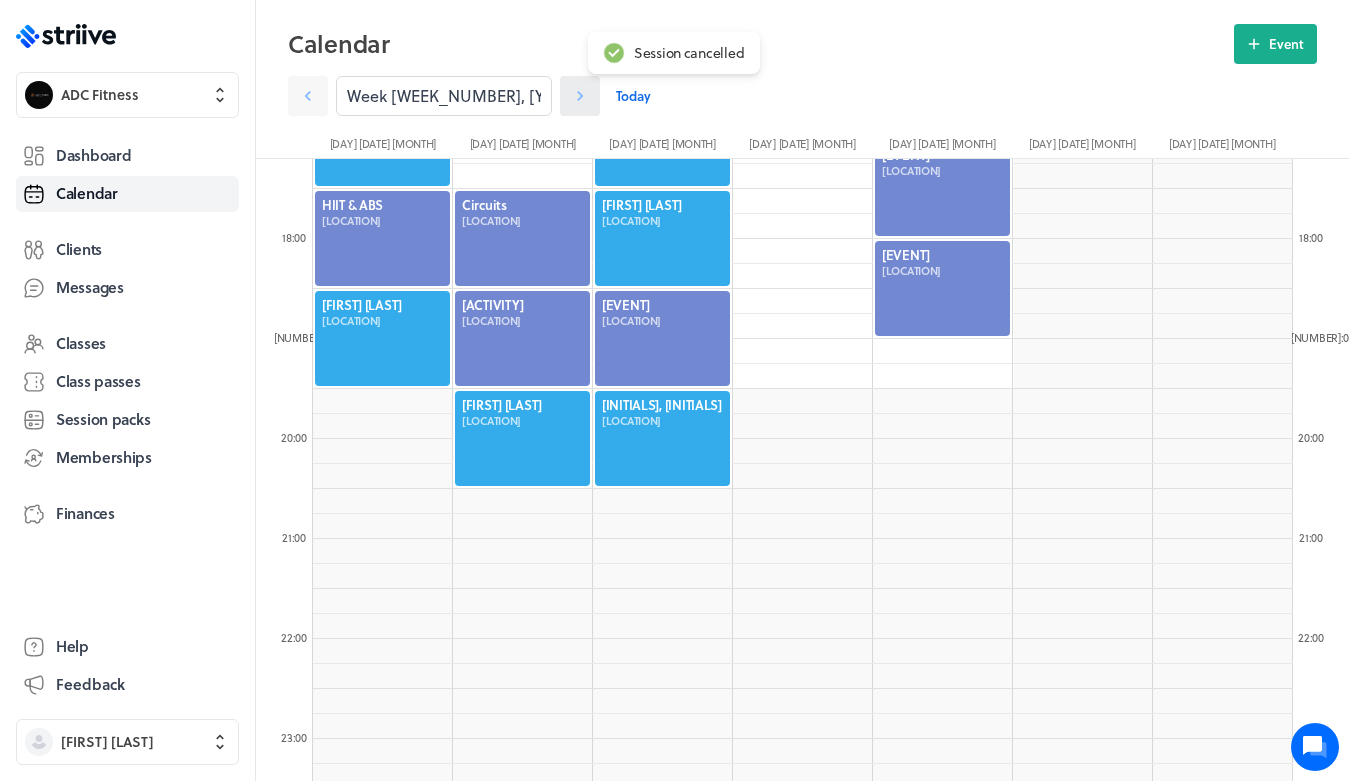 click at bounding box center [580, 96] 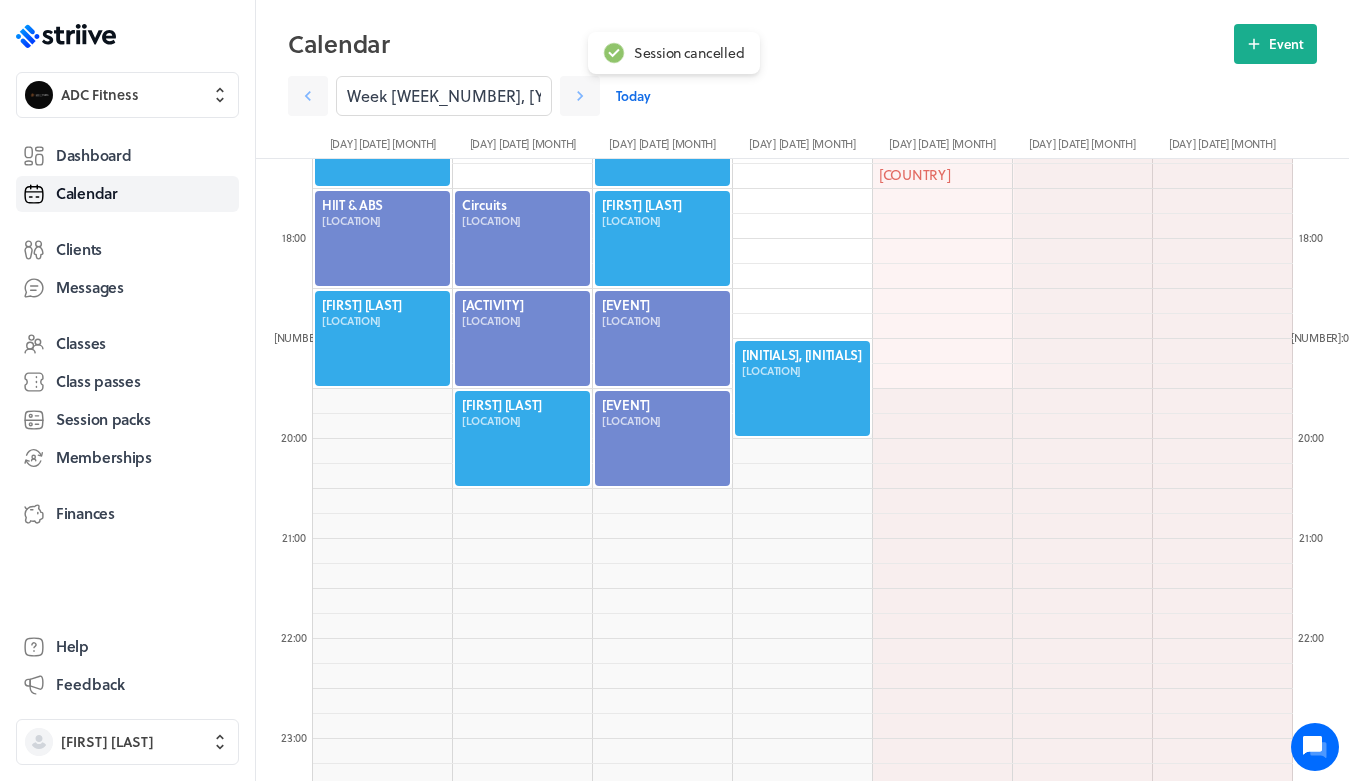 click at bounding box center [802, 388] 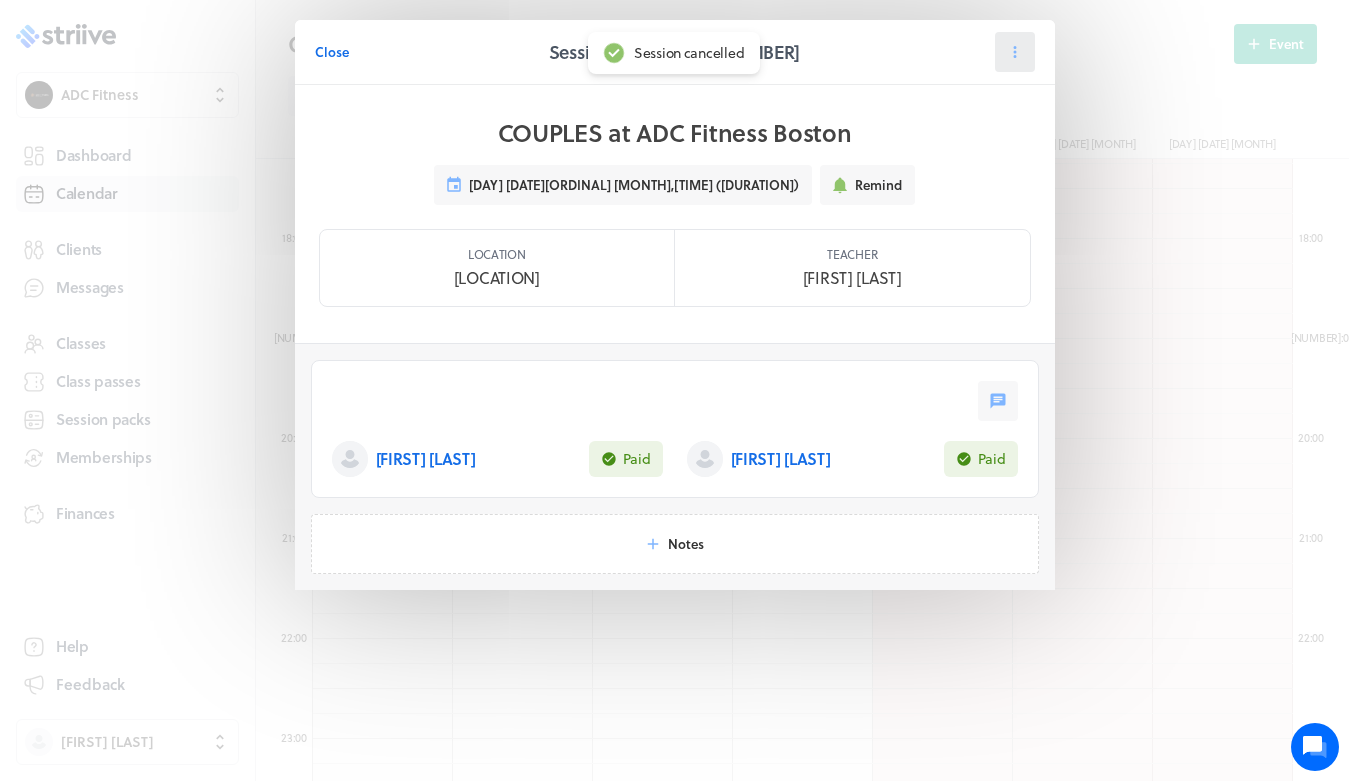 click at bounding box center [1015, 52] 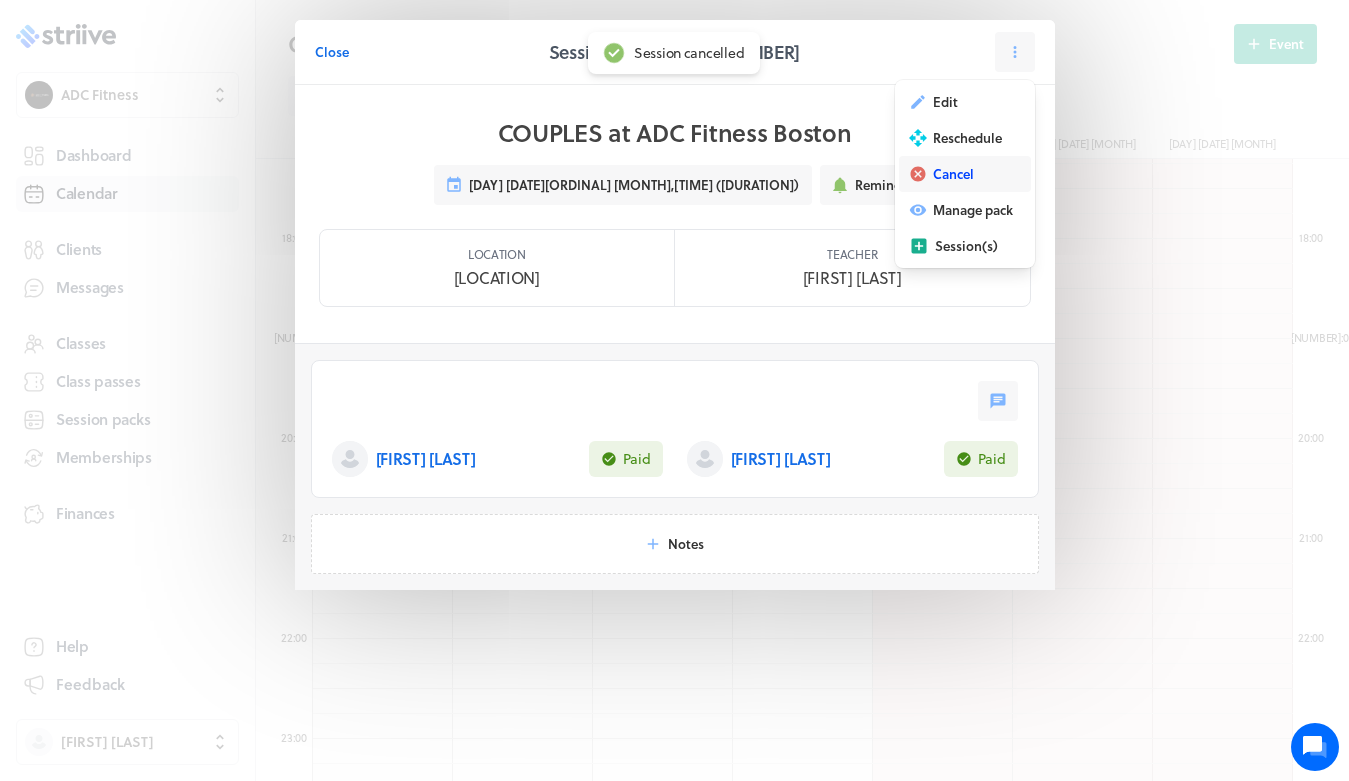 click on "Cancel" at bounding box center [945, 102] 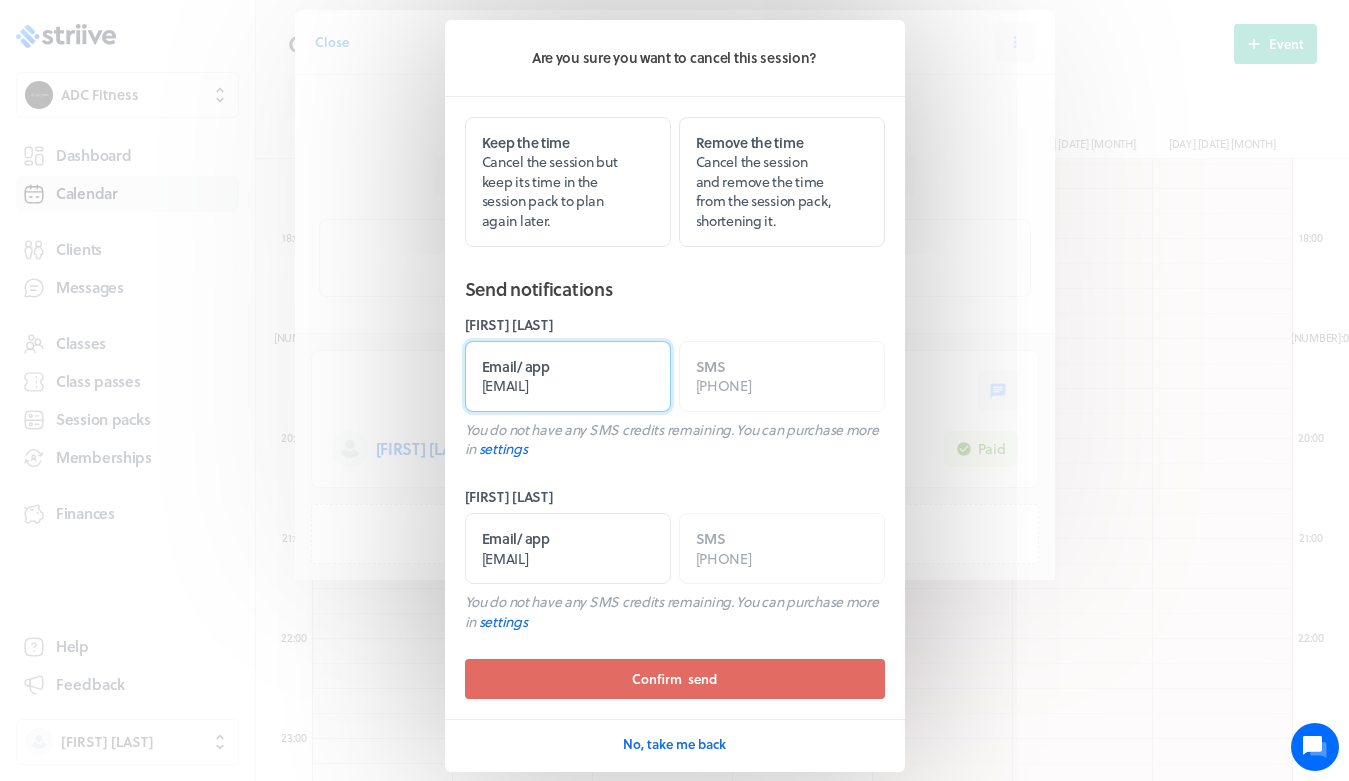 click on "[EMAIL]" at bounding box center (505, 385) 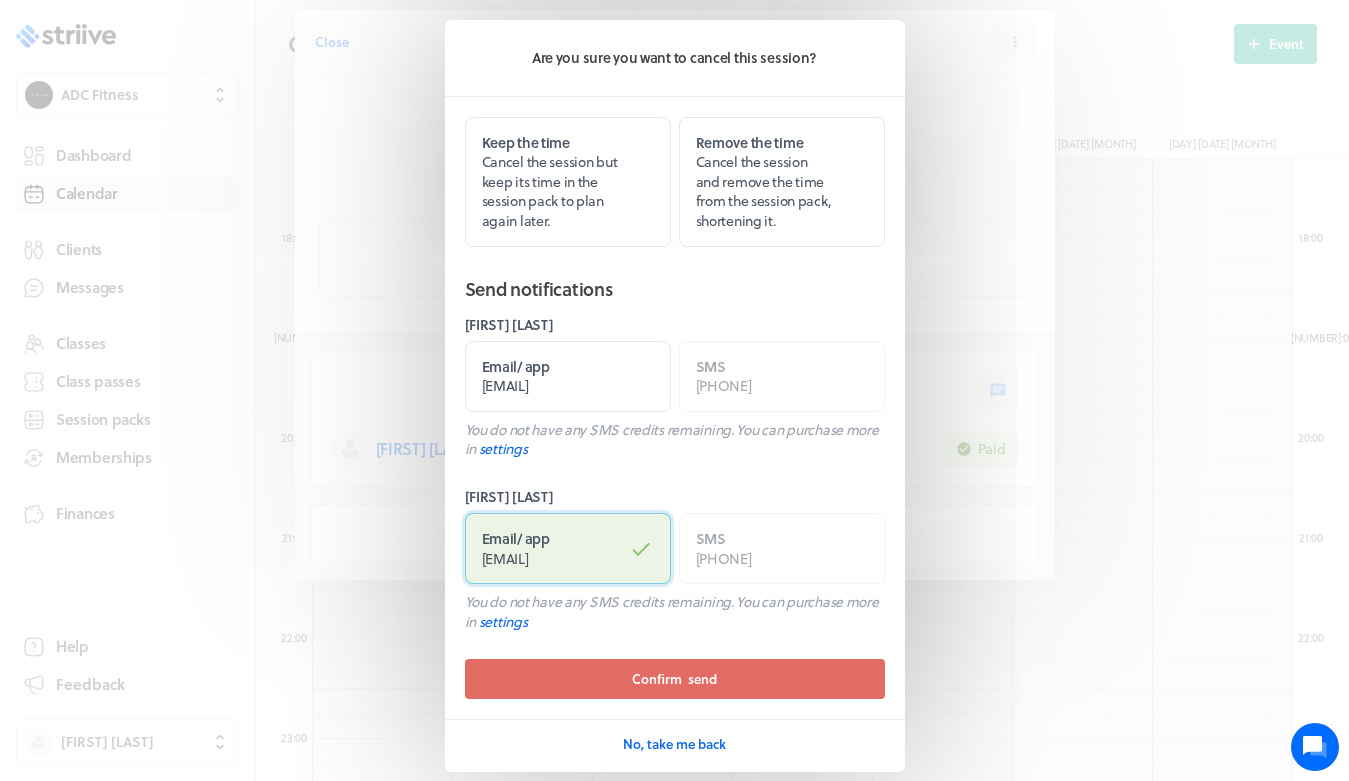 click on "Email / app [EMAIL]" at bounding box center (568, 548) 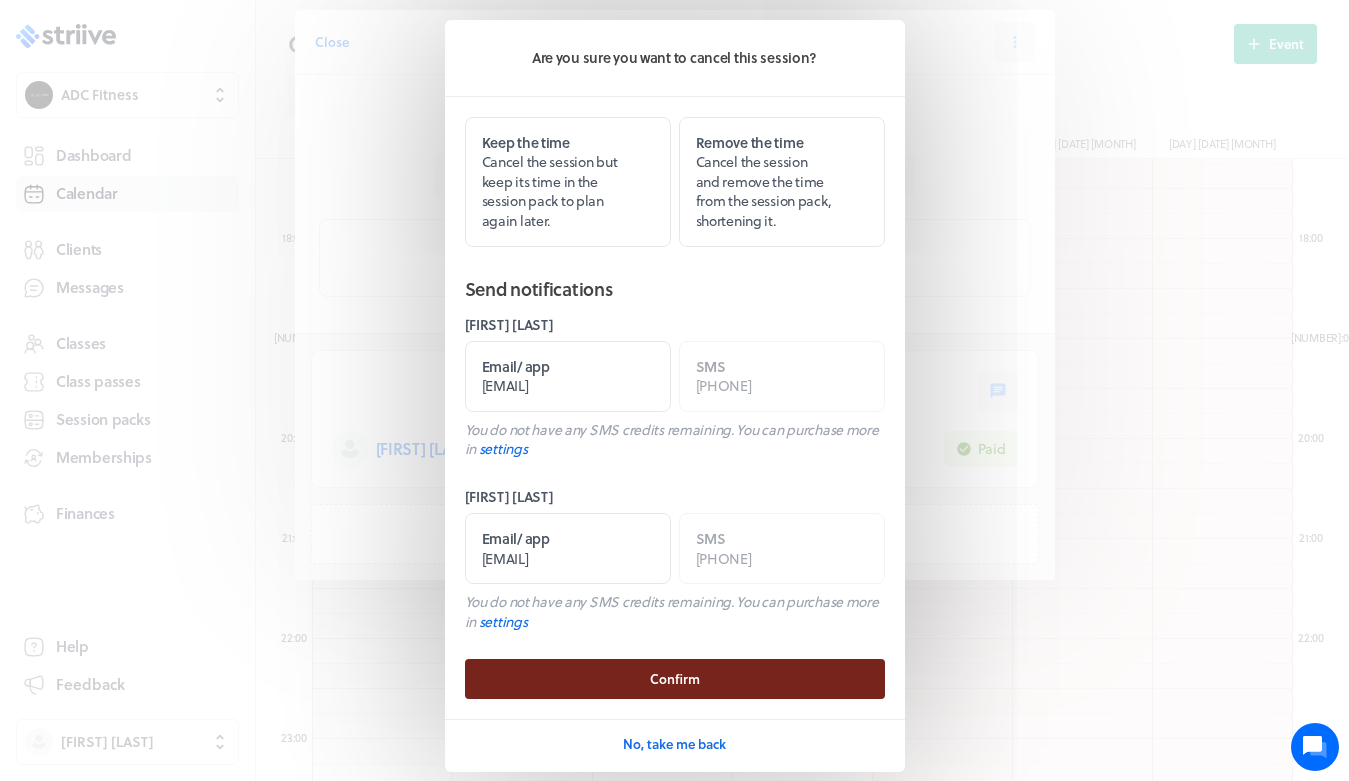 click on "Confirm" at bounding box center (675, 679) 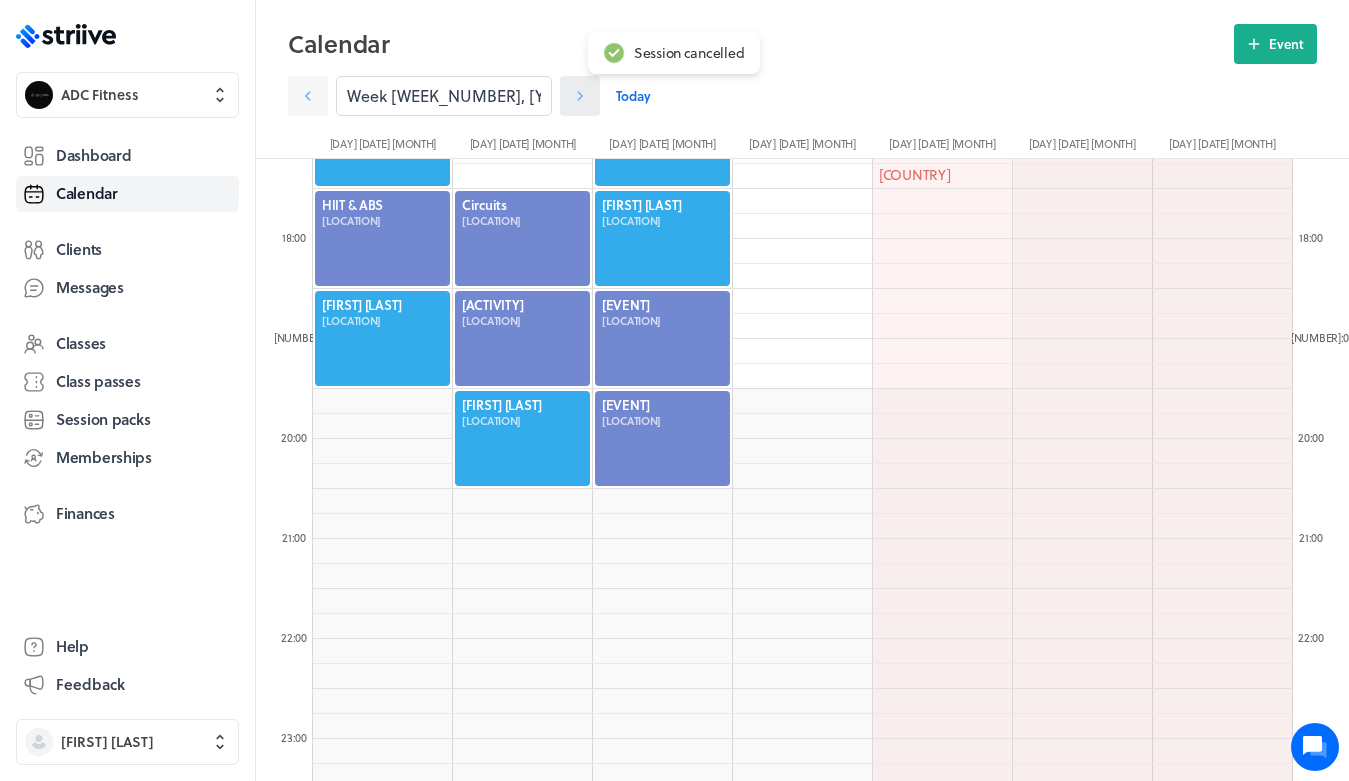 click at bounding box center (308, 96) 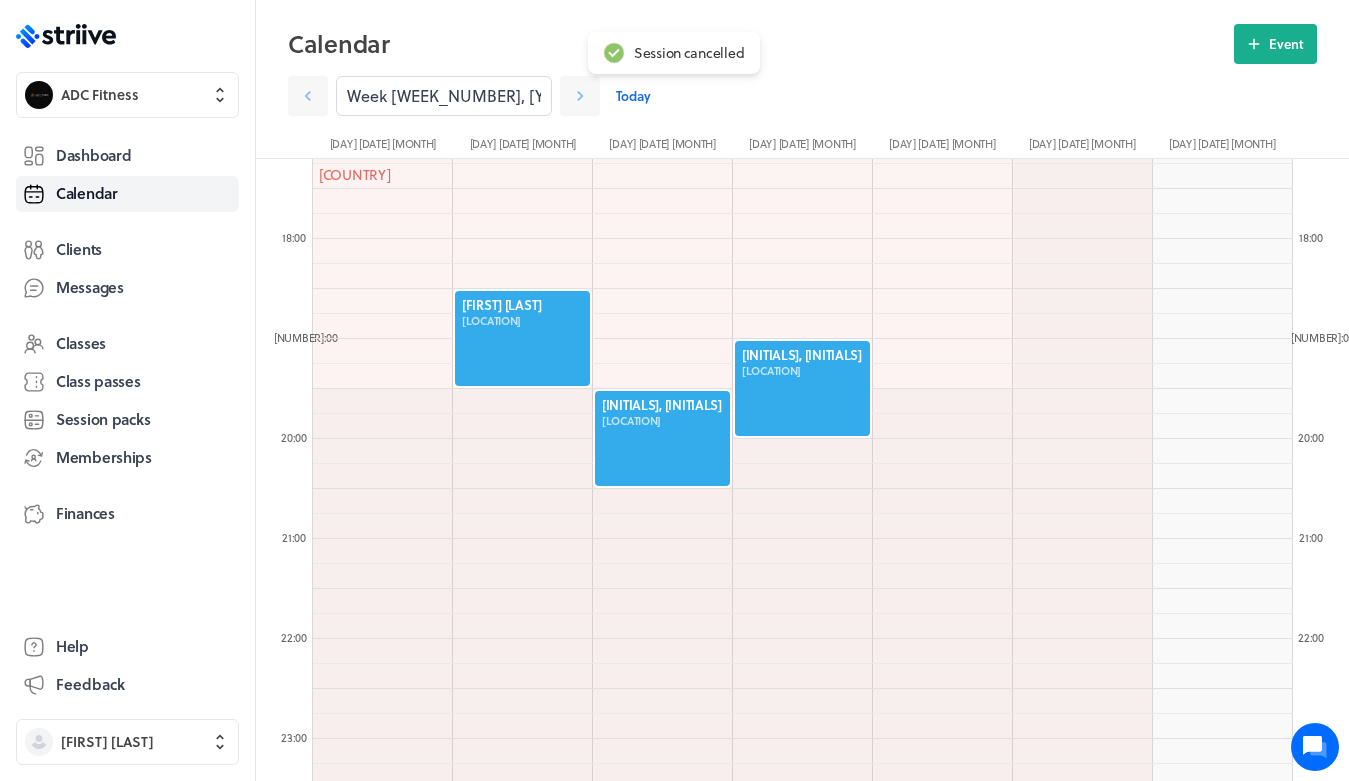 click at bounding box center (802, 388) 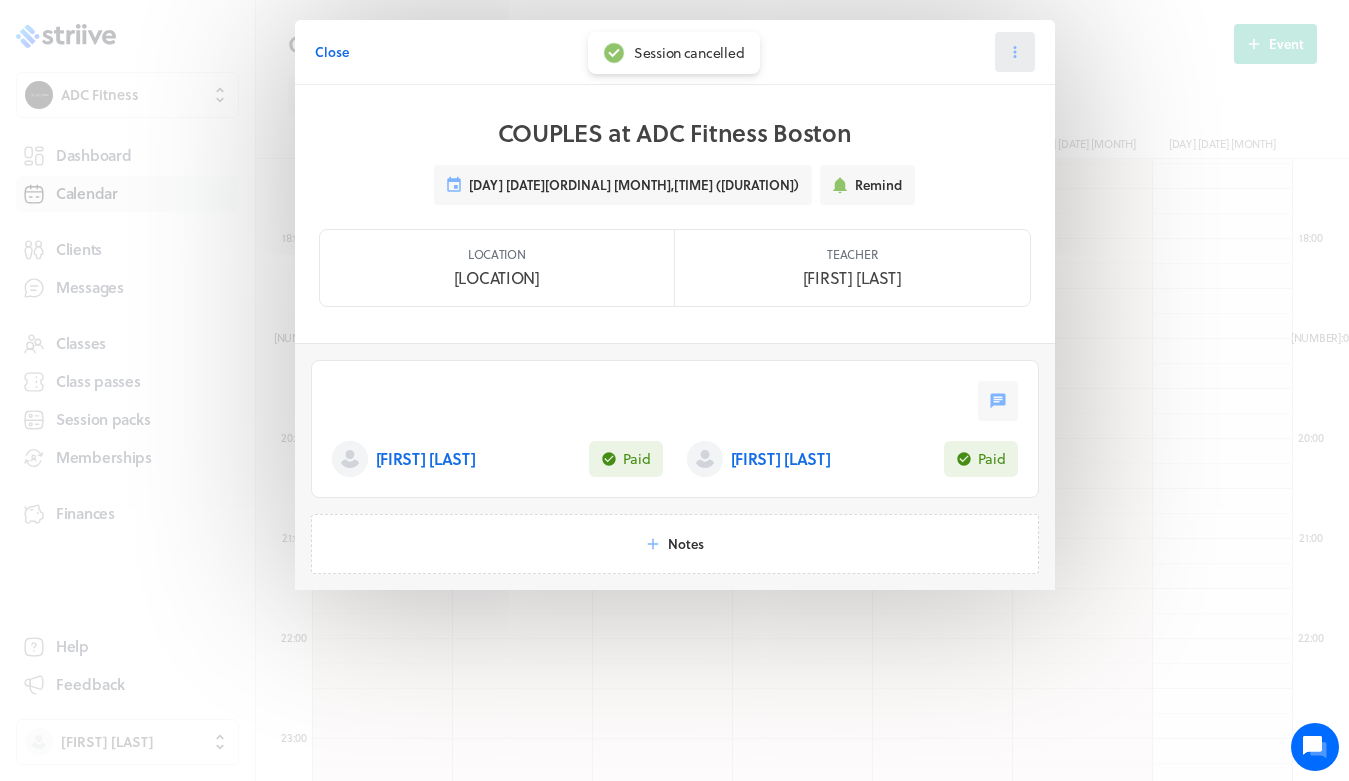 click at bounding box center [1015, 52] 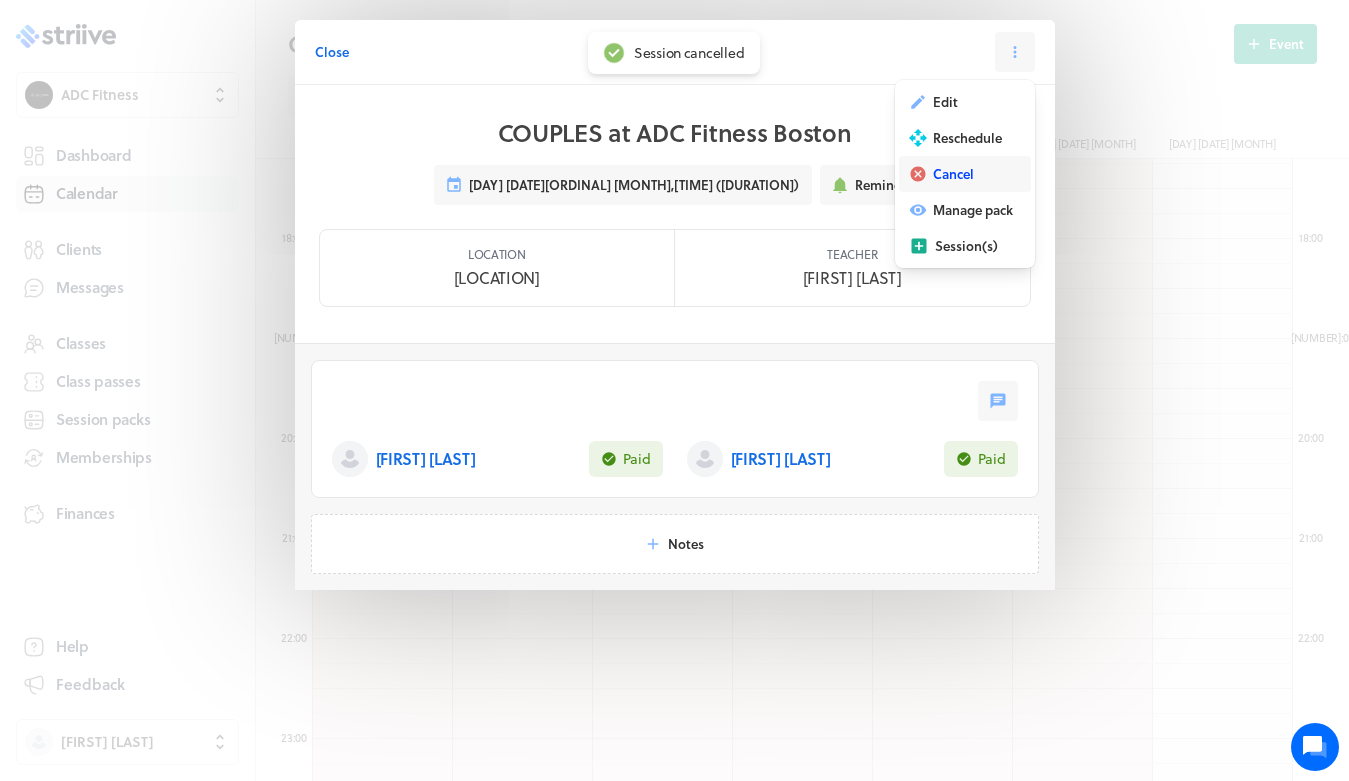 click on "Cancel" at bounding box center [945, 102] 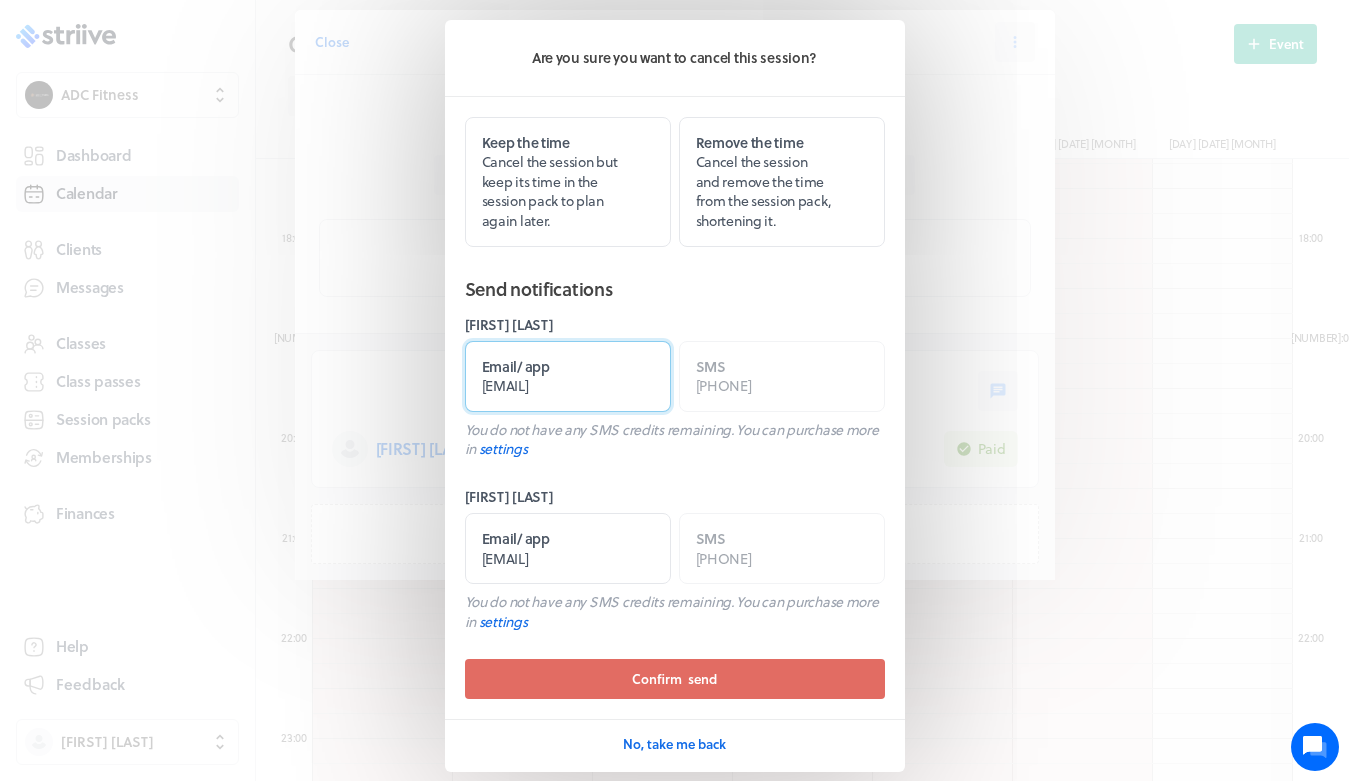 click on "Email  / app [EMAIL]" at bounding box center [568, 376] 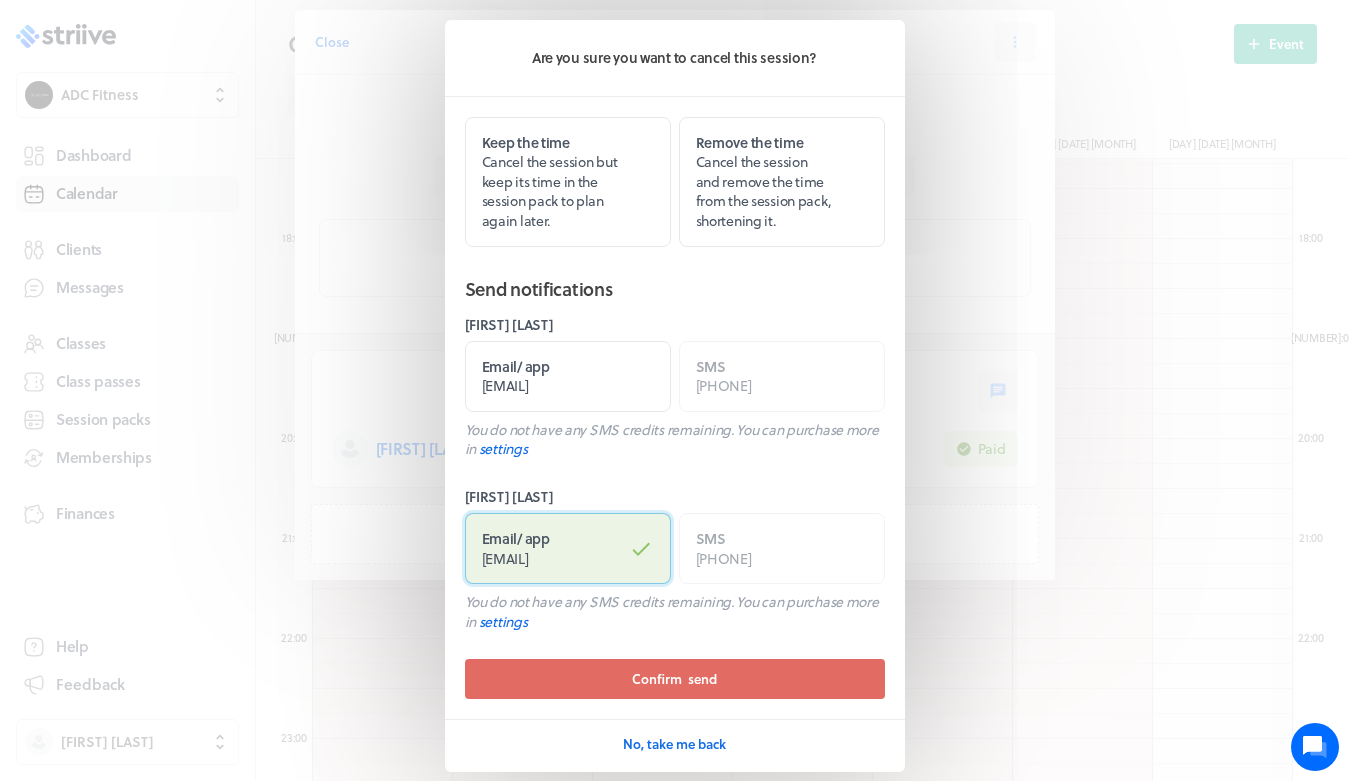 click on "[EMAIL]" at bounding box center [505, 558] 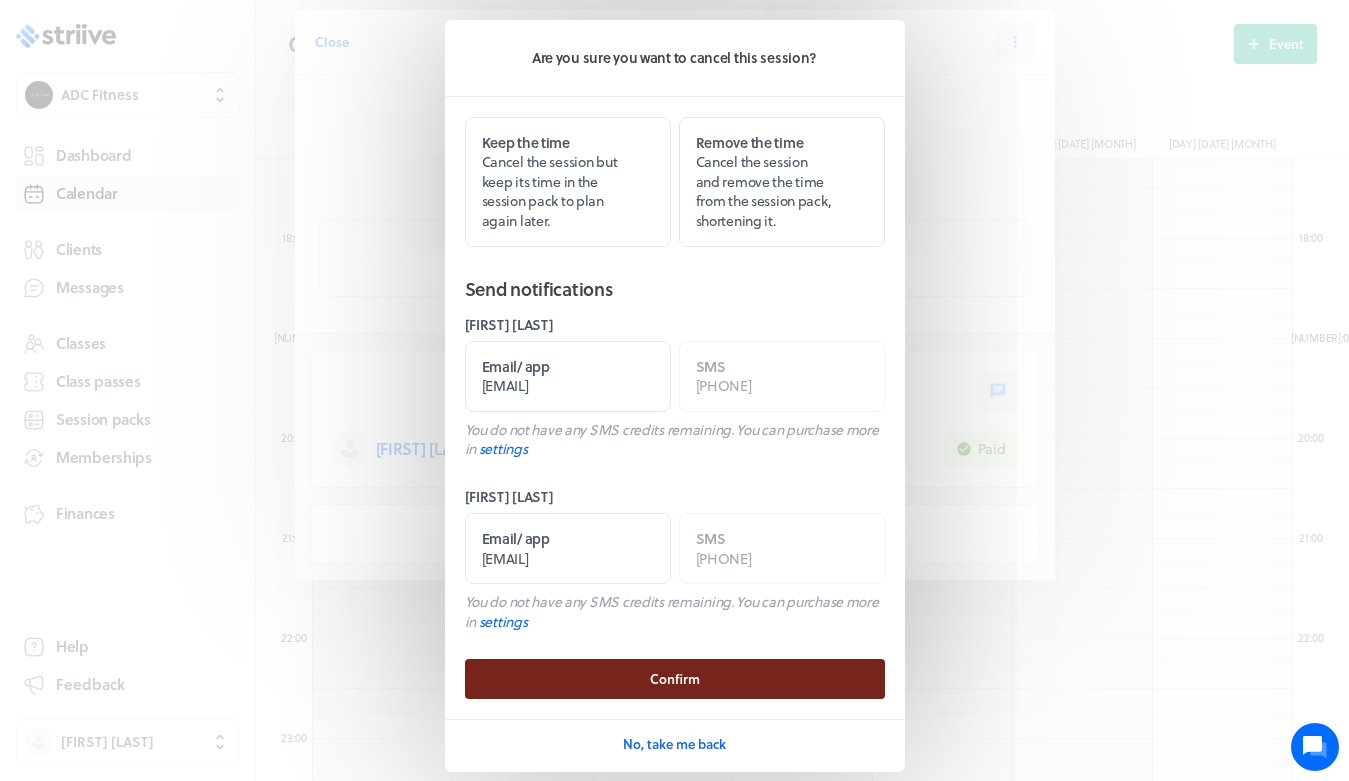 click on "Confirm" at bounding box center (675, 679) 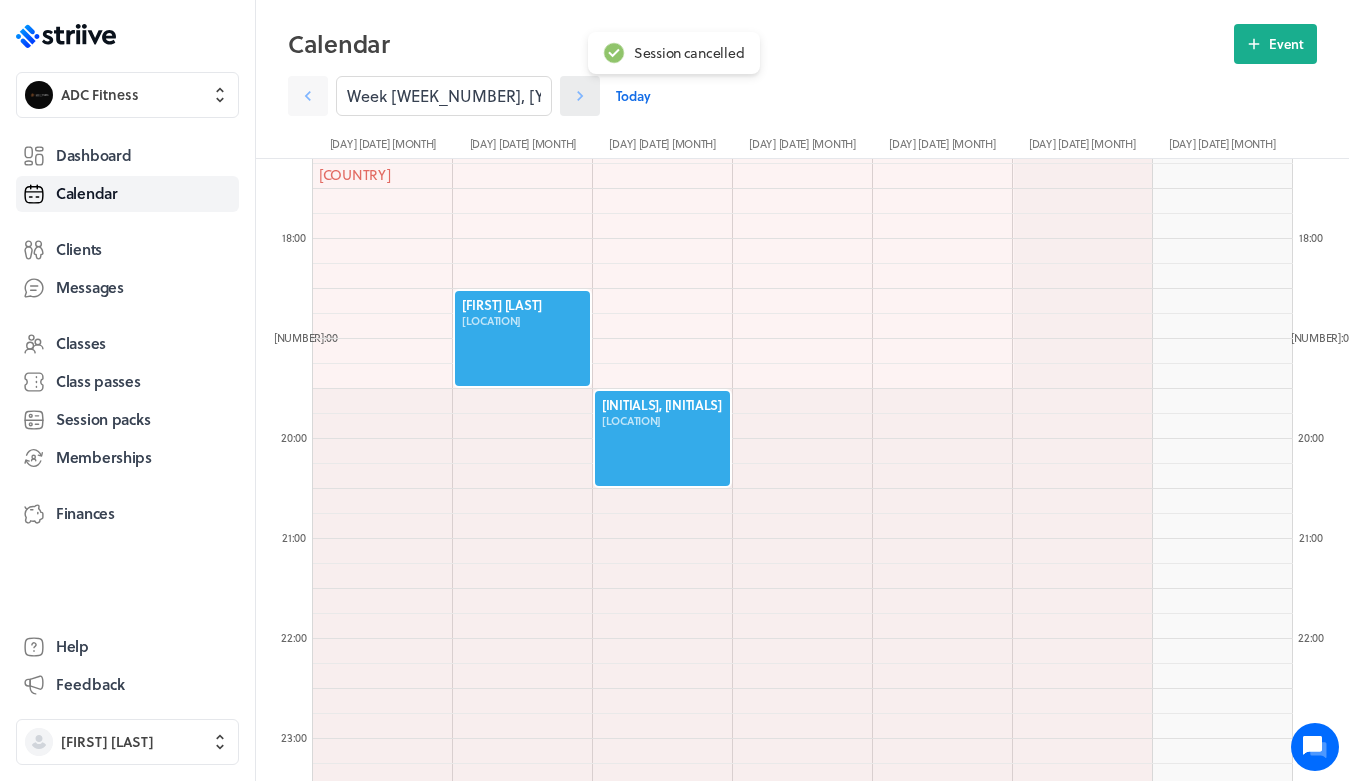 click at bounding box center (308, 96) 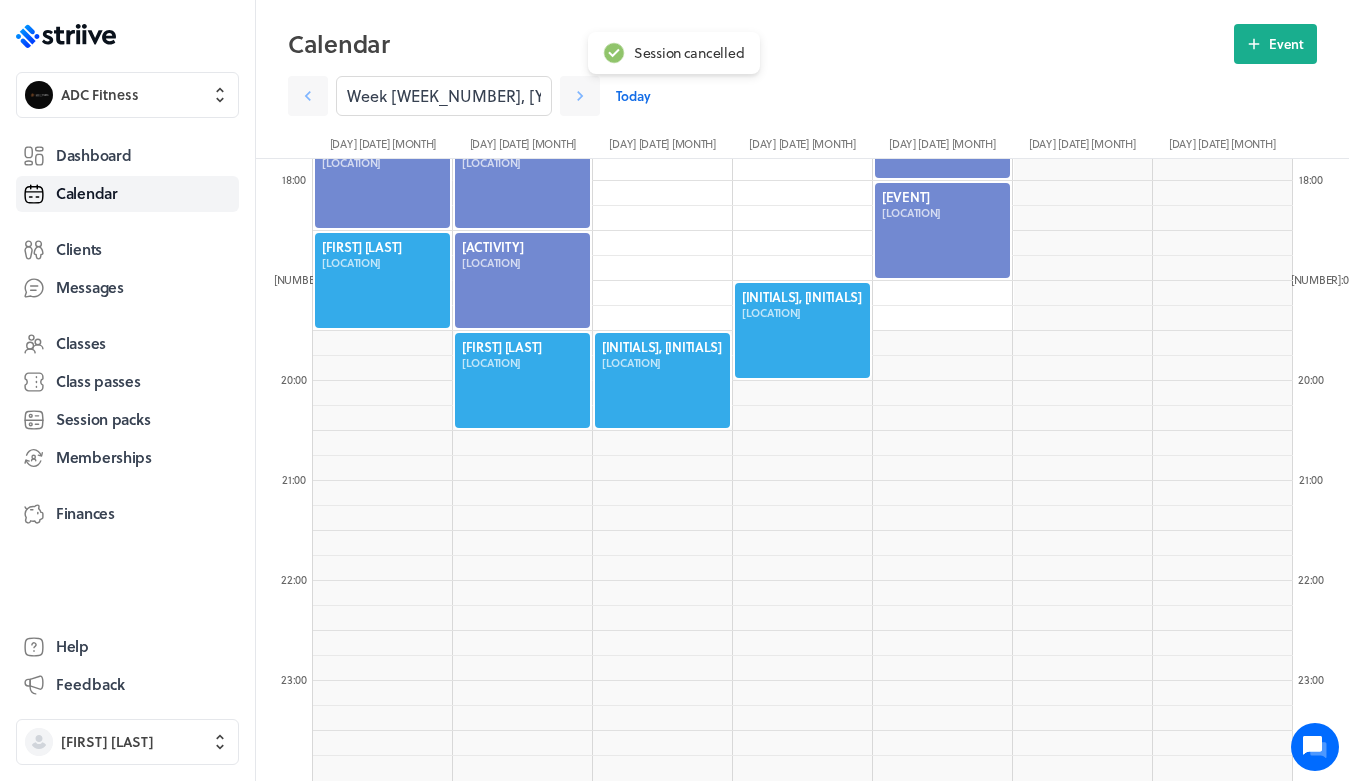 scroll, scrollTop: 1778, scrollLeft: 0, axis: vertical 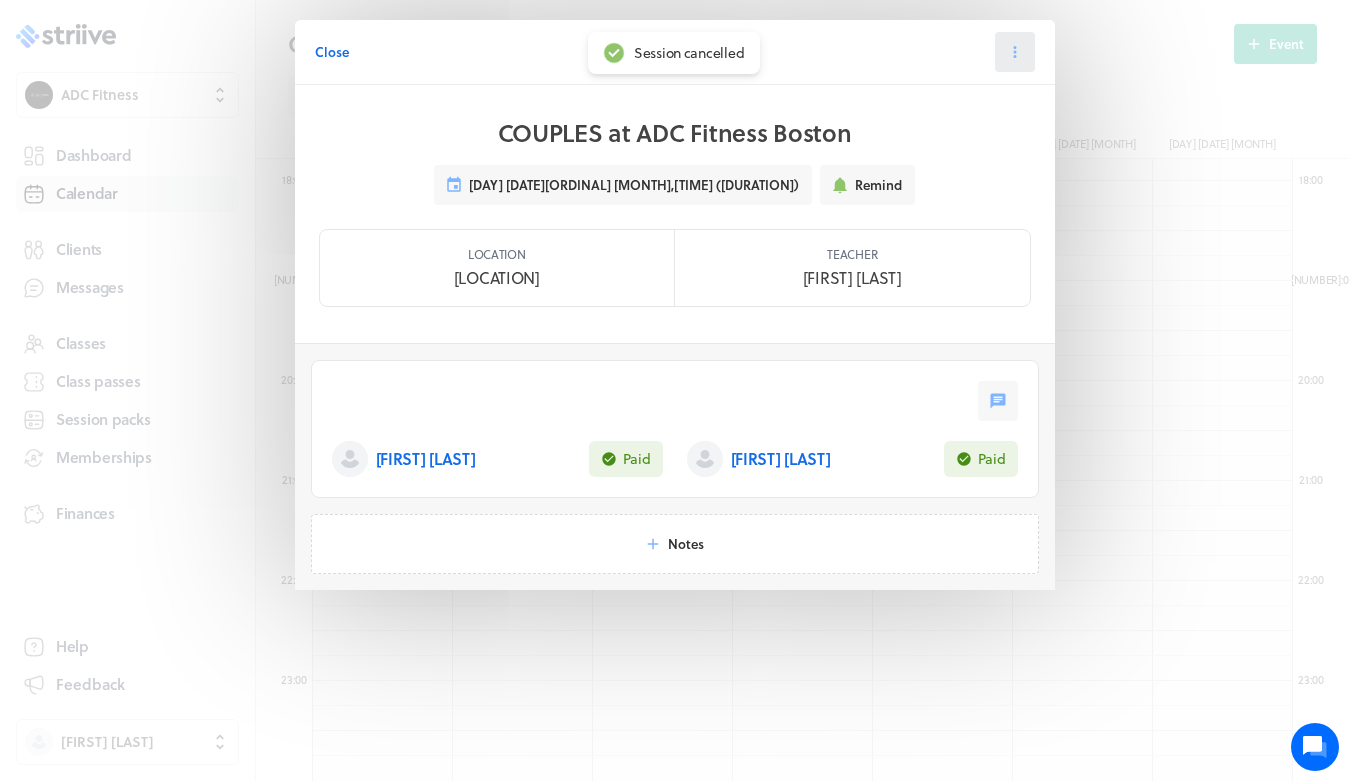 click at bounding box center [1015, 52] 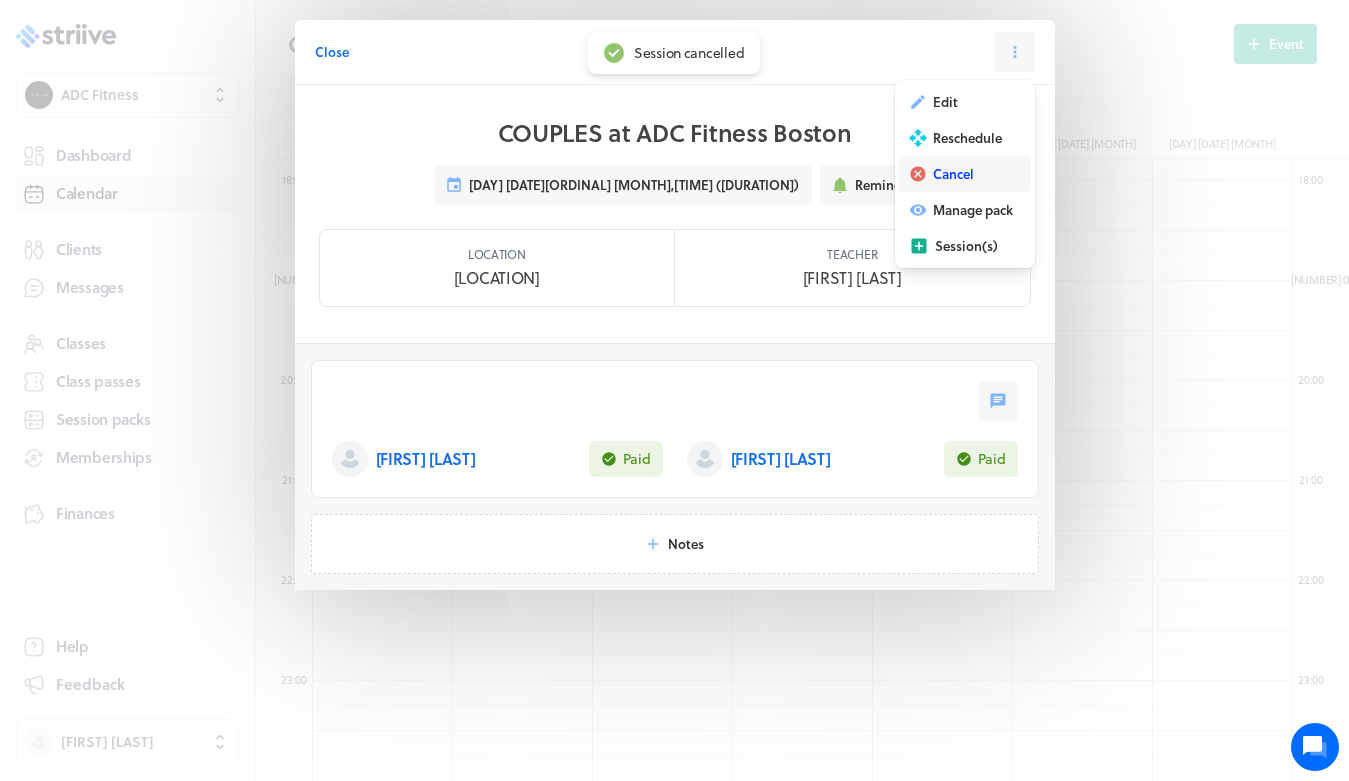 click on "Cancel" at bounding box center [945, 102] 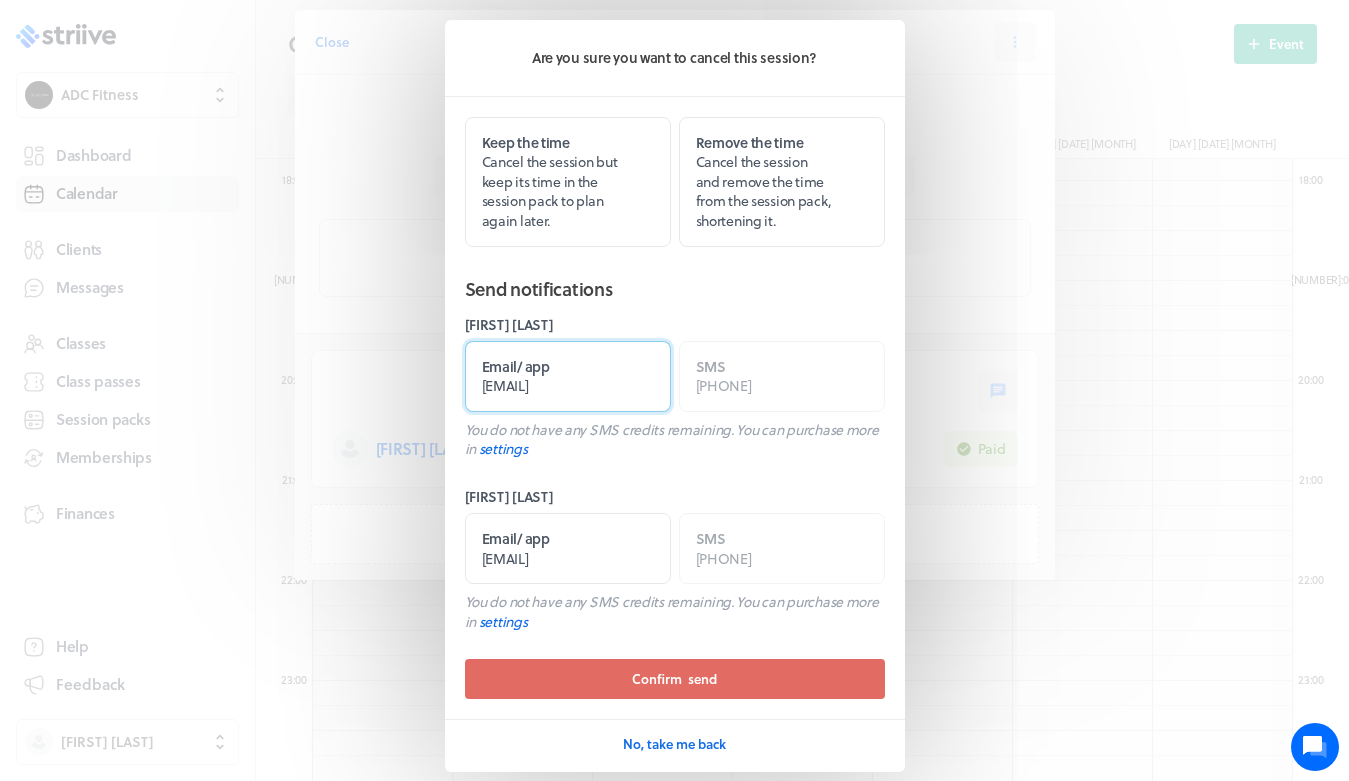 click on "[EMAIL]" at bounding box center [505, 385] 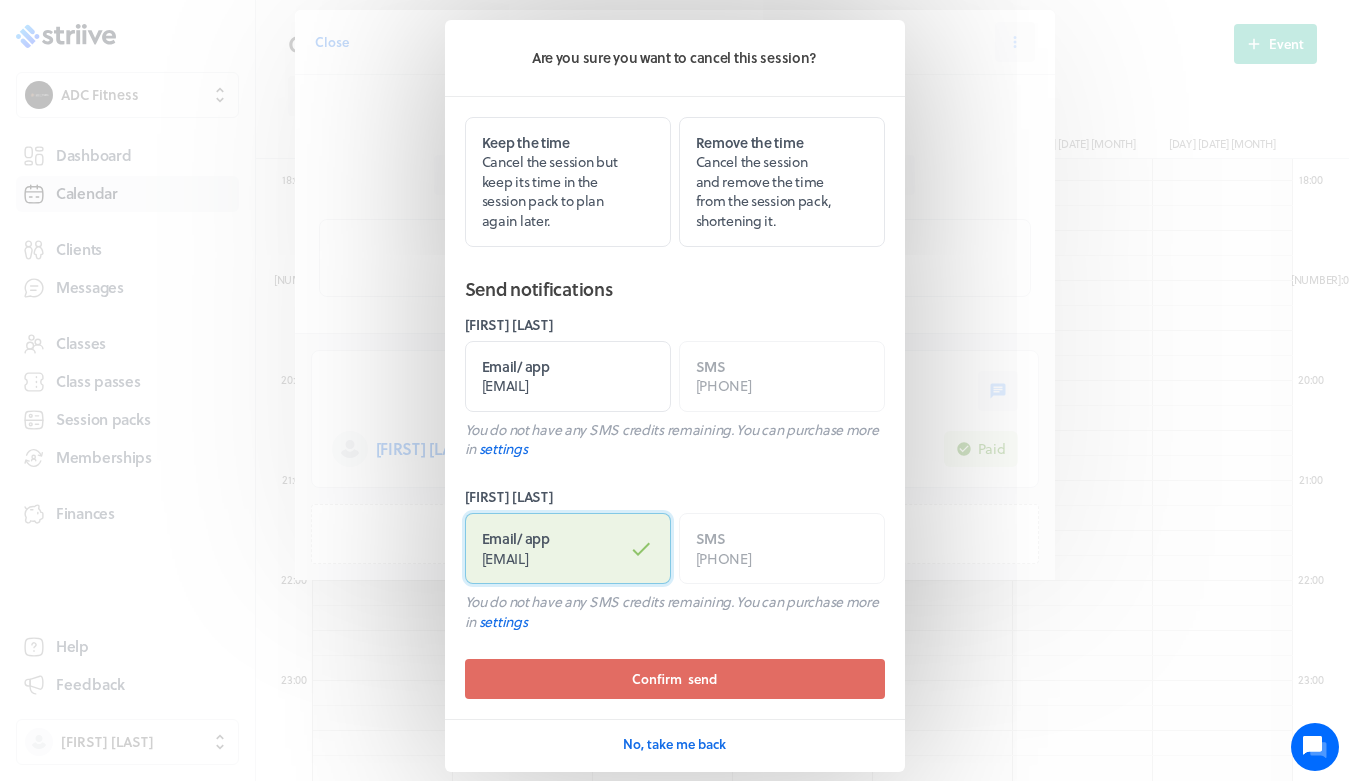 click on "[EMAIL]" at bounding box center (505, 558) 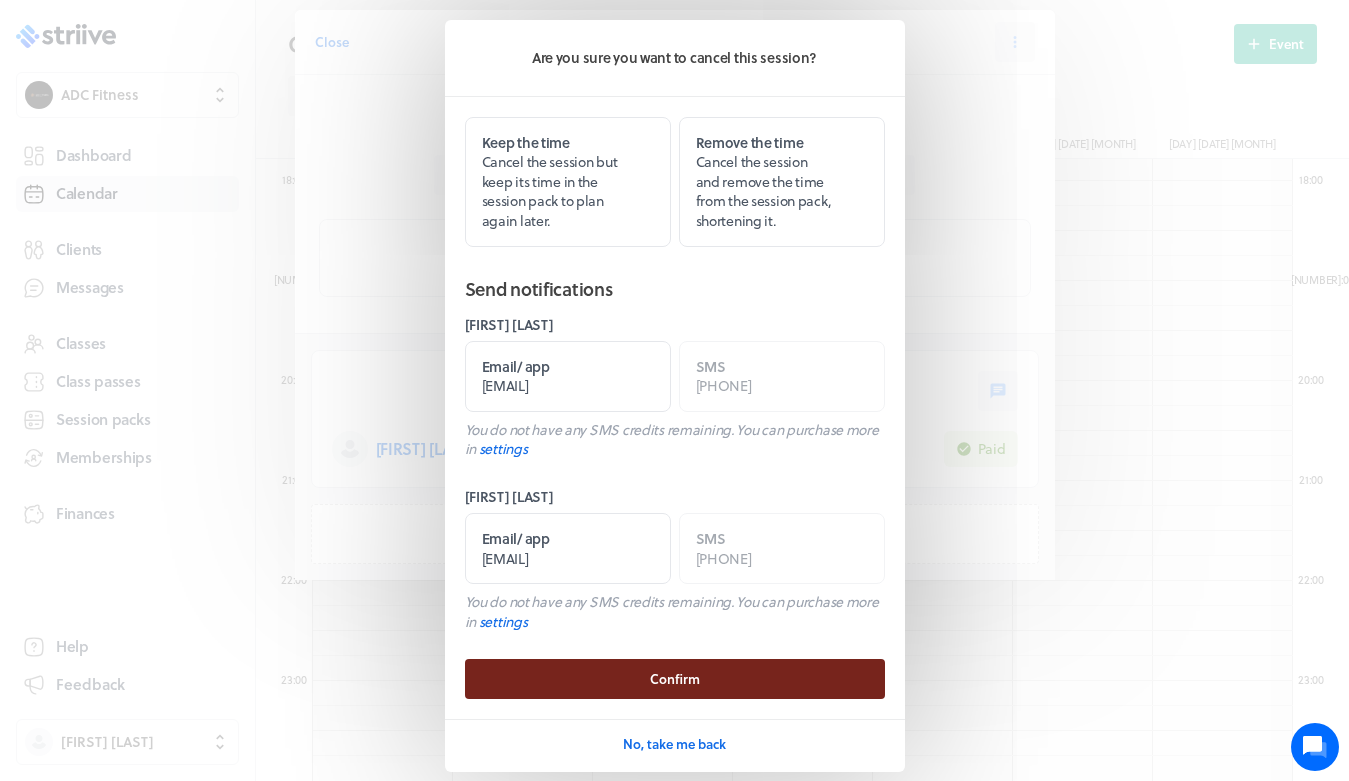 click on "Confirm" at bounding box center [675, 679] 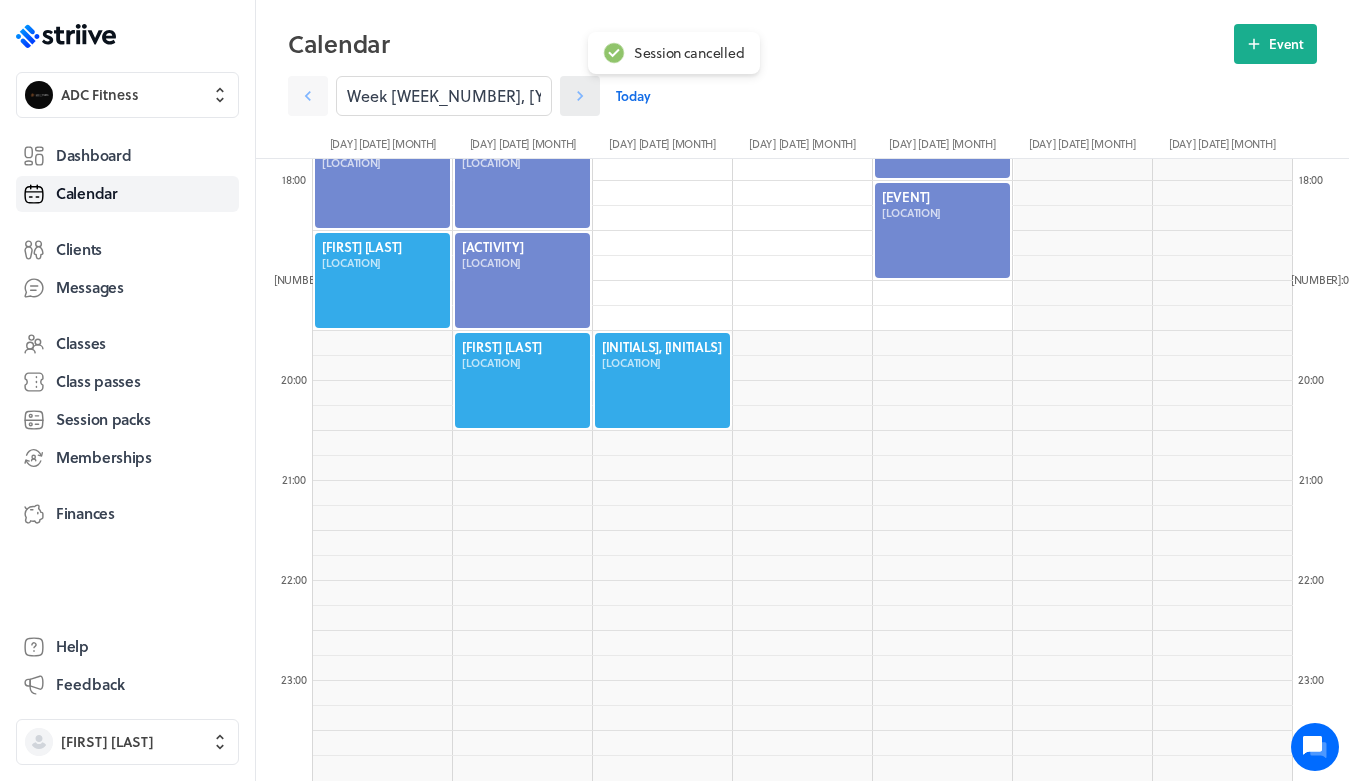 click at bounding box center [308, 96] 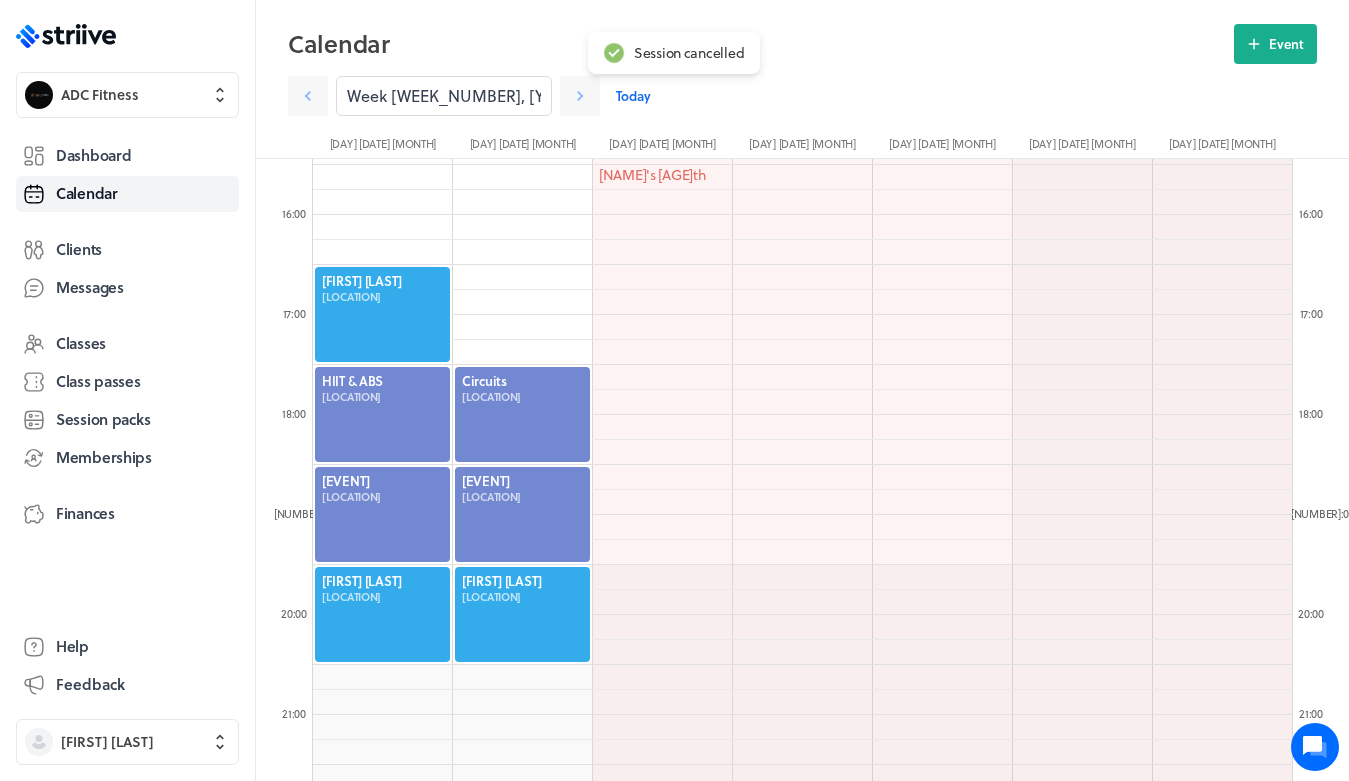 scroll, scrollTop: 1375, scrollLeft: 0, axis: vertical 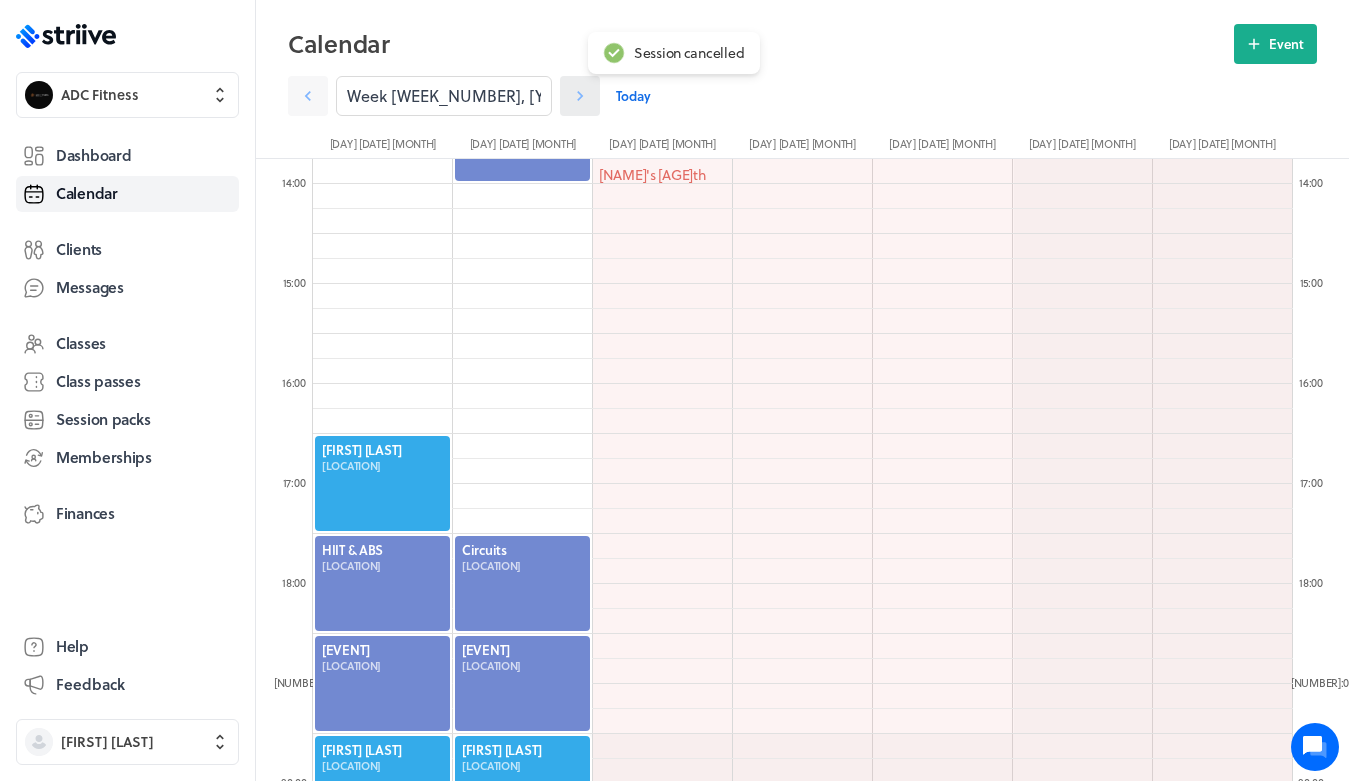 click at bounding box center [308, 96] 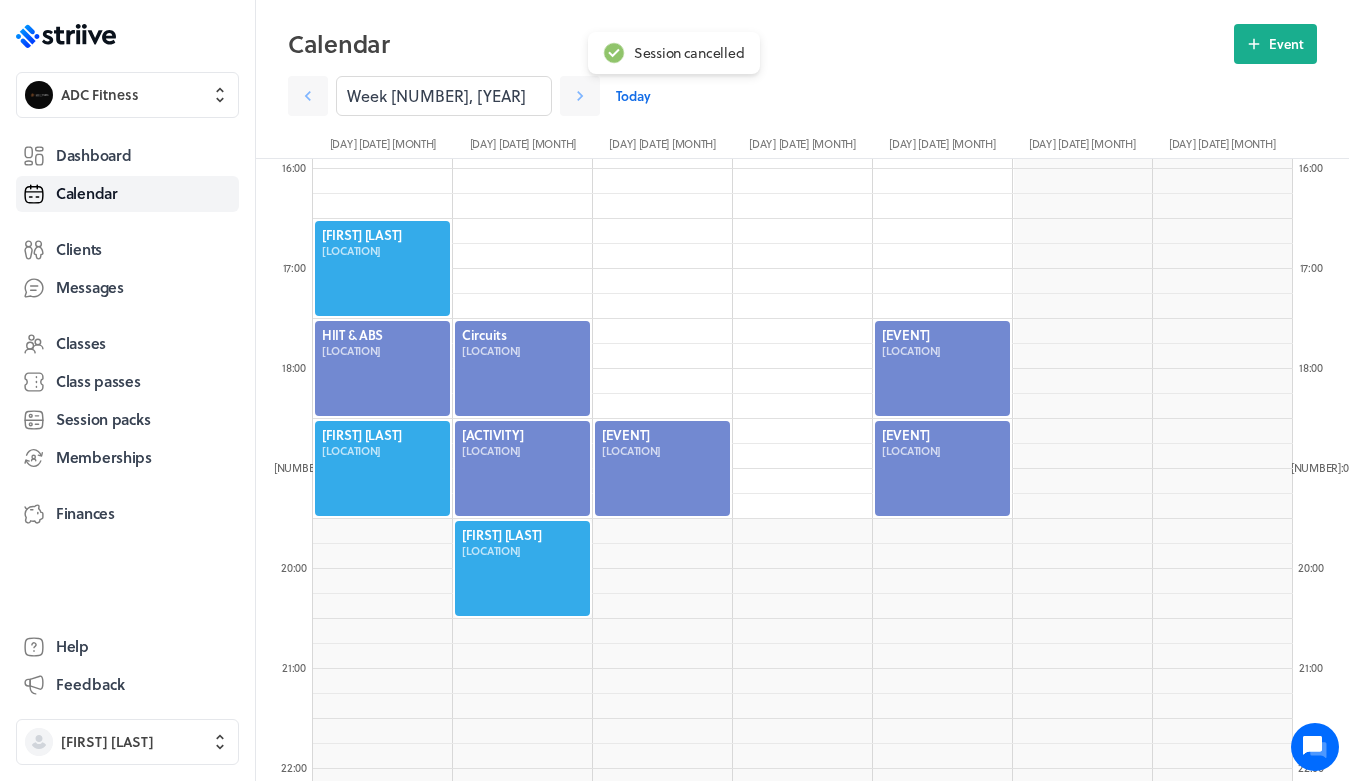 scroll, scrollTop: 1602, scrollLeft: 0, axis: vertical 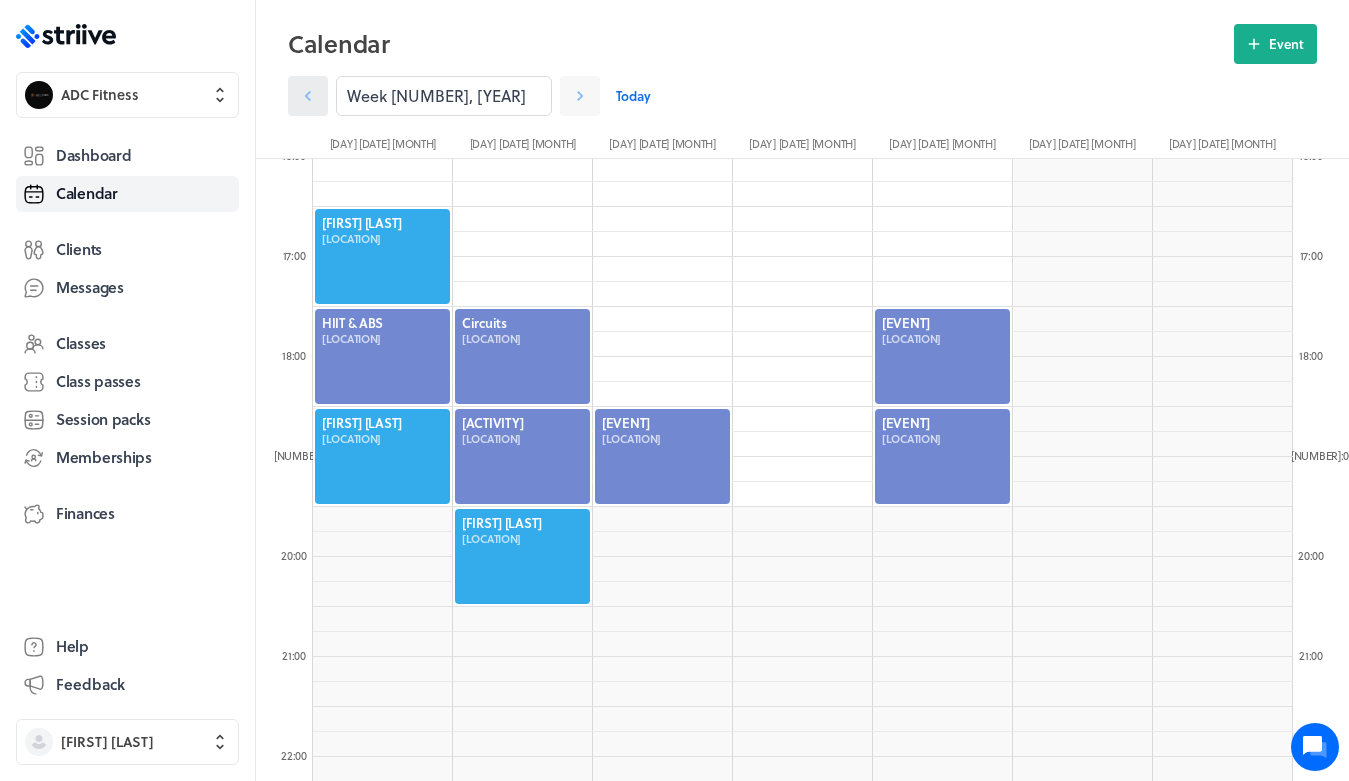 click at bounding box center (308, 96) 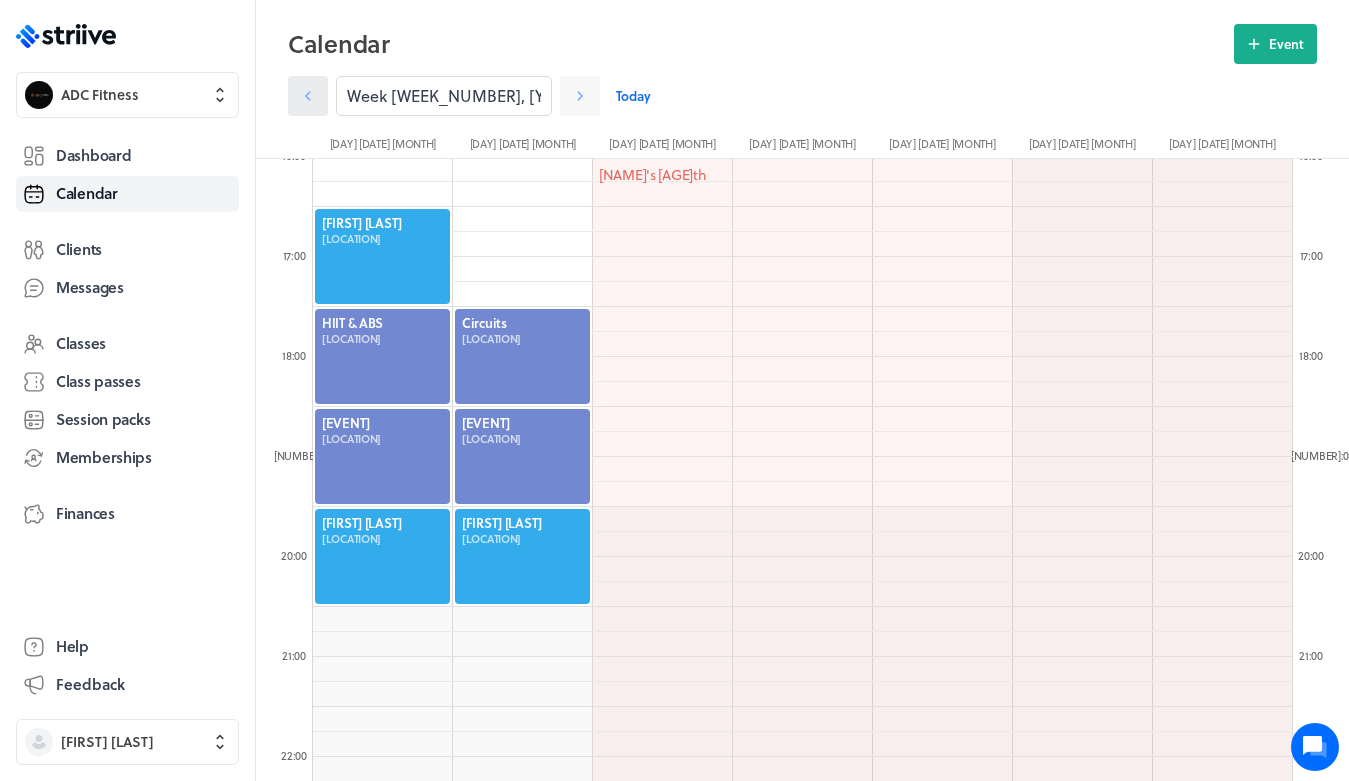 click at bounding box center (308, 96) 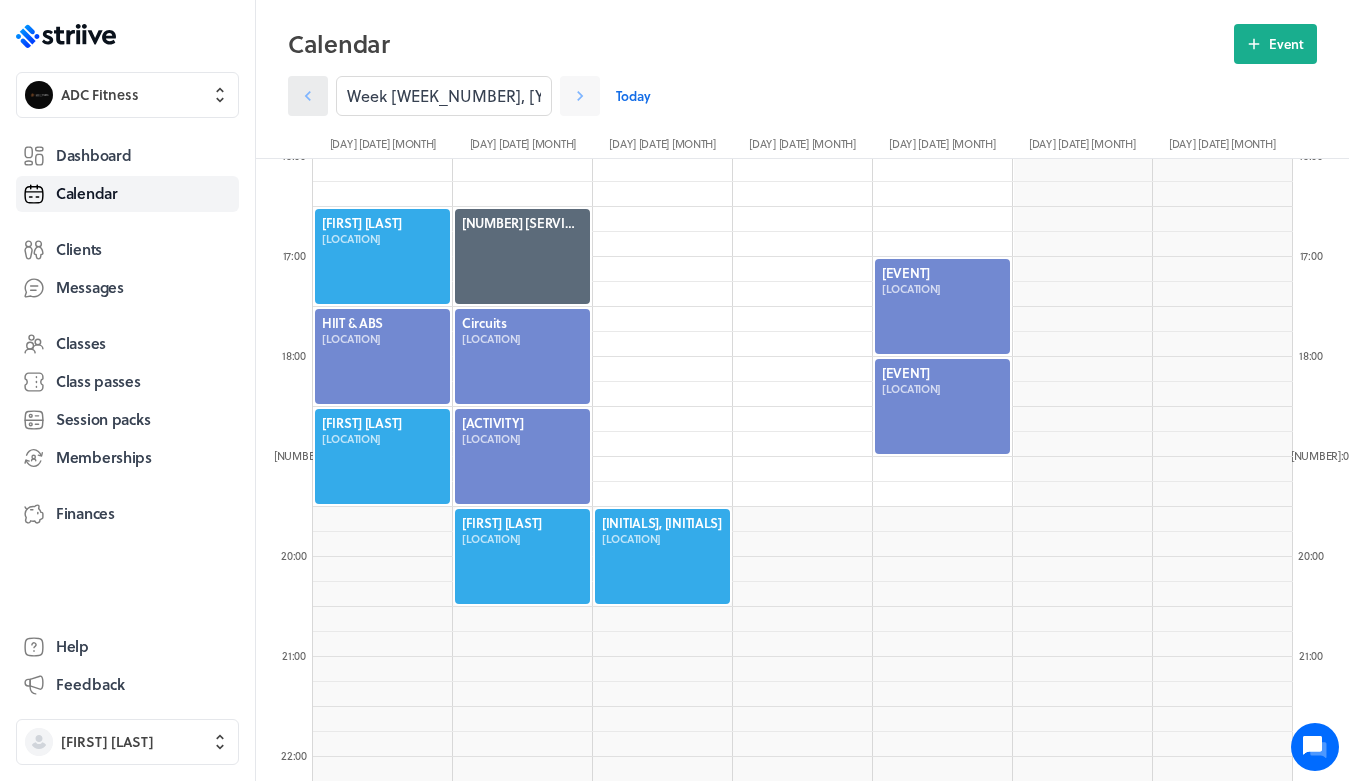 click at bounding box center (308, 96) 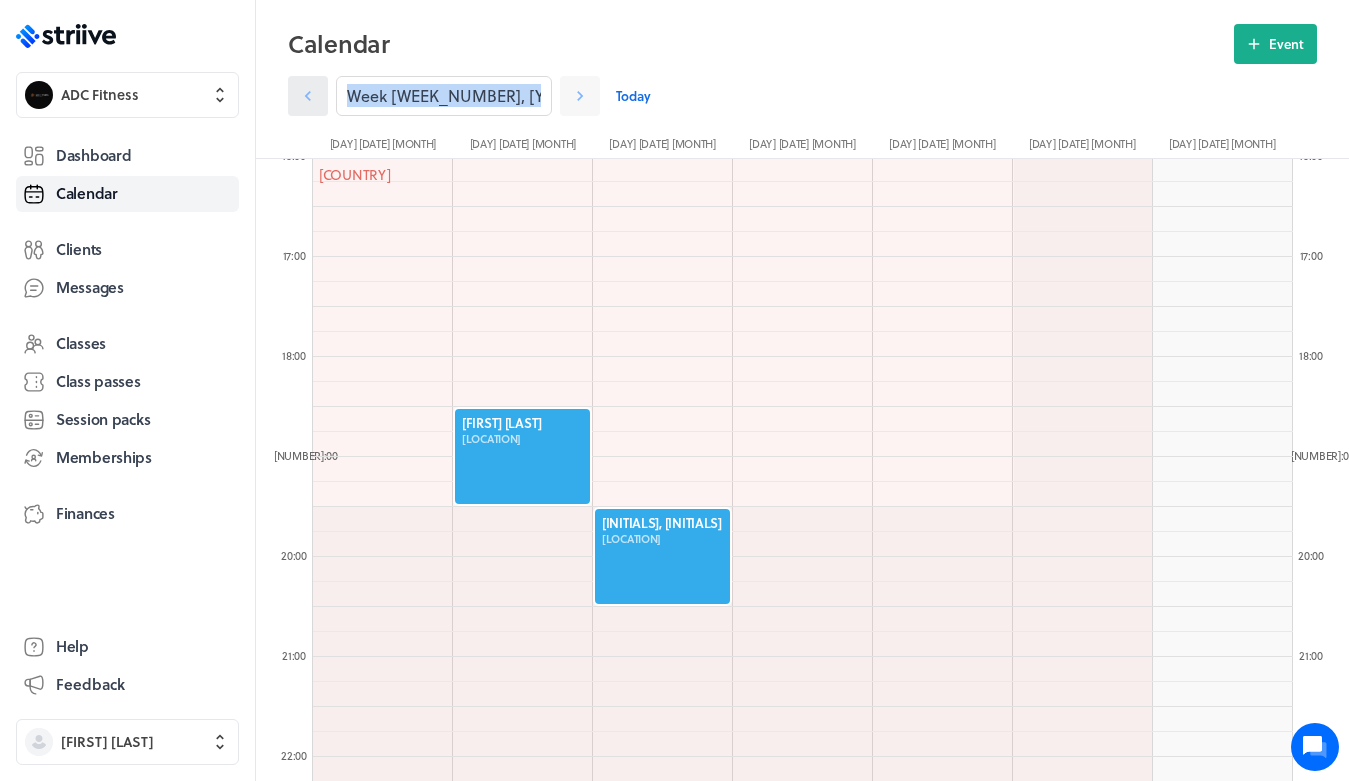 click at bounding box center [308, 96] 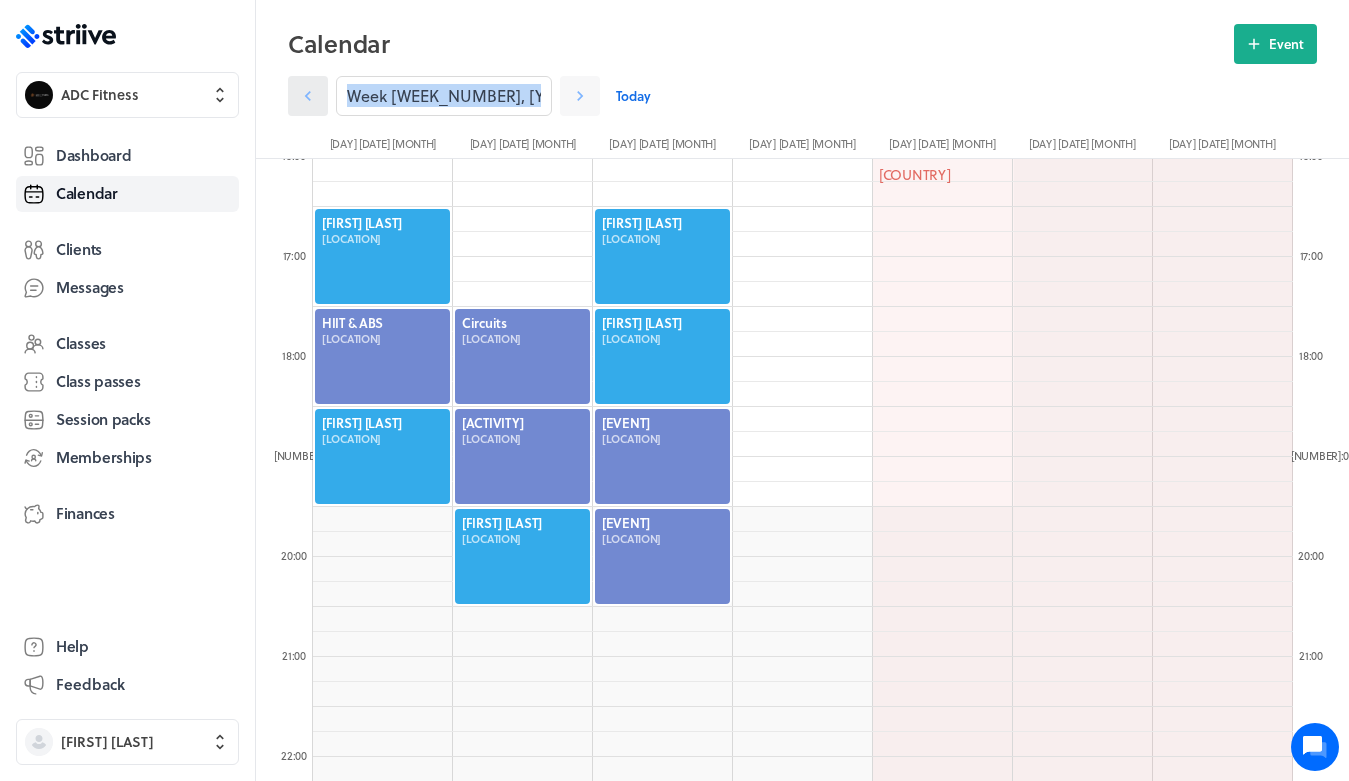 click at bounding box center [308, 96] 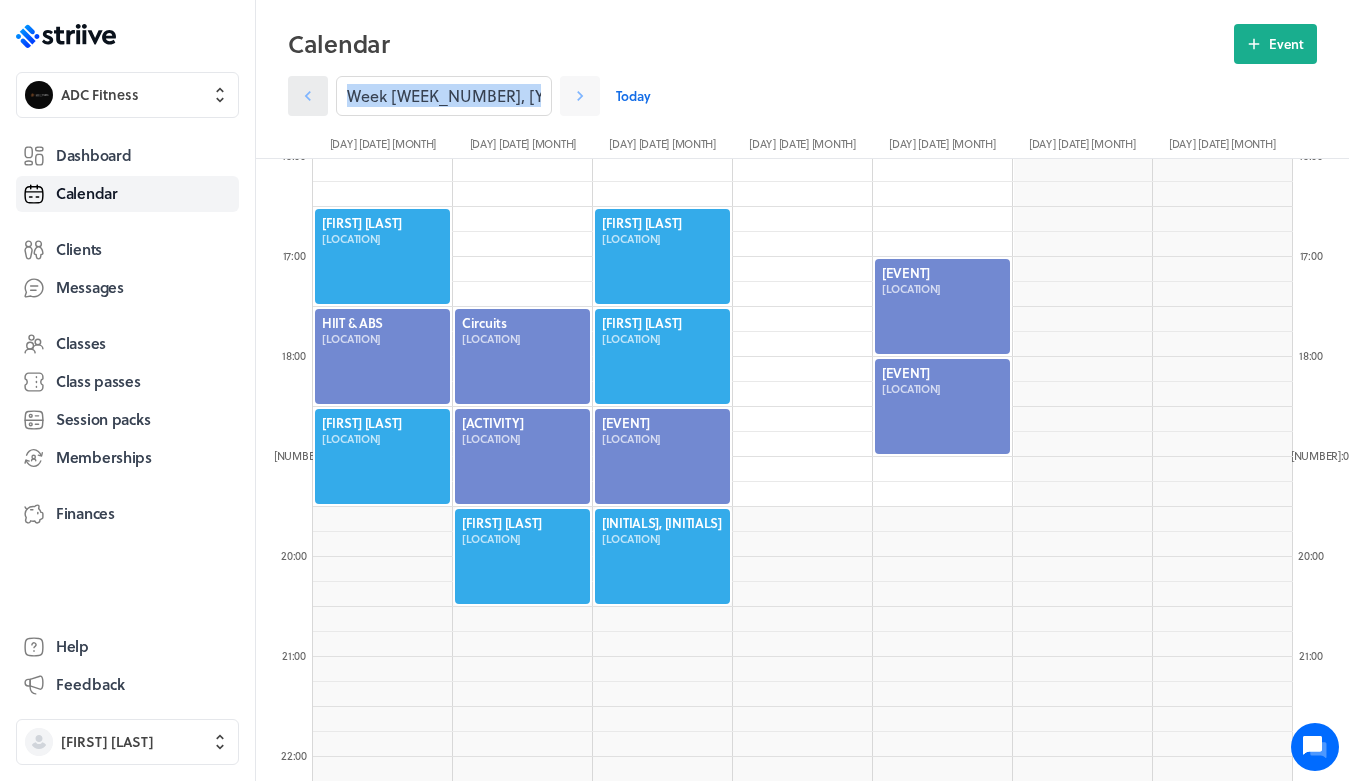 click at bounding box center (308, 96) 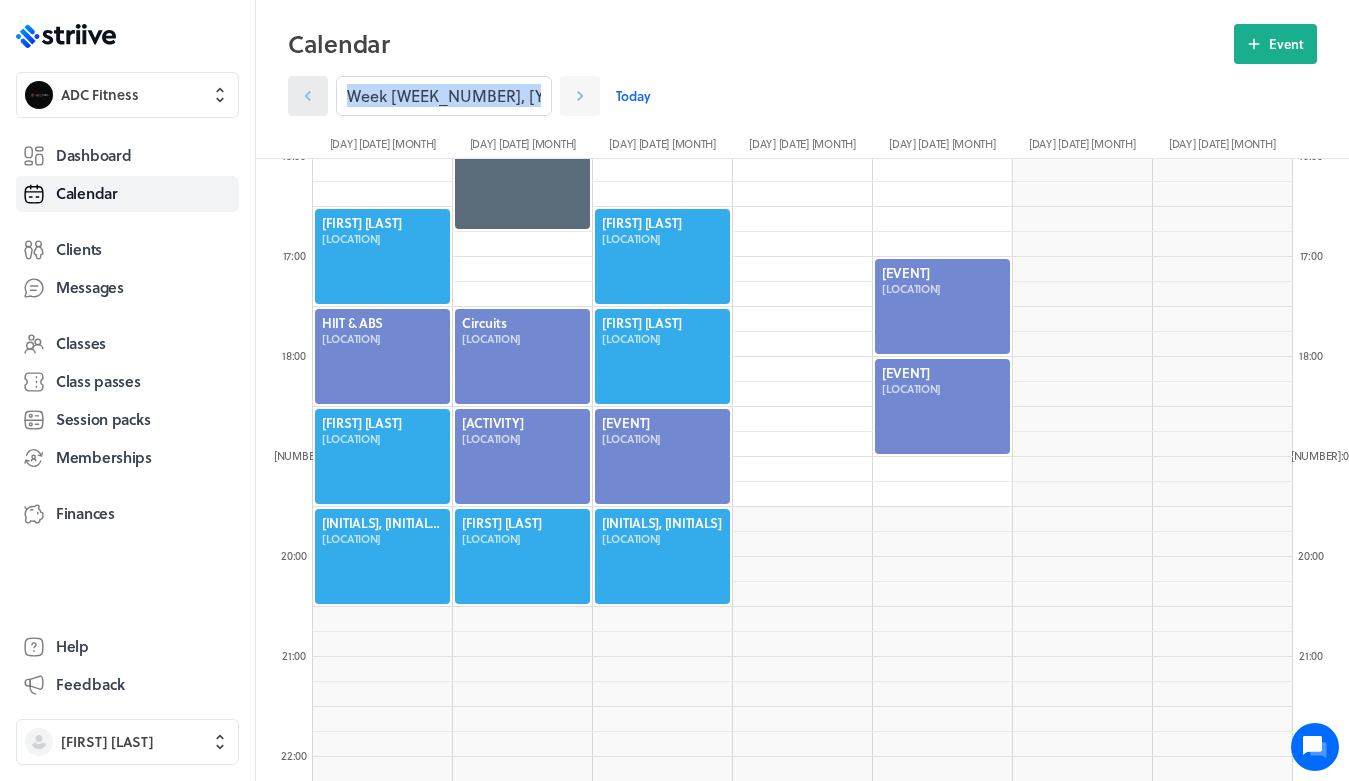 click at bounding box center [308, 96] 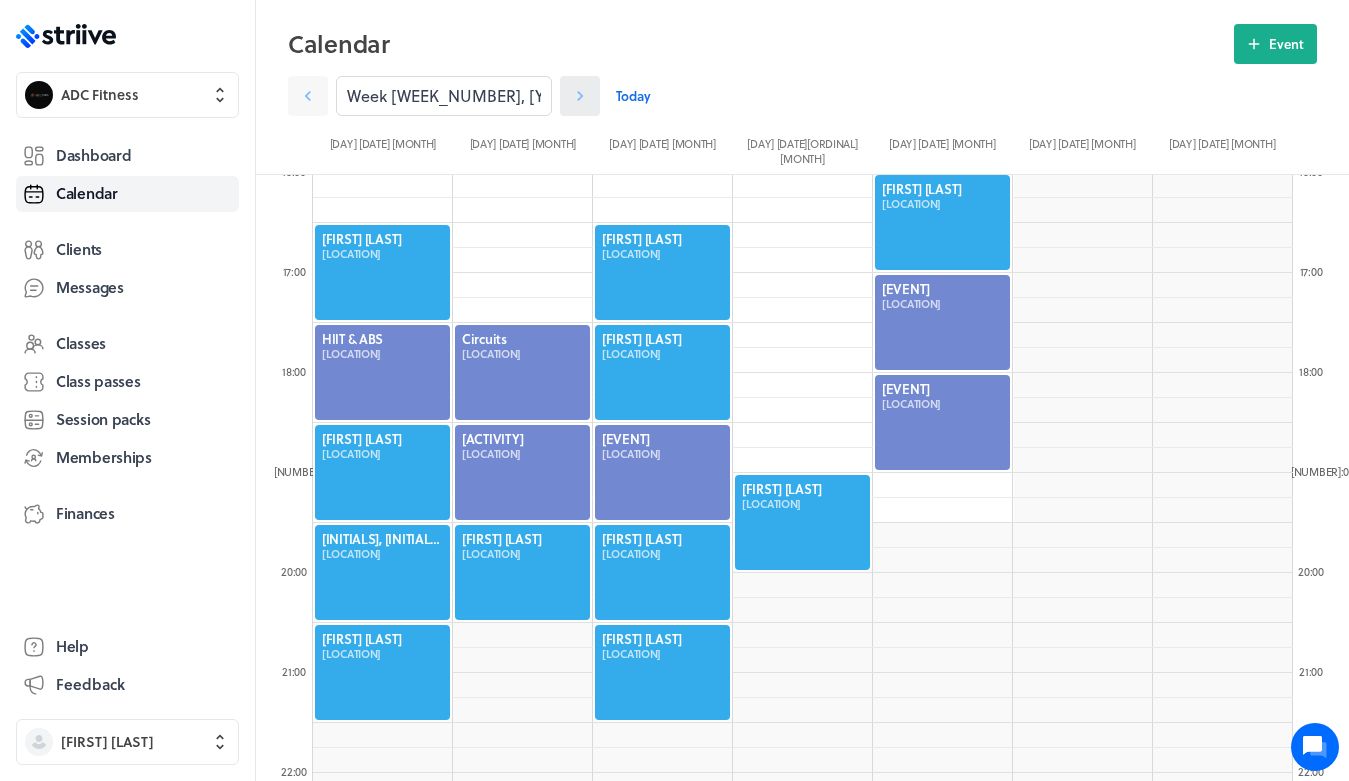 click at bounding box center [308, 96] 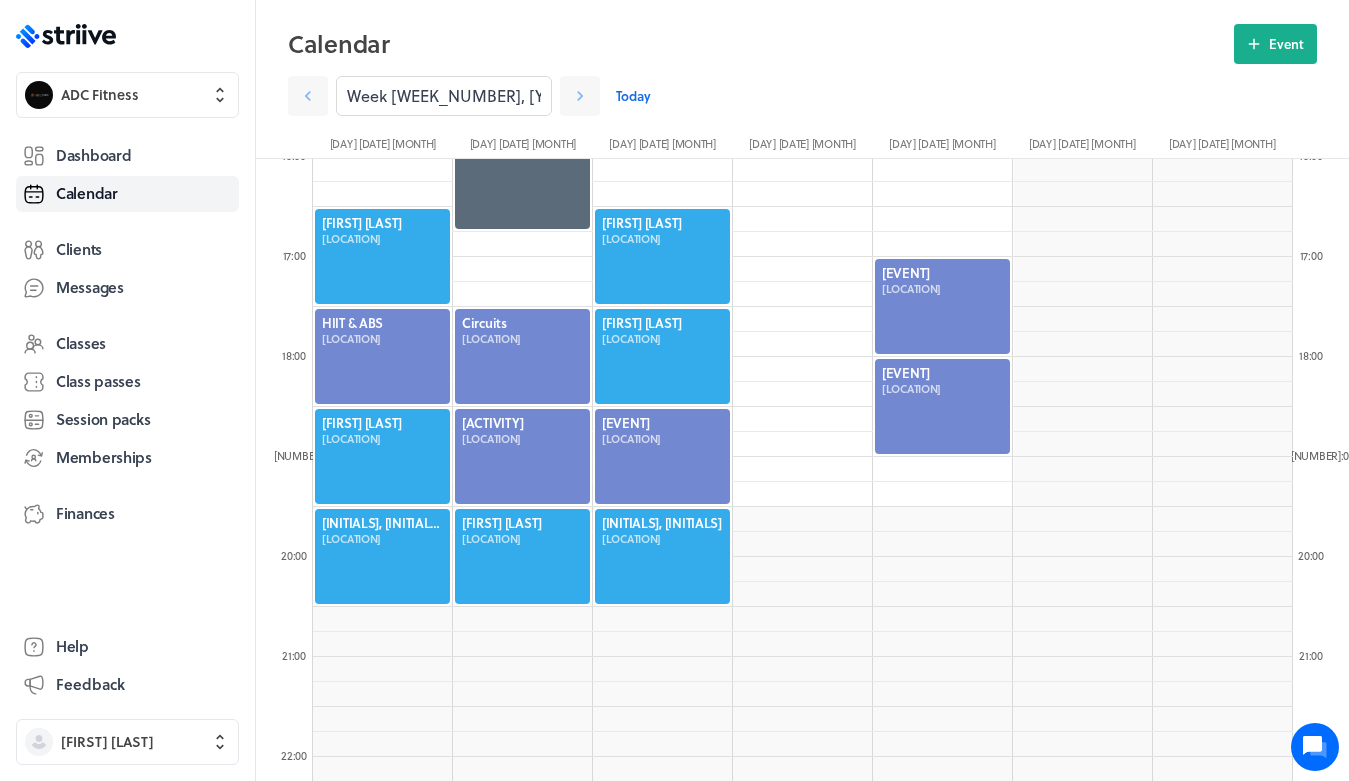 click at bounding box center (662, 556) 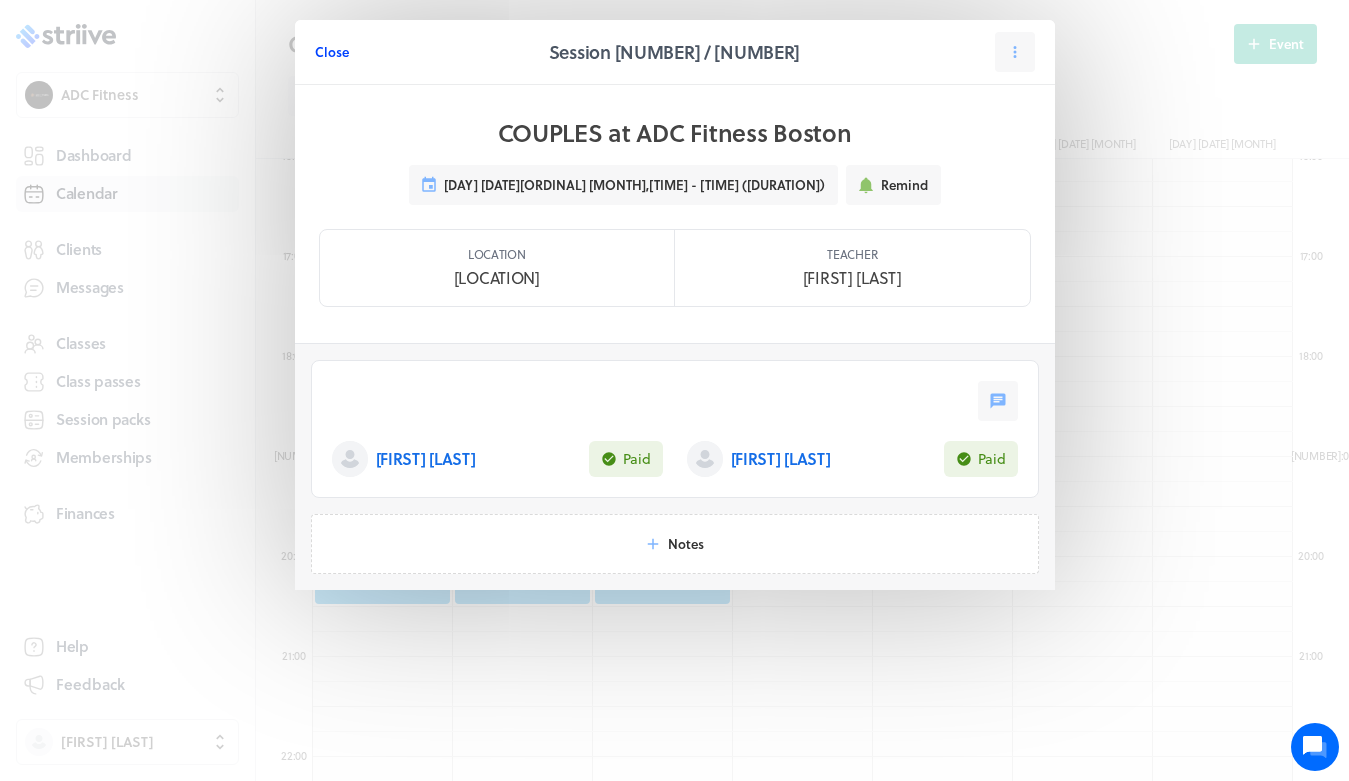 click on "Close" at bounding box center (332, 52) 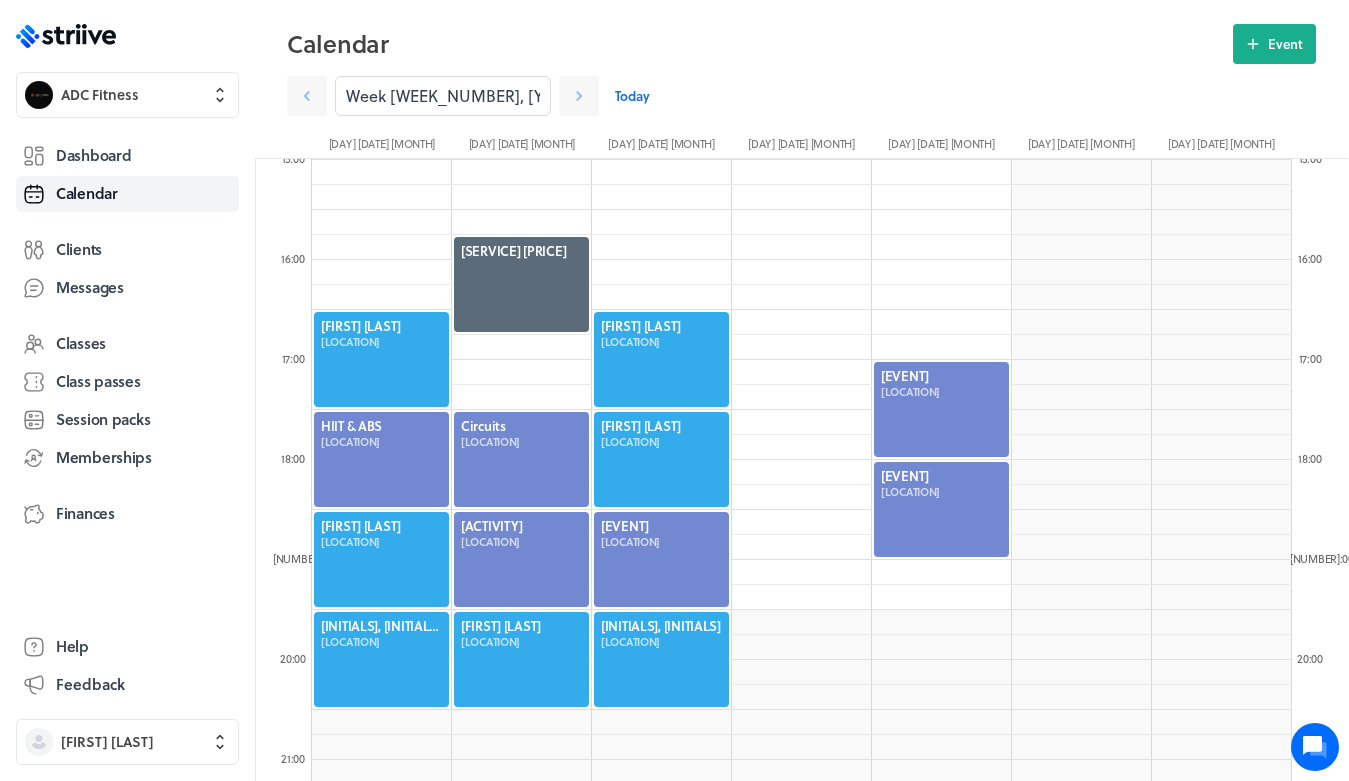scroll, scrollTop: 1499, scrollLeft: 0, axis: vertical 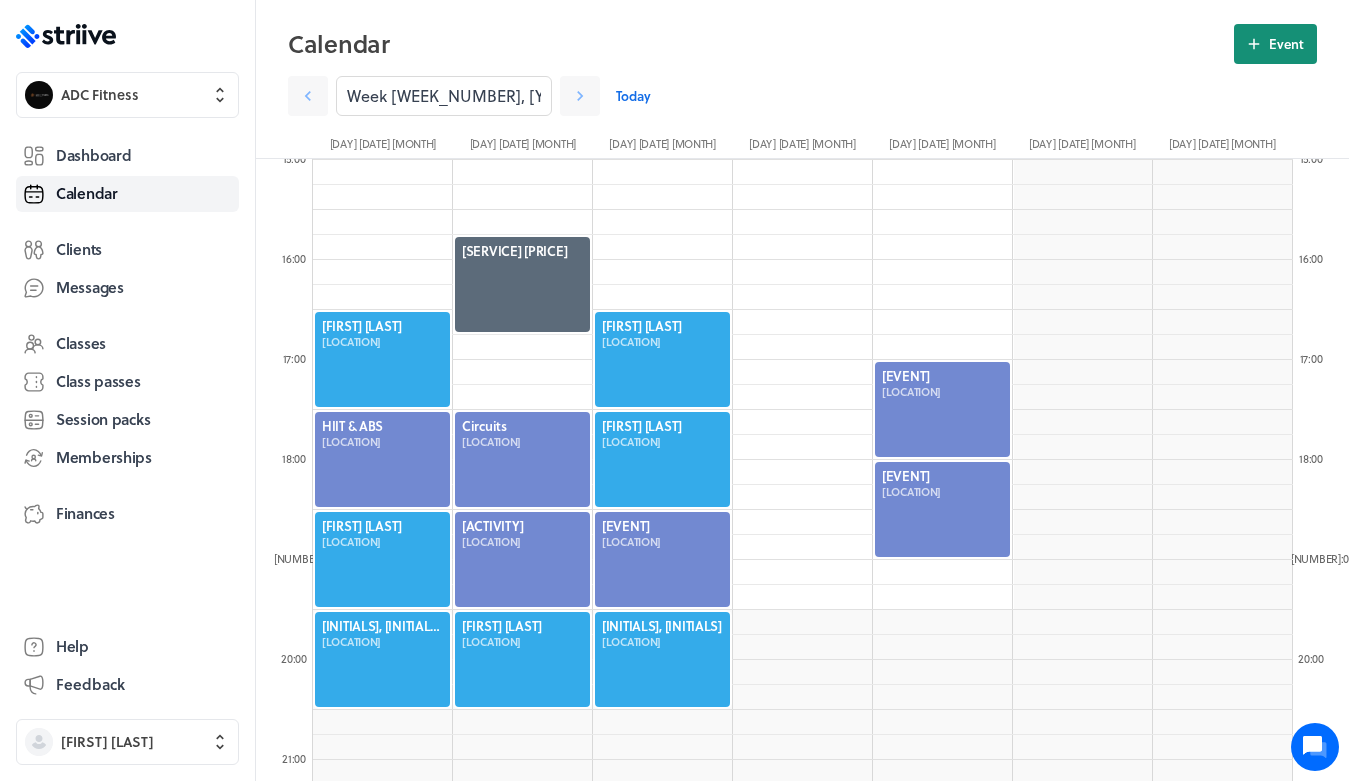 click on "Event" at bounding box center (1286, 44) 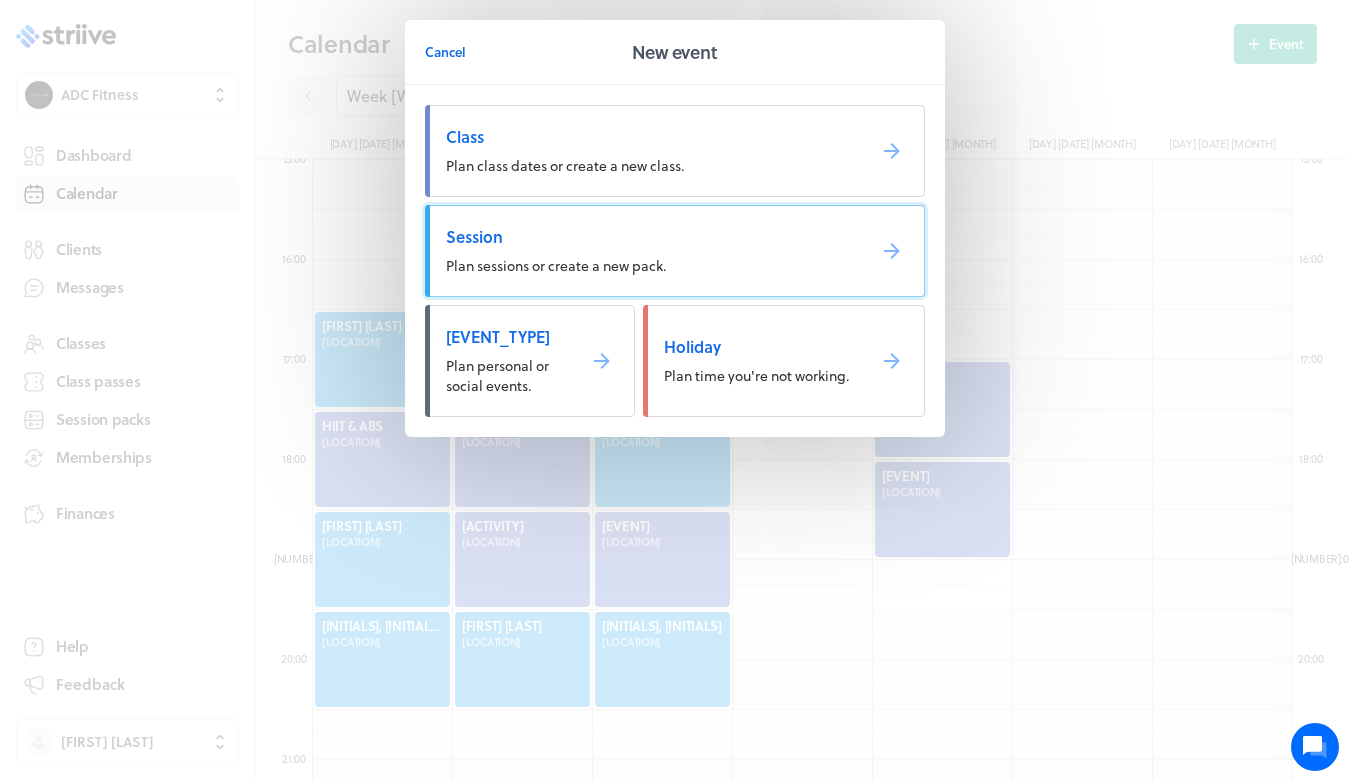 click on "Session" at bounding box center (647, 237) 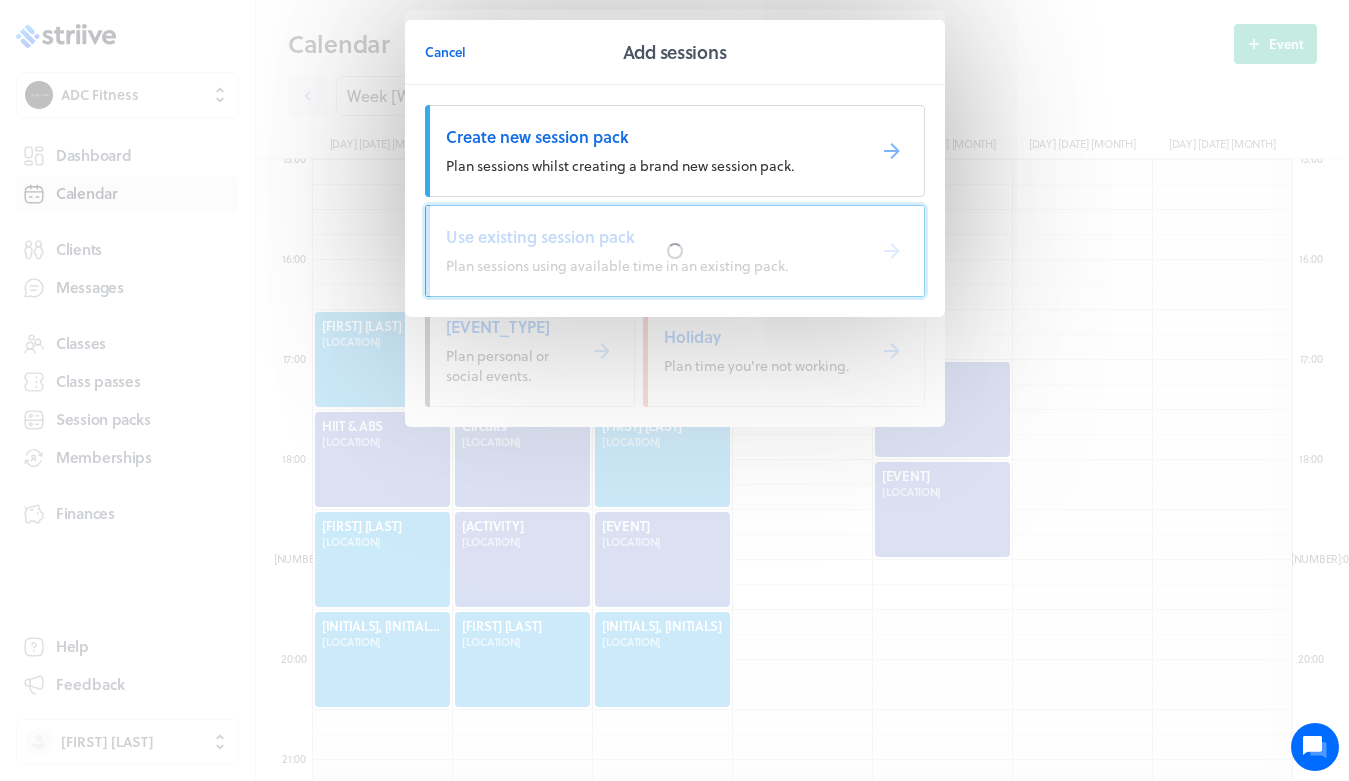 click at bounding box center (675, 251) 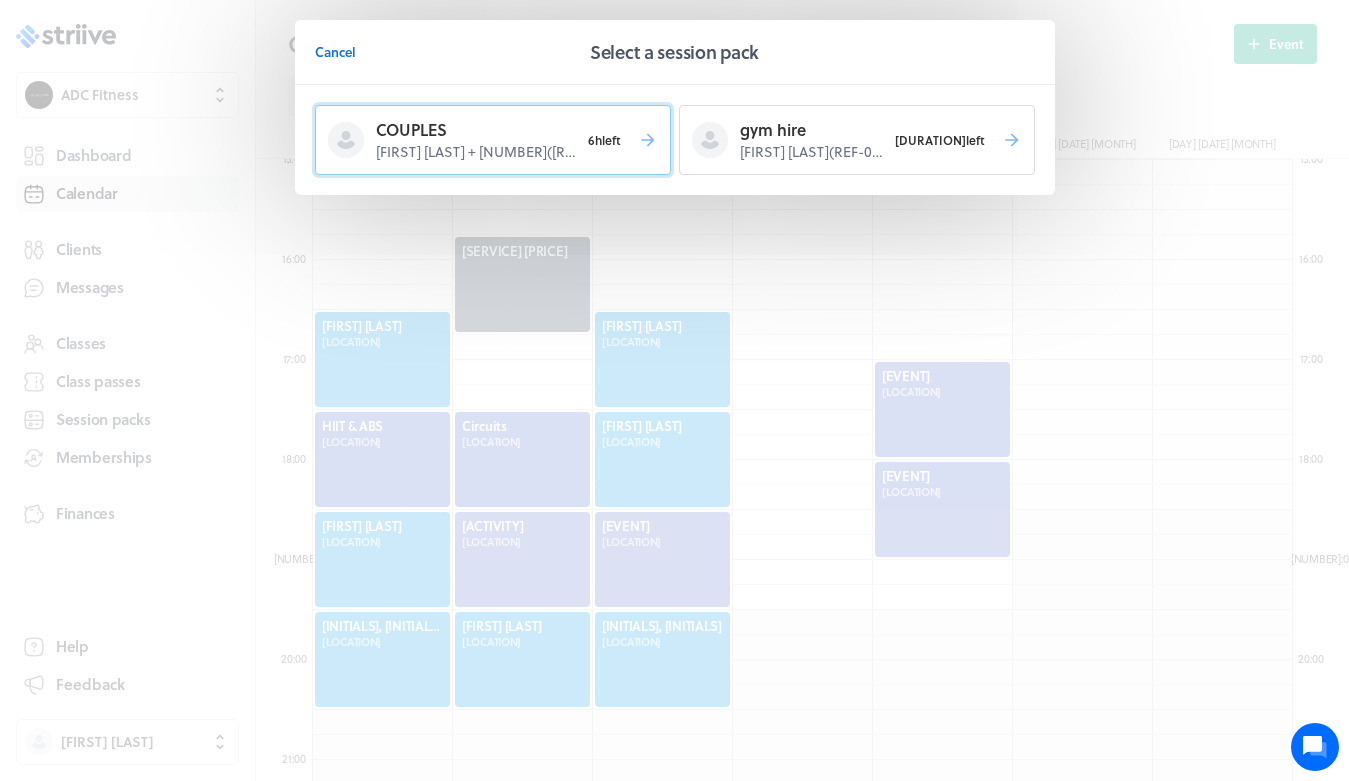 click on "COUPLES" at bounding box center (477, 130) 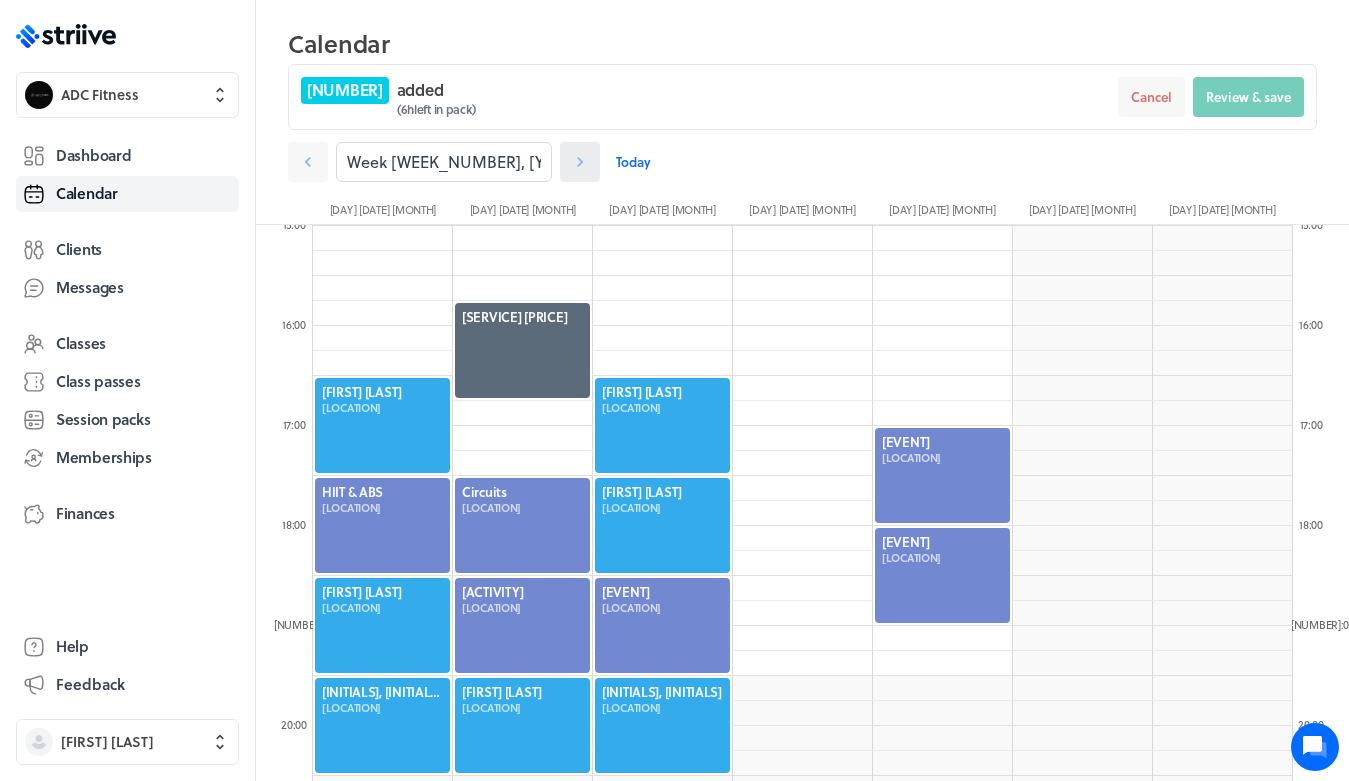 click at bounding box center (580, 162) 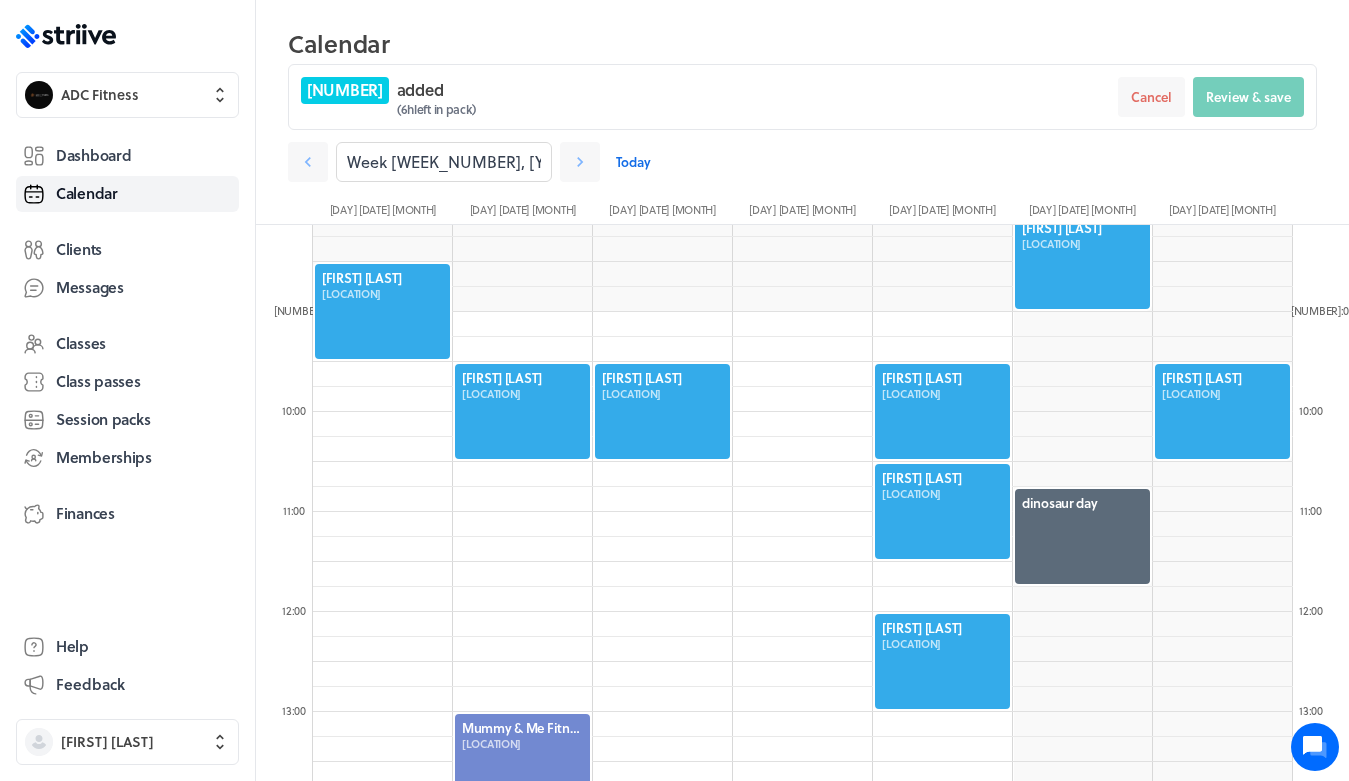 scroll, scrollTop: 812, scrollLeft: 0, axis: vertical 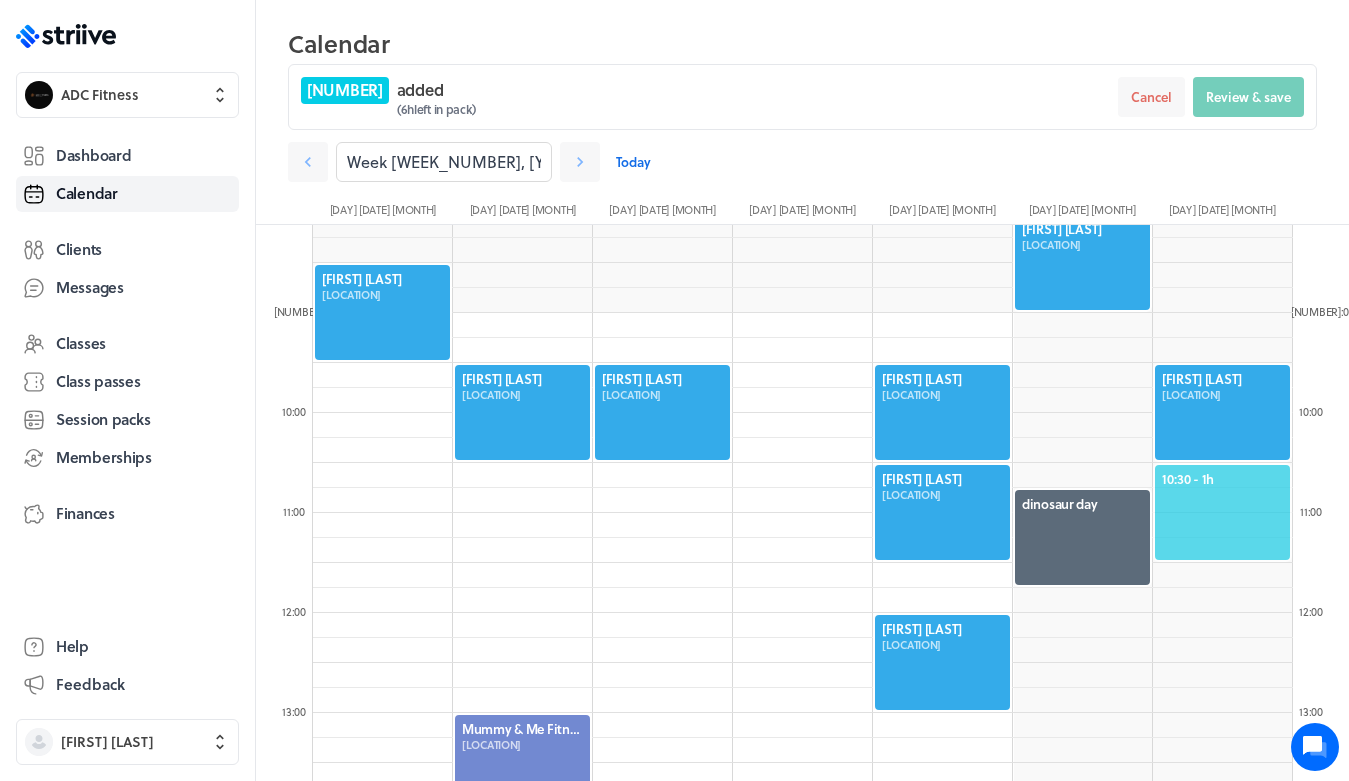 click on "10:30  - 1h" at bounding box center [1222, 479] 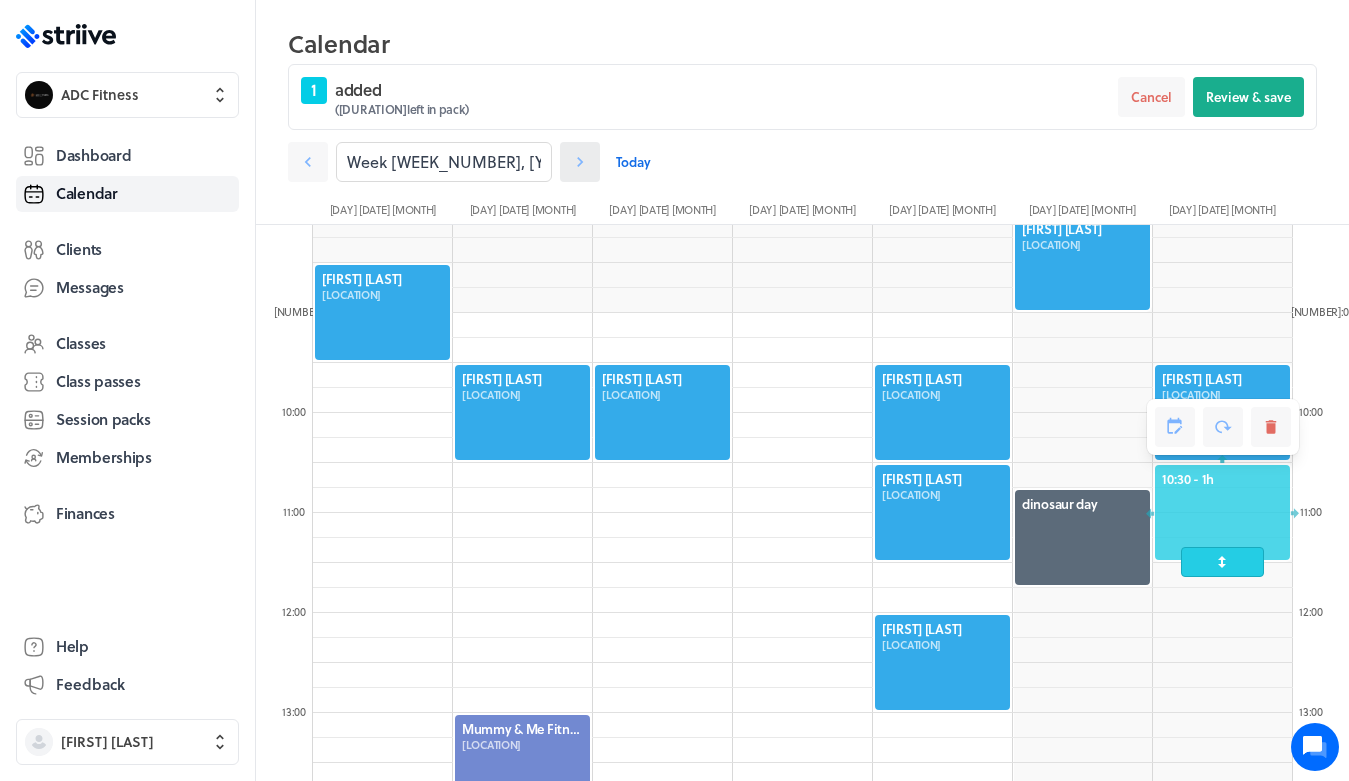 click at bounding box center [308, 162] 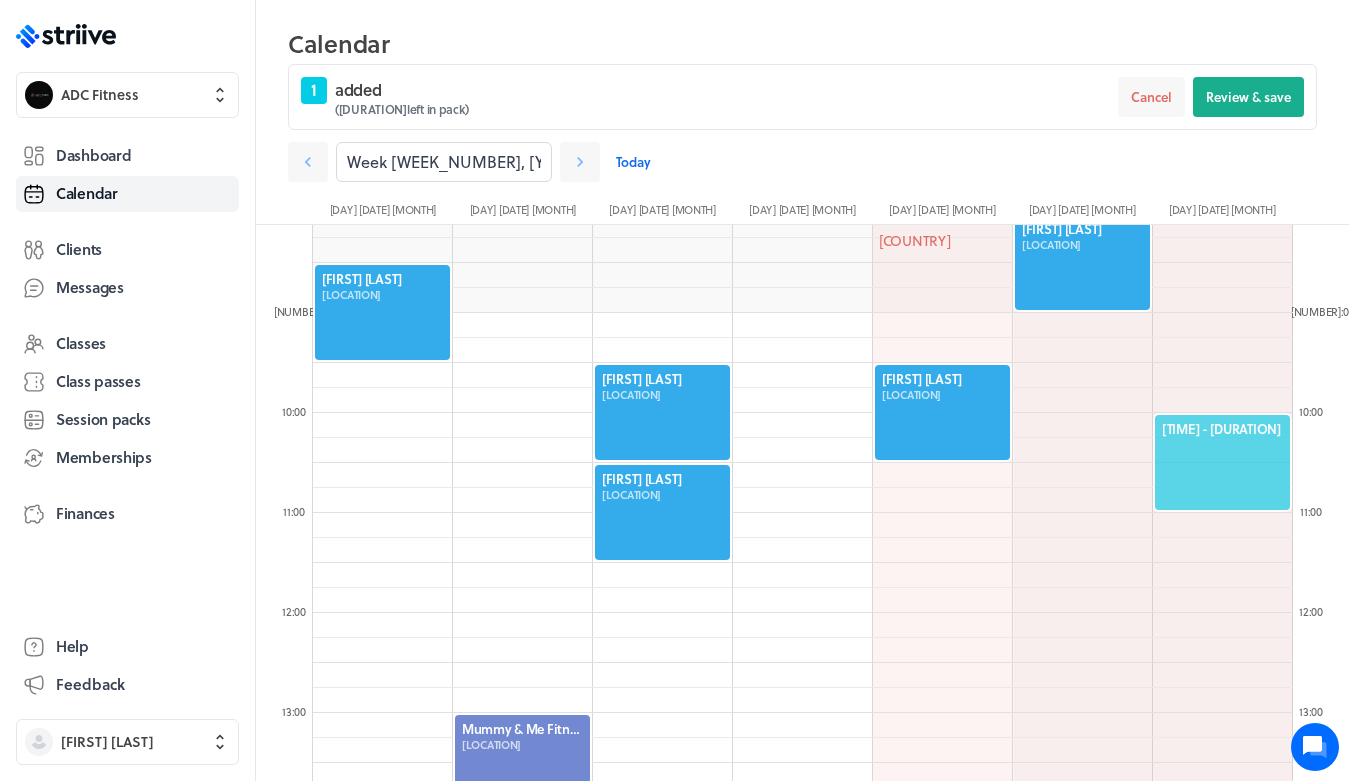 click on "[TIME] - [DURATION]" at bounding box center [1222, 462] 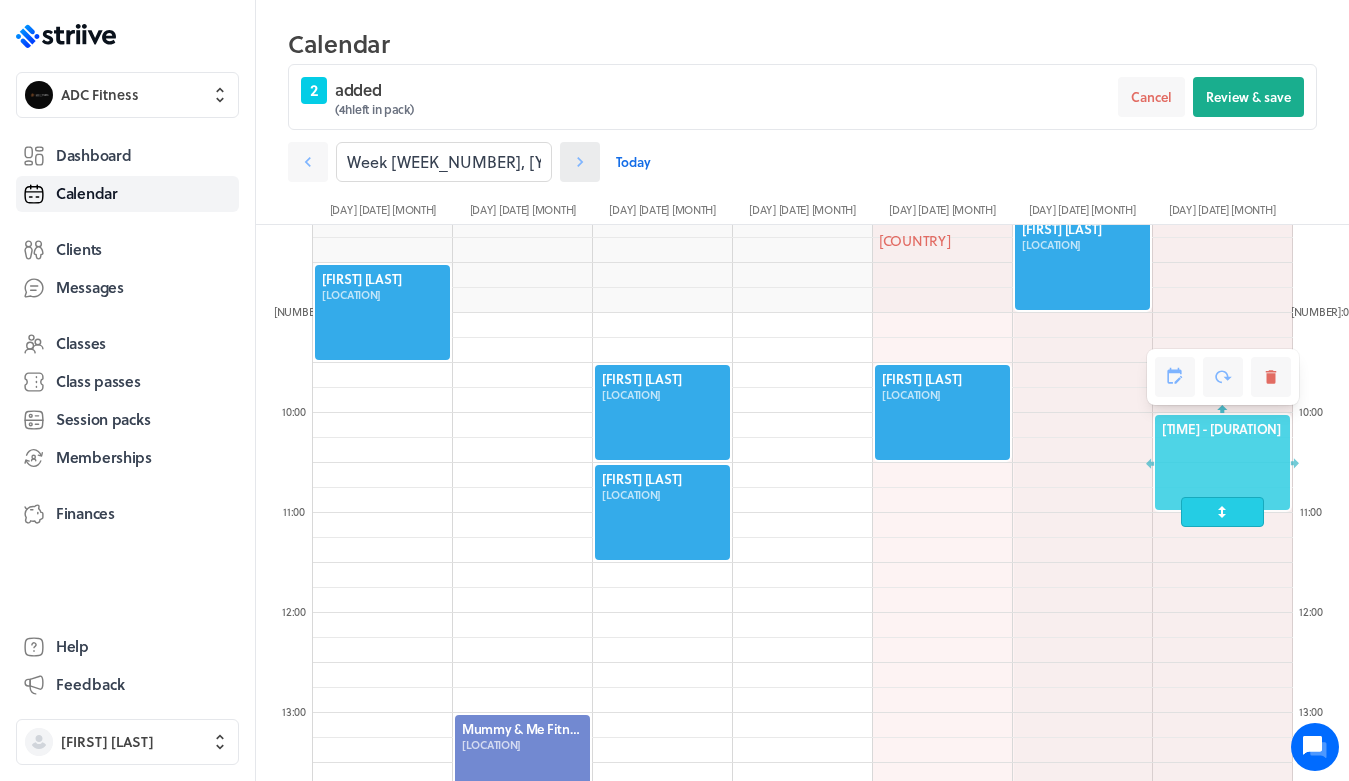 click at bounding box center [308, 162] 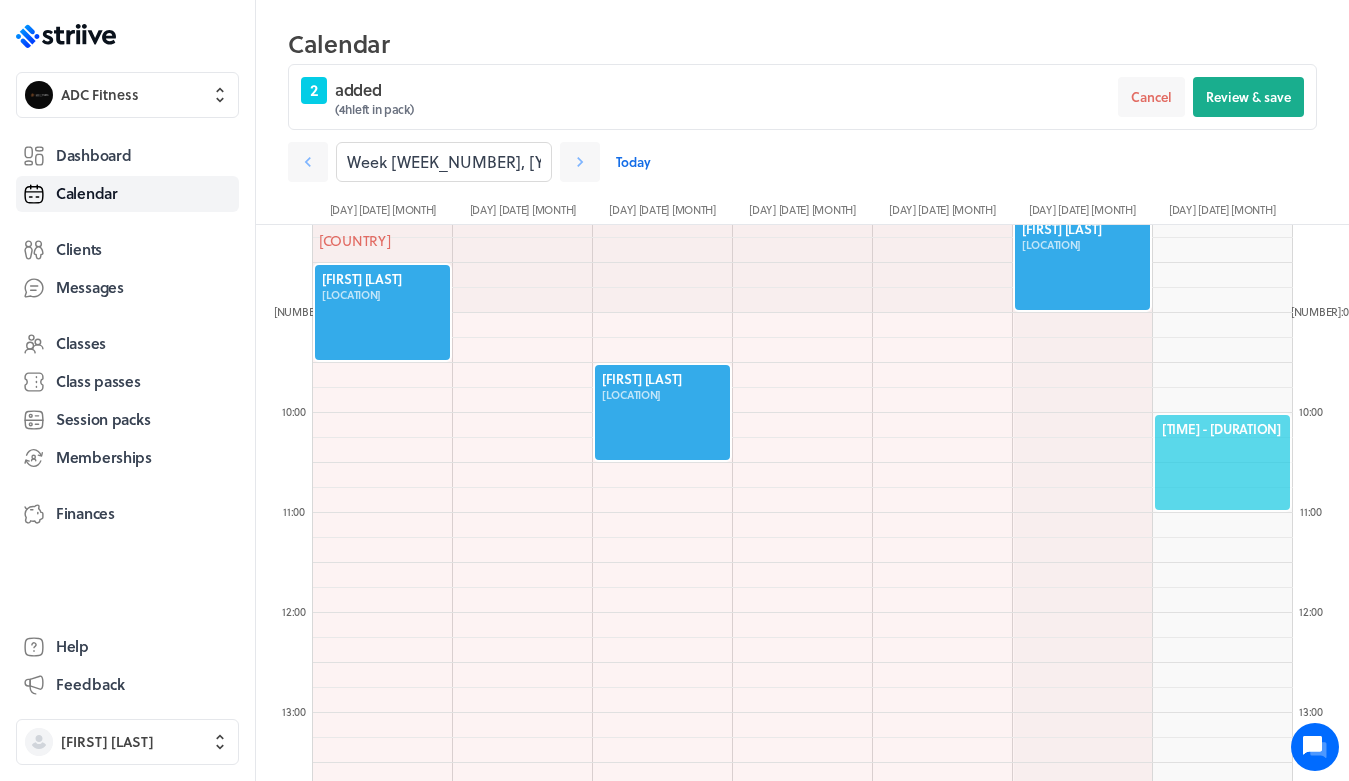 click on "[TIME] - [DURATION]" at bounding box center [1222, 429] 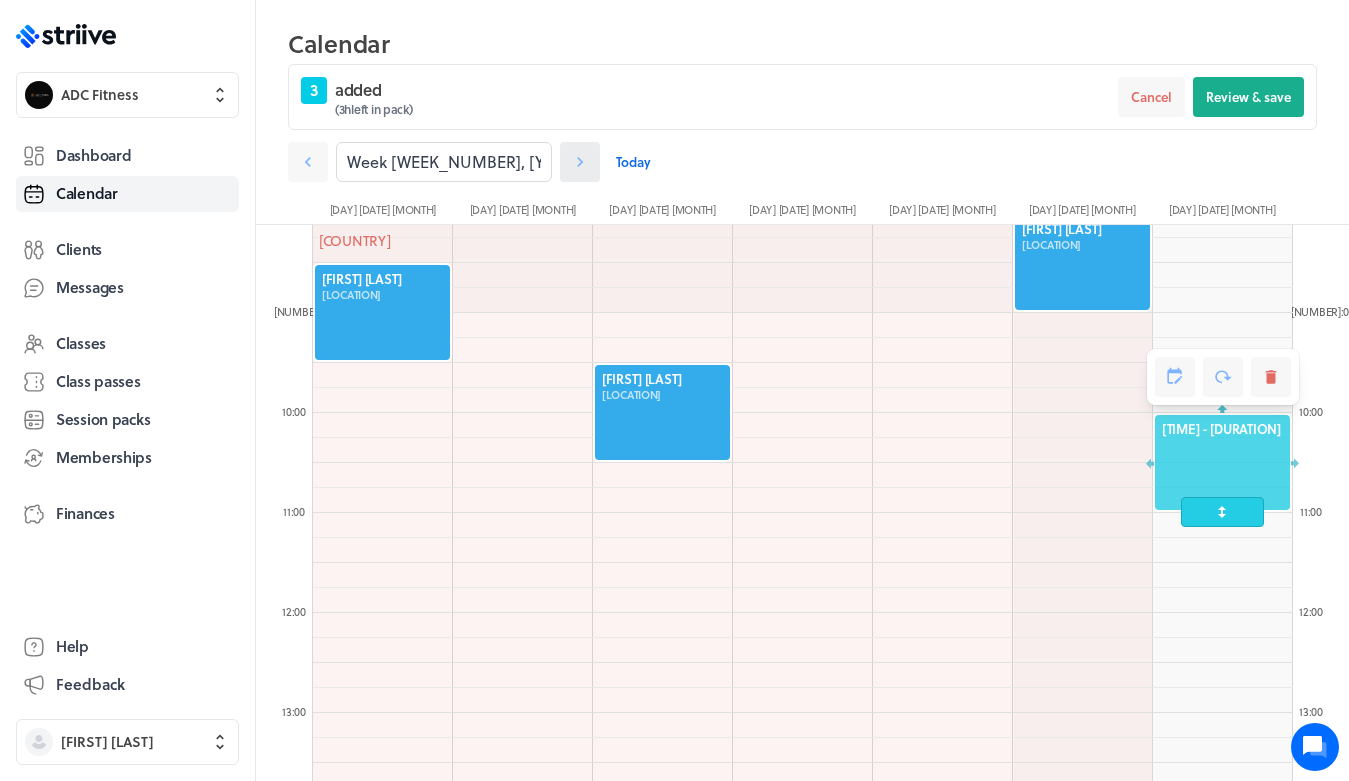 click at bounding box center [308, 162] 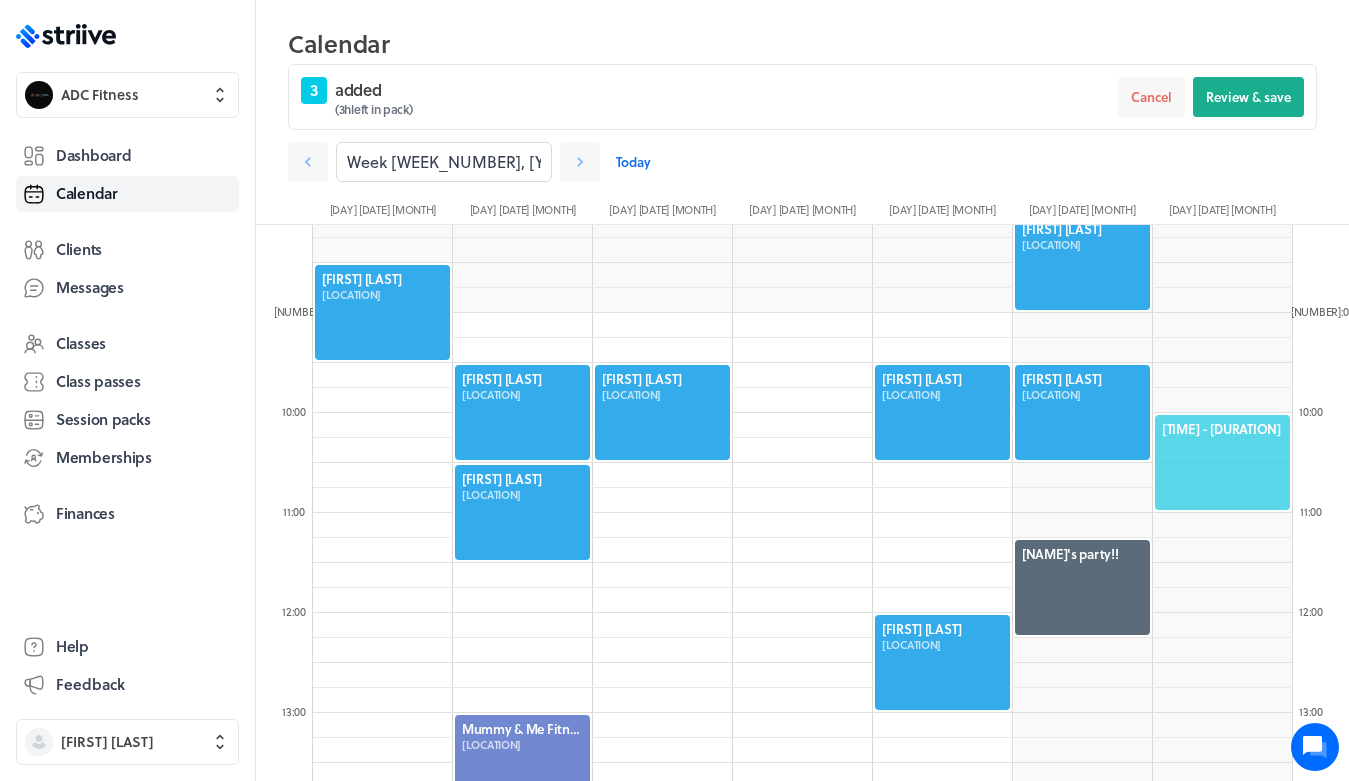 click on "[TIME] - [DURATION]" at bounding box center (1222, 429) 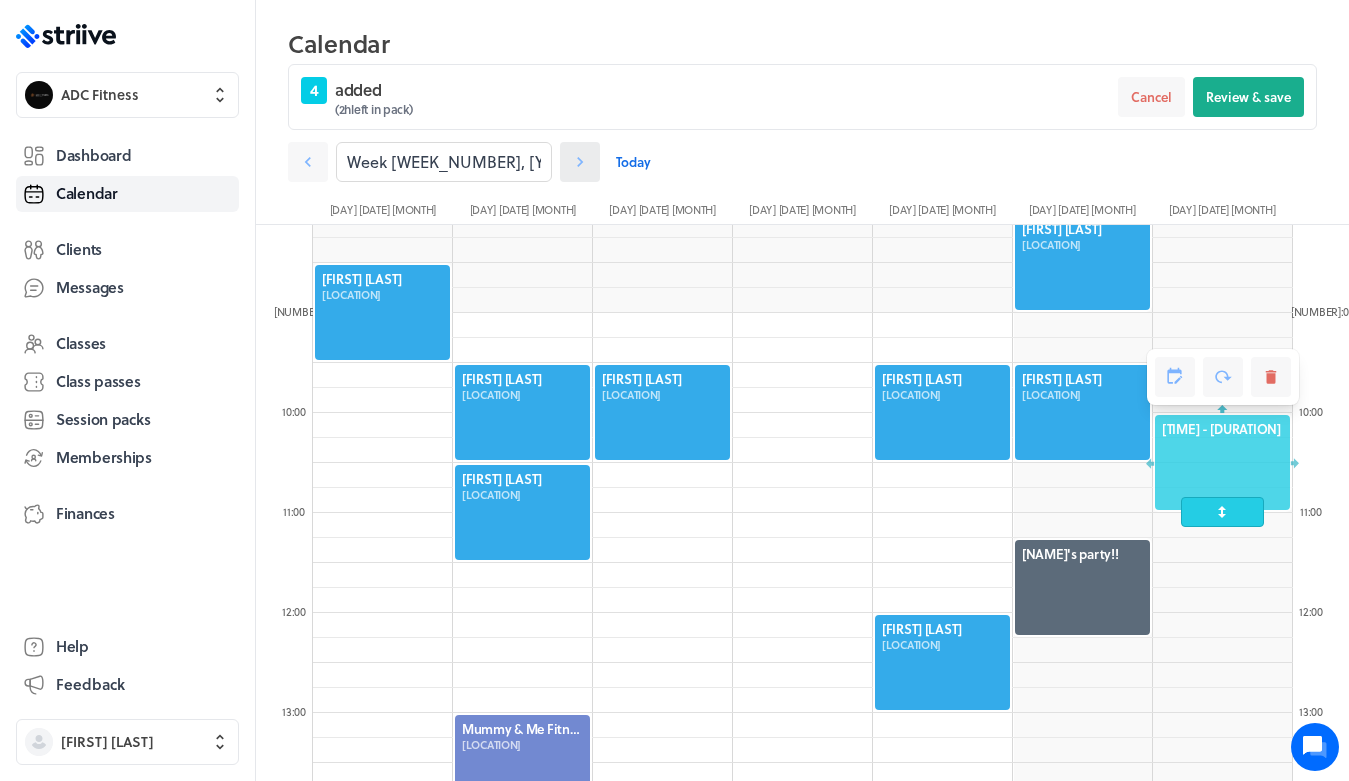 click at bounding box center (580, 162) 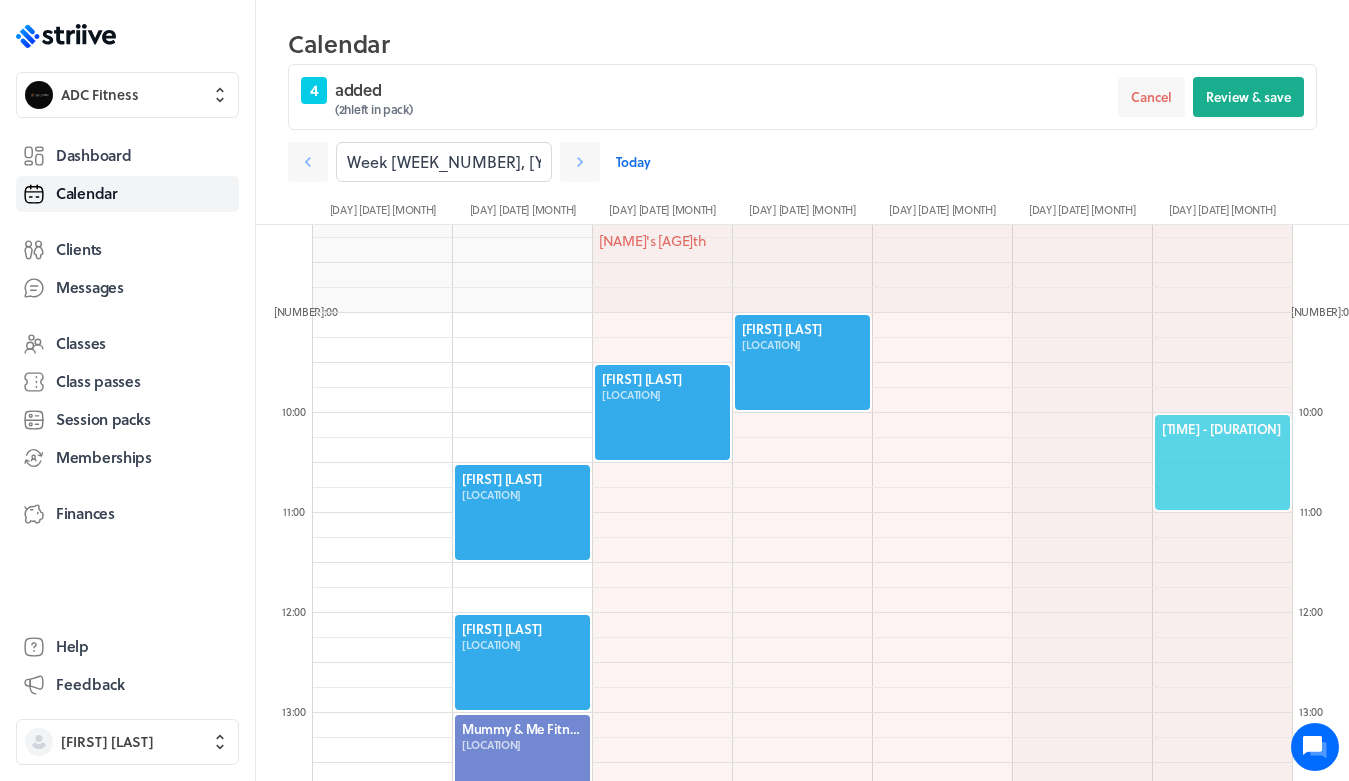 click on "[TIME] - [DURATION]" at bounding box center (1222, 429) 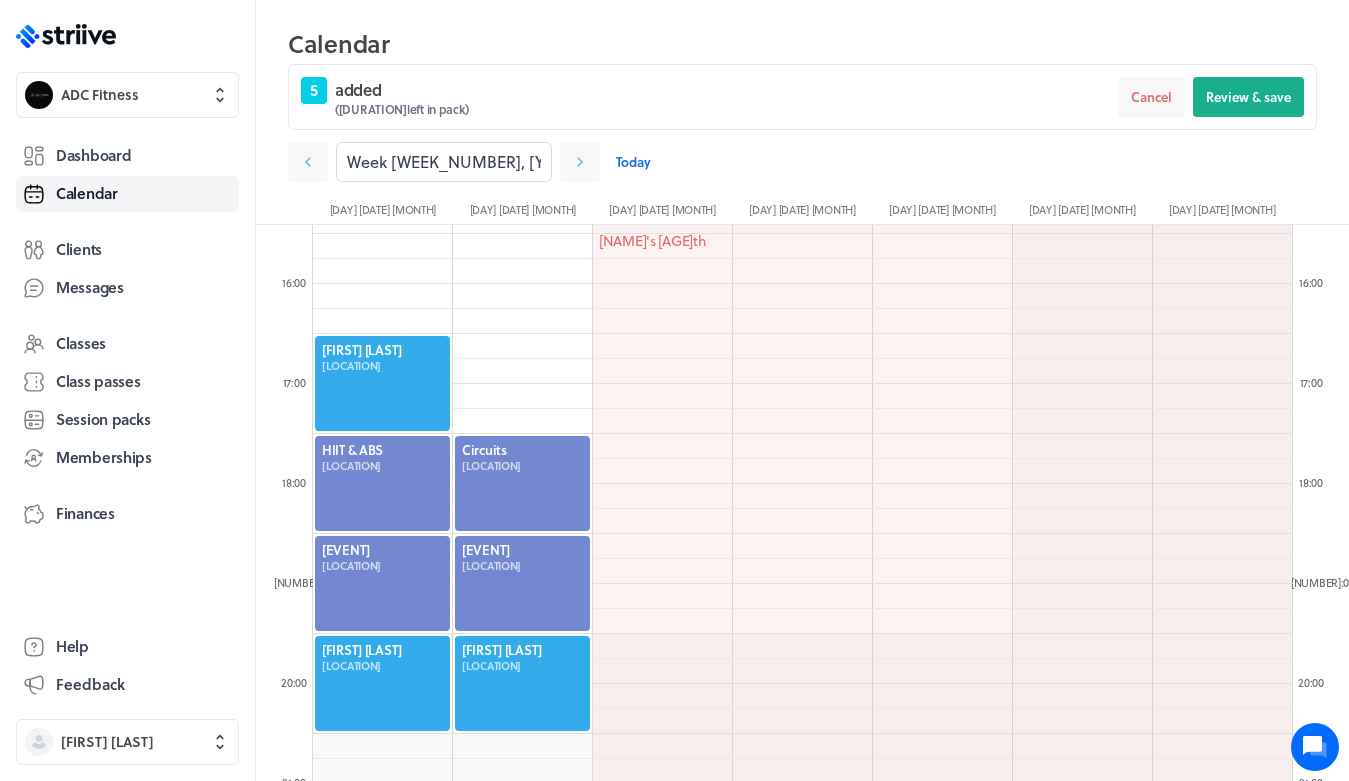 scroll, scrollTop: 1648, scrollLeft: 0, axis: vertical 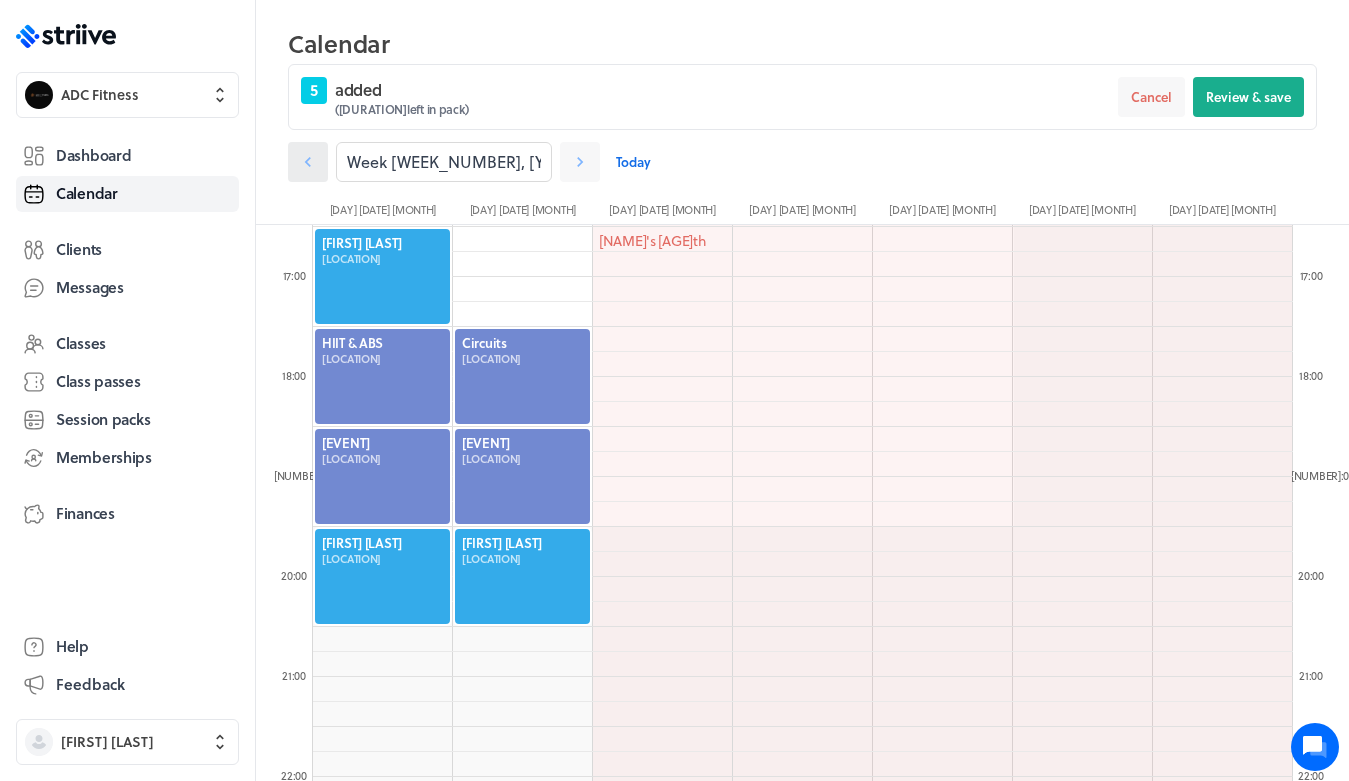 click at bounding box center (308, 162) 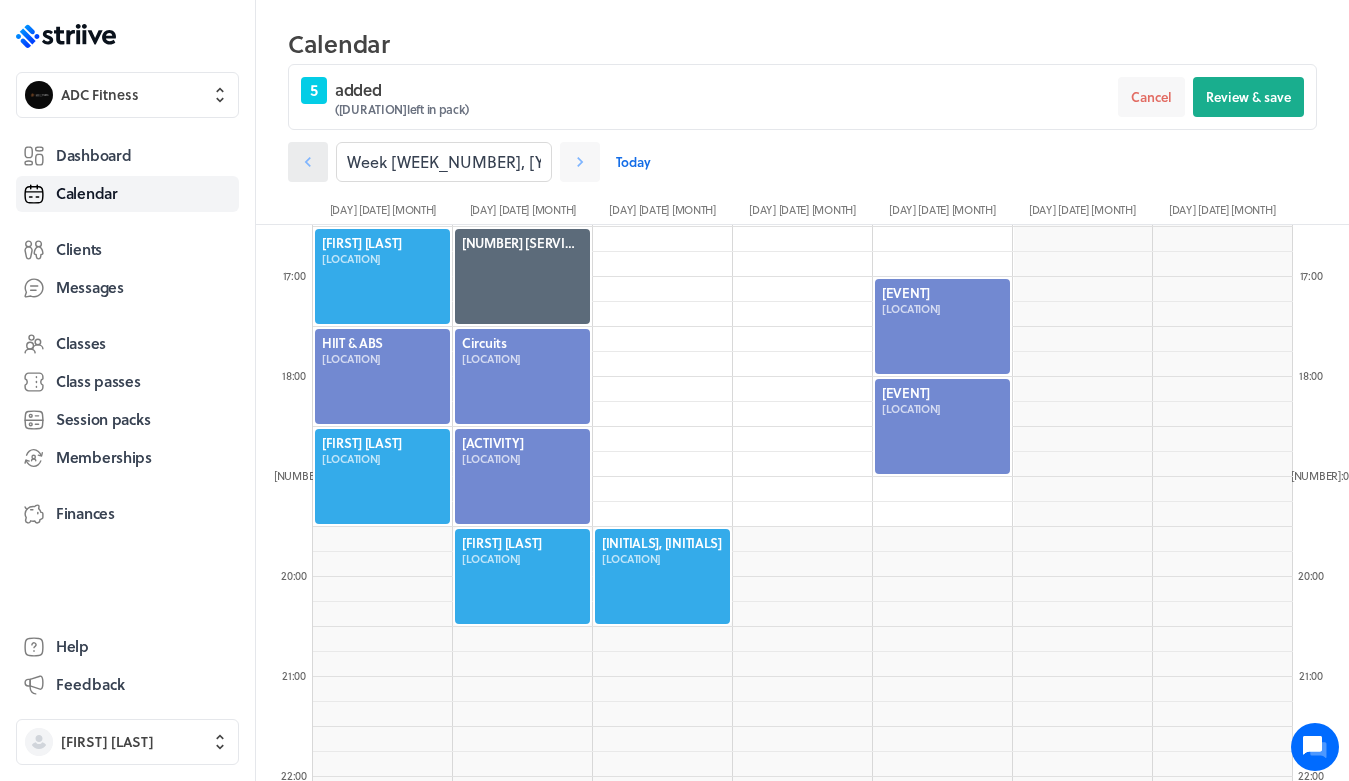 click at bounding box center [308, 162] 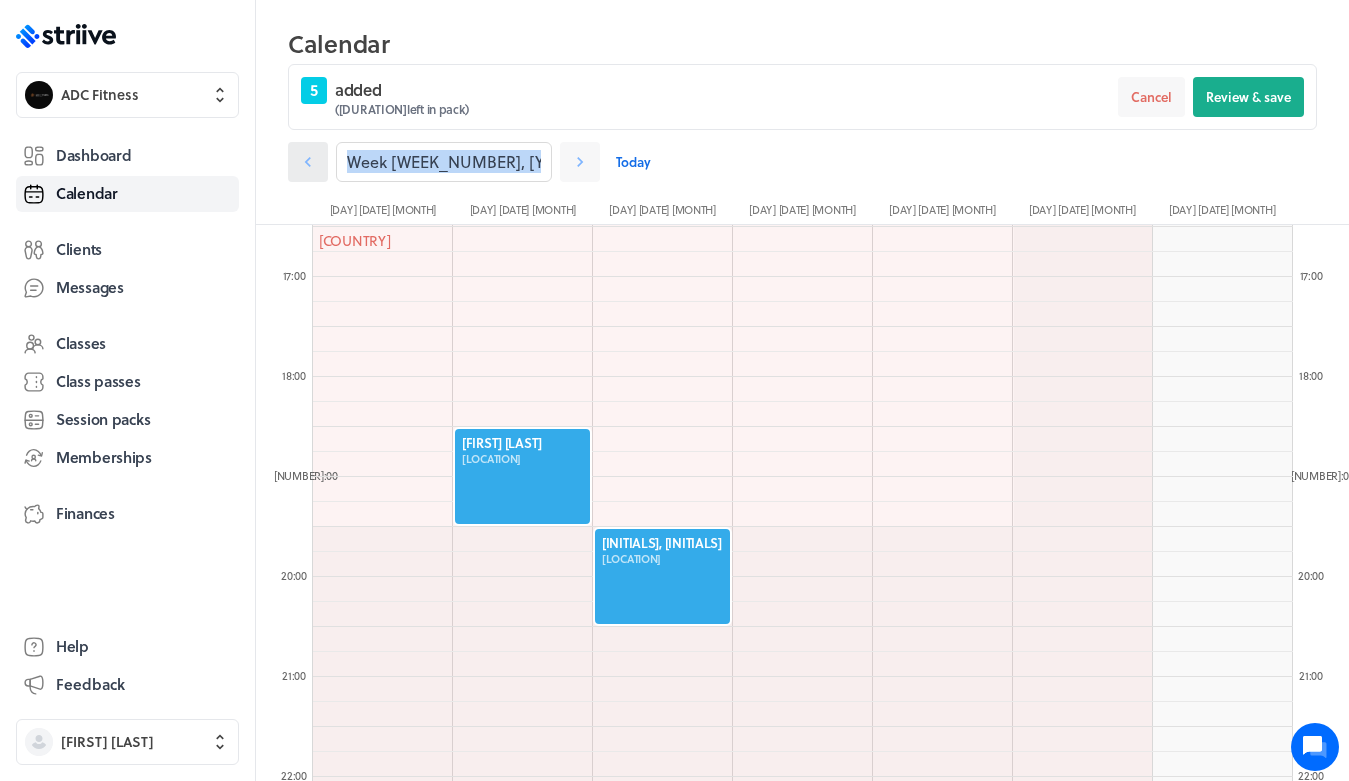 click at bounding box center [308, 162] 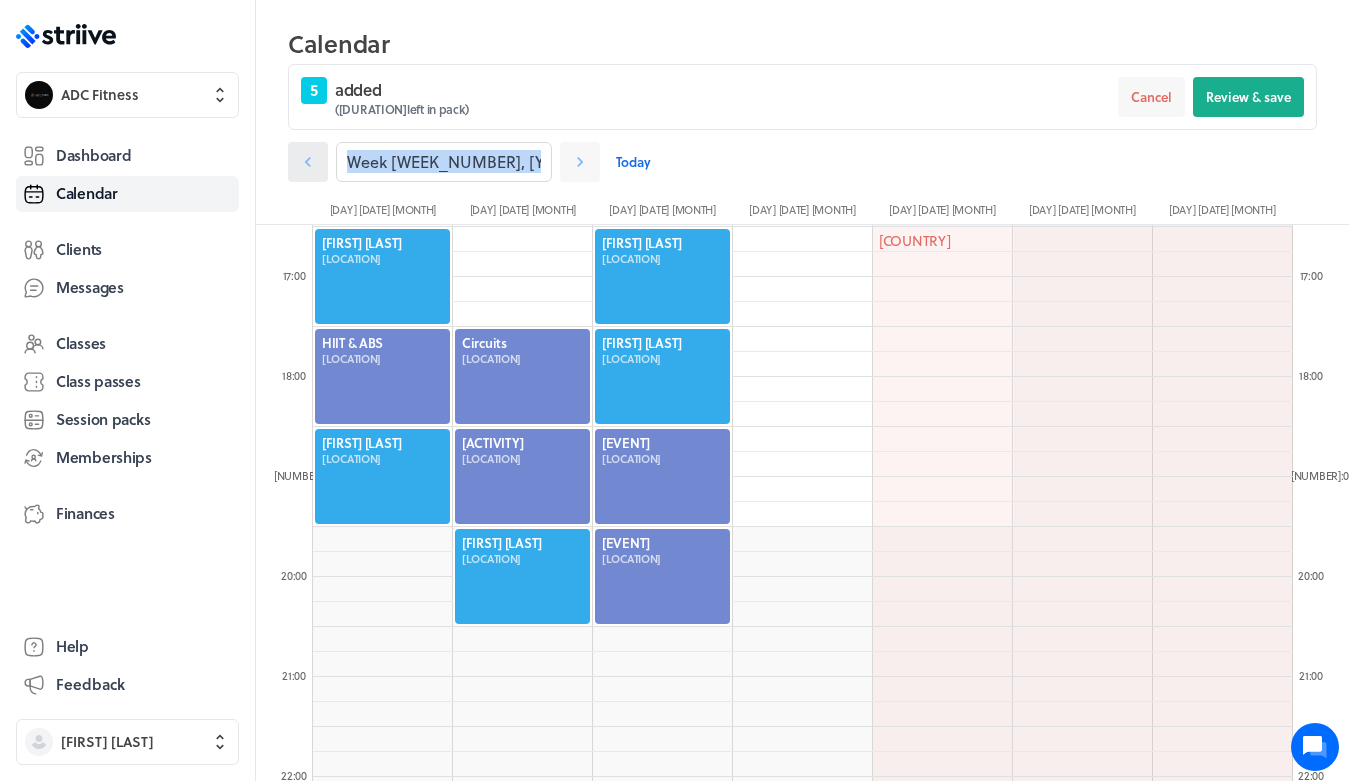 click at bounding box center (308, 162) 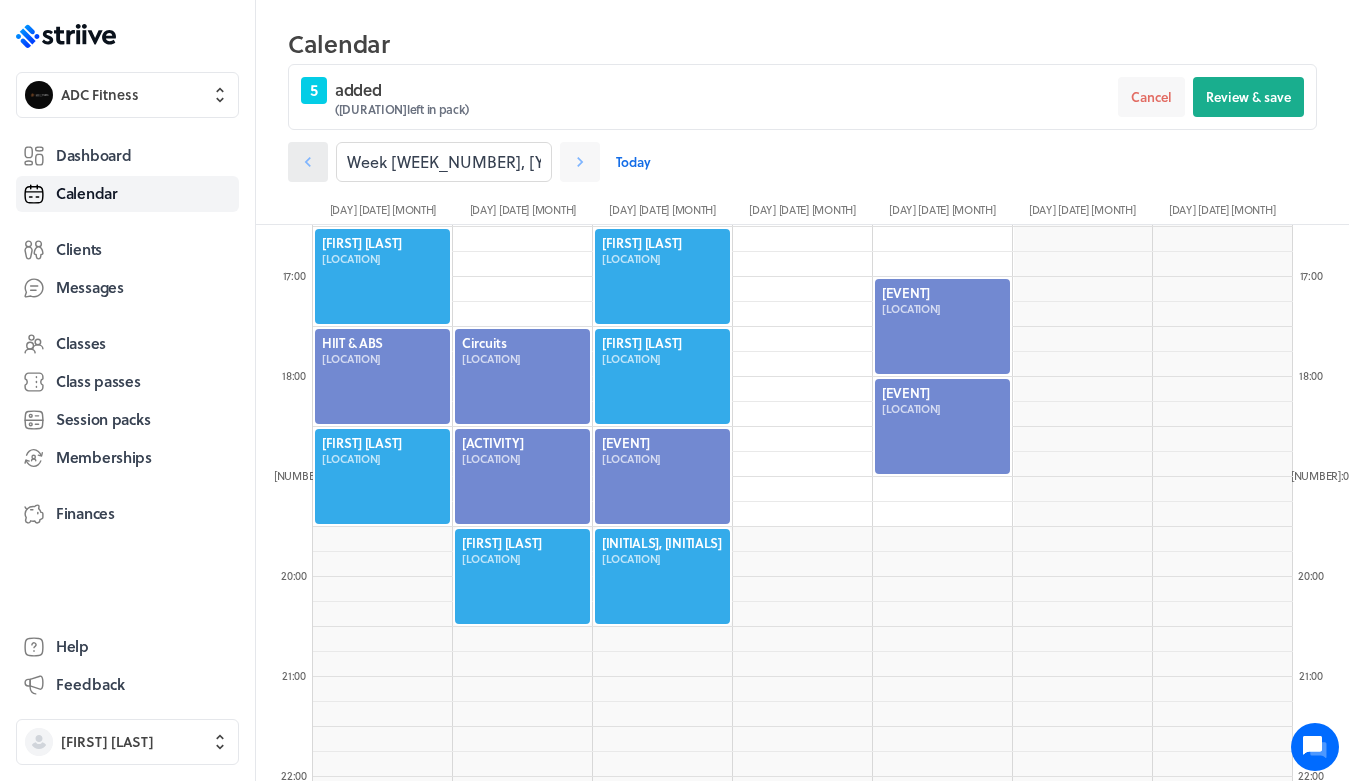 click at bounding box center (308, 162) 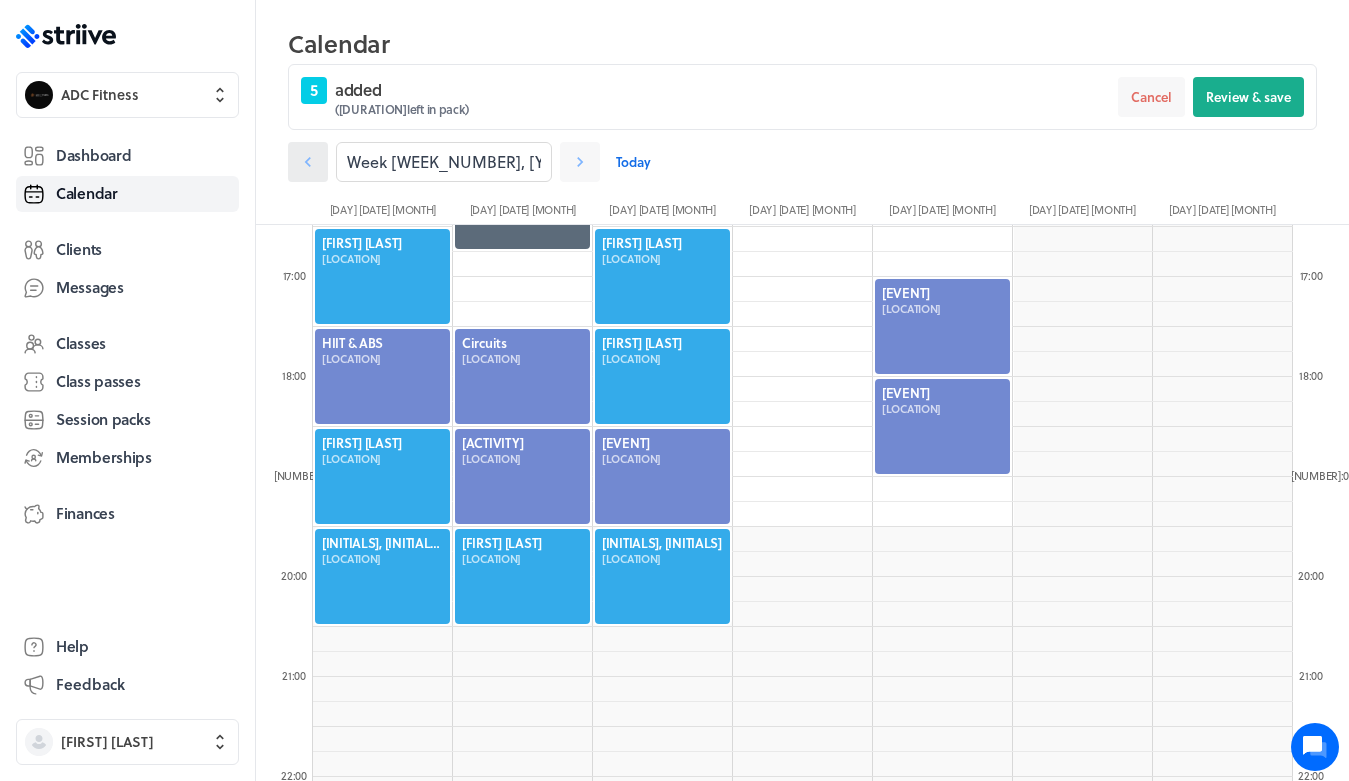 click at bounding box center (308, 162) 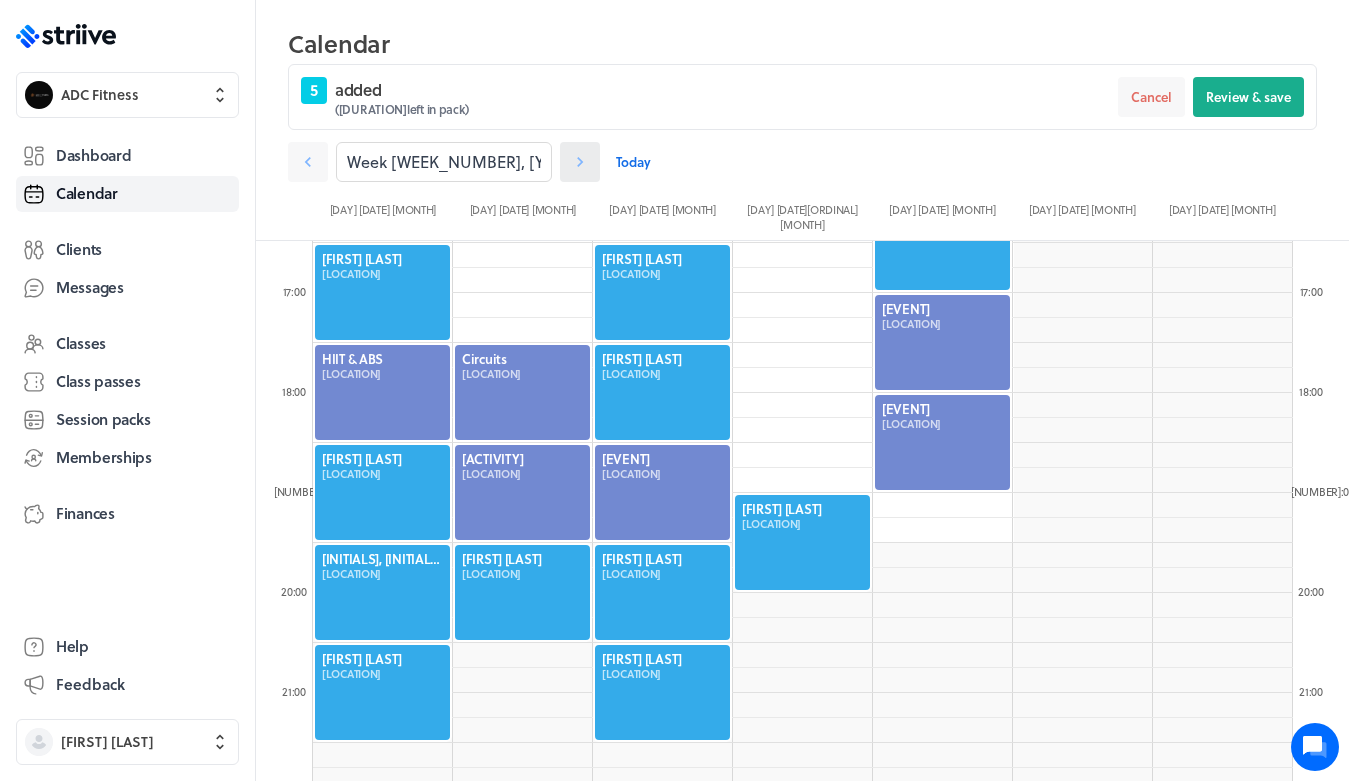 click at bounding box center (308, 162) 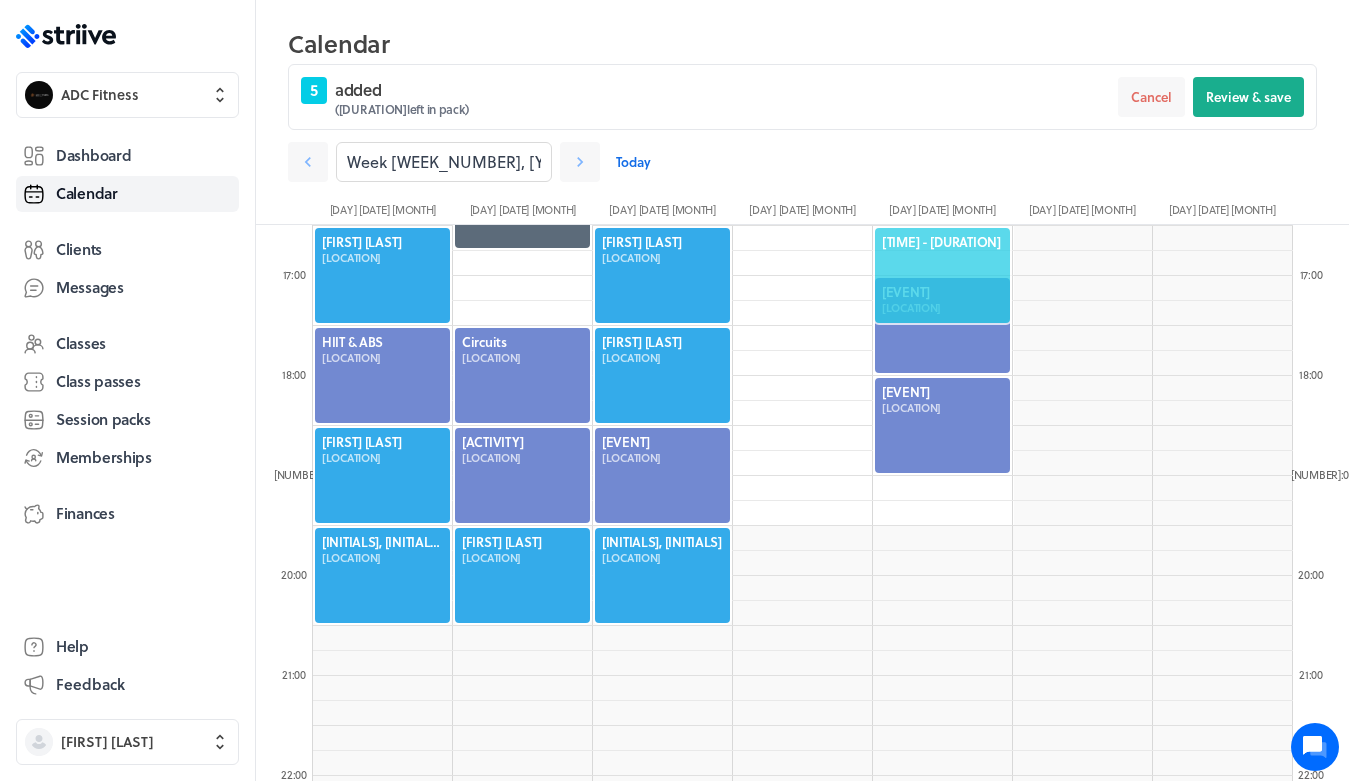 scroll, scrollTop: 1695, scrollLeft: 0, axis: vertical 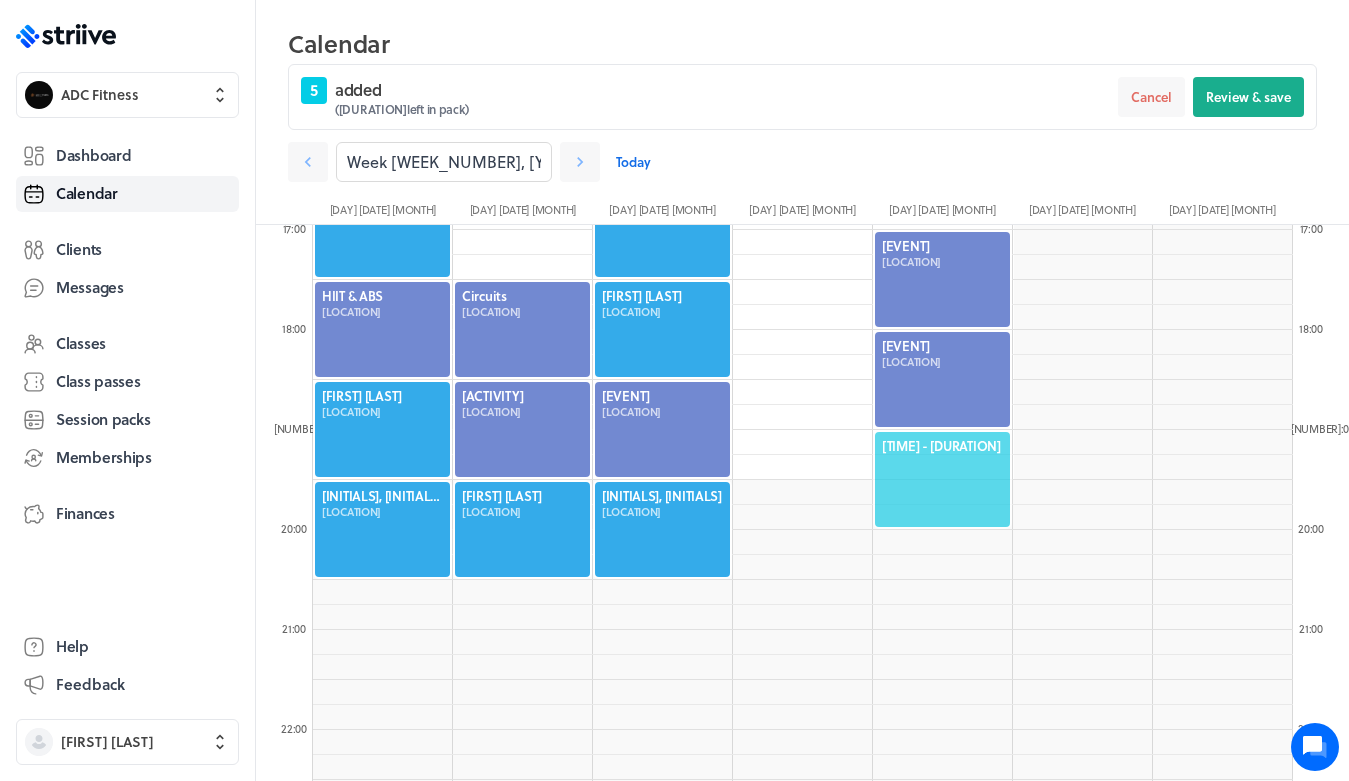 click on "[TIME] - [DURATION]" at bounding box center (942, 446) 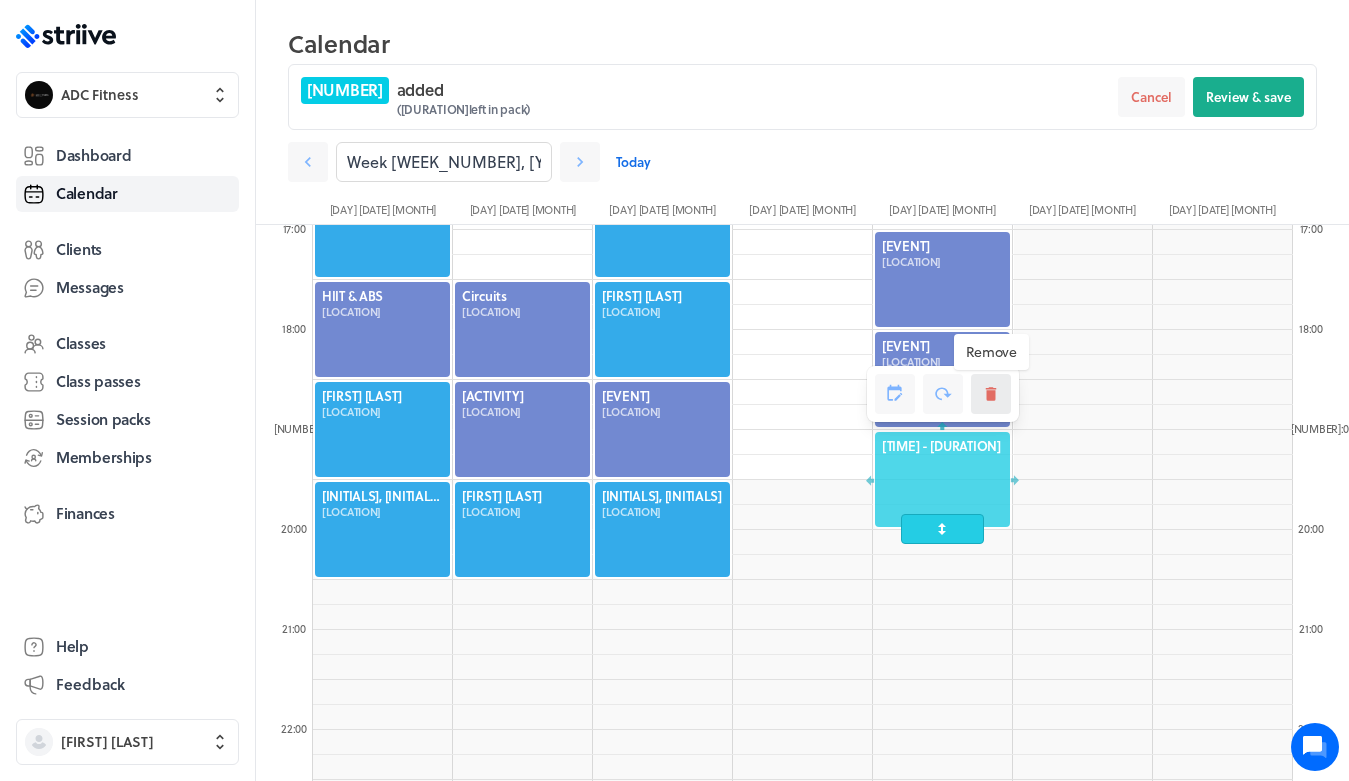 click at bounding box center [991, 394] 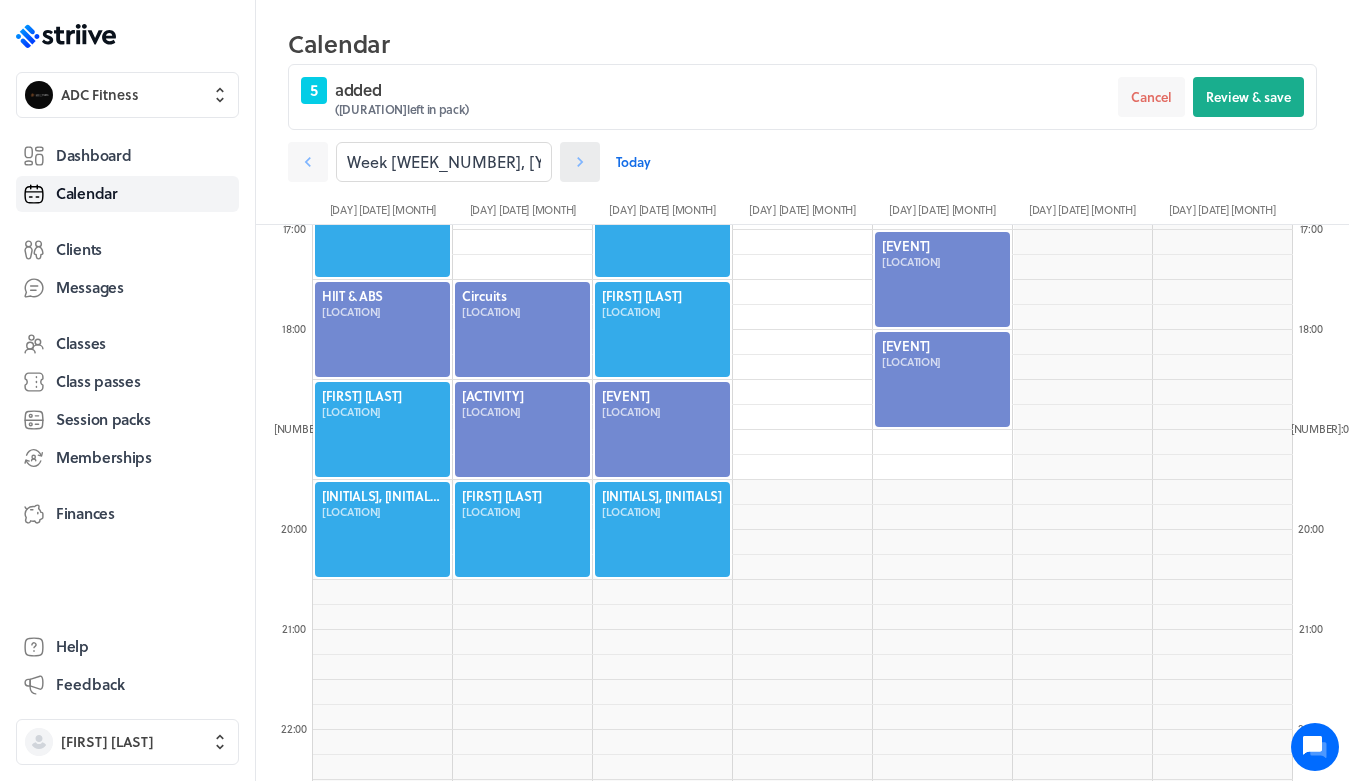 click at bounding box center [308, 162] 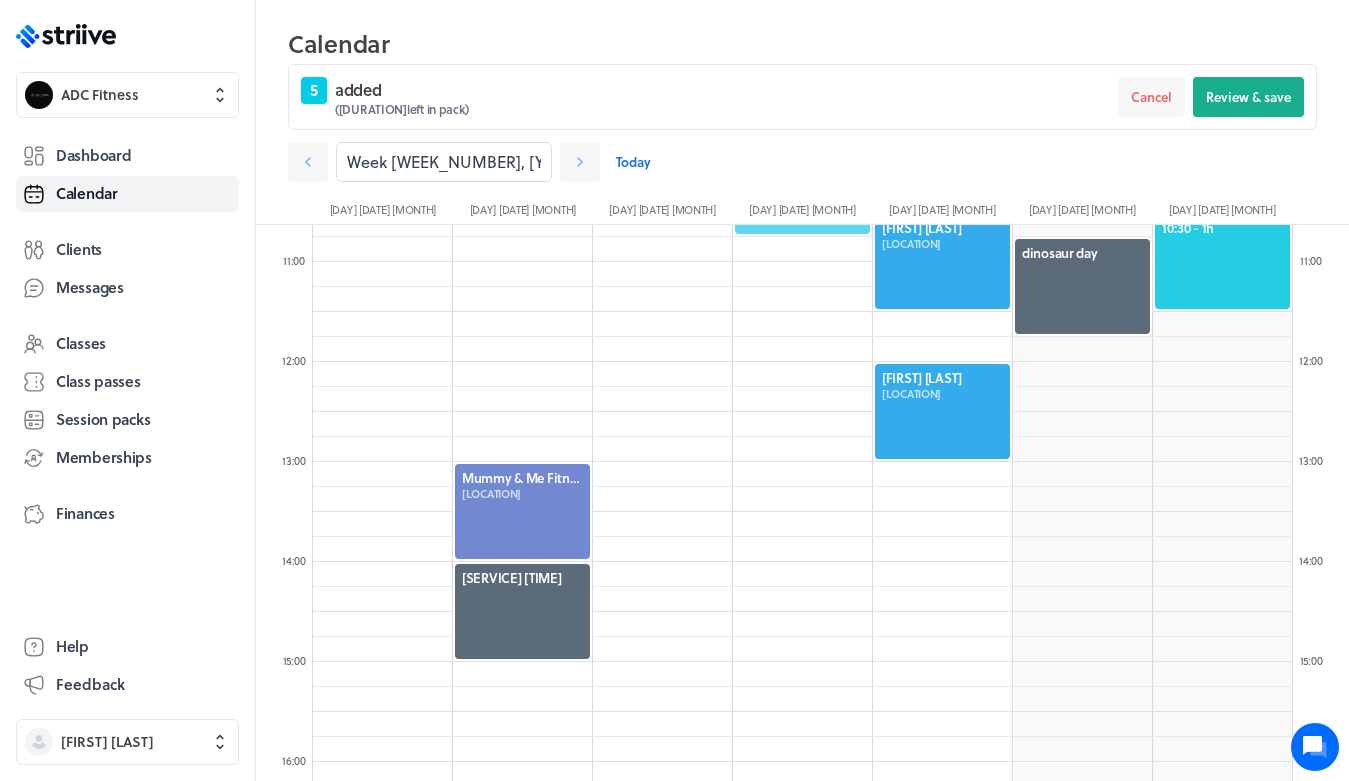 scroll, scrollTop: 1272, scrollLeft: 0, axis: vertical 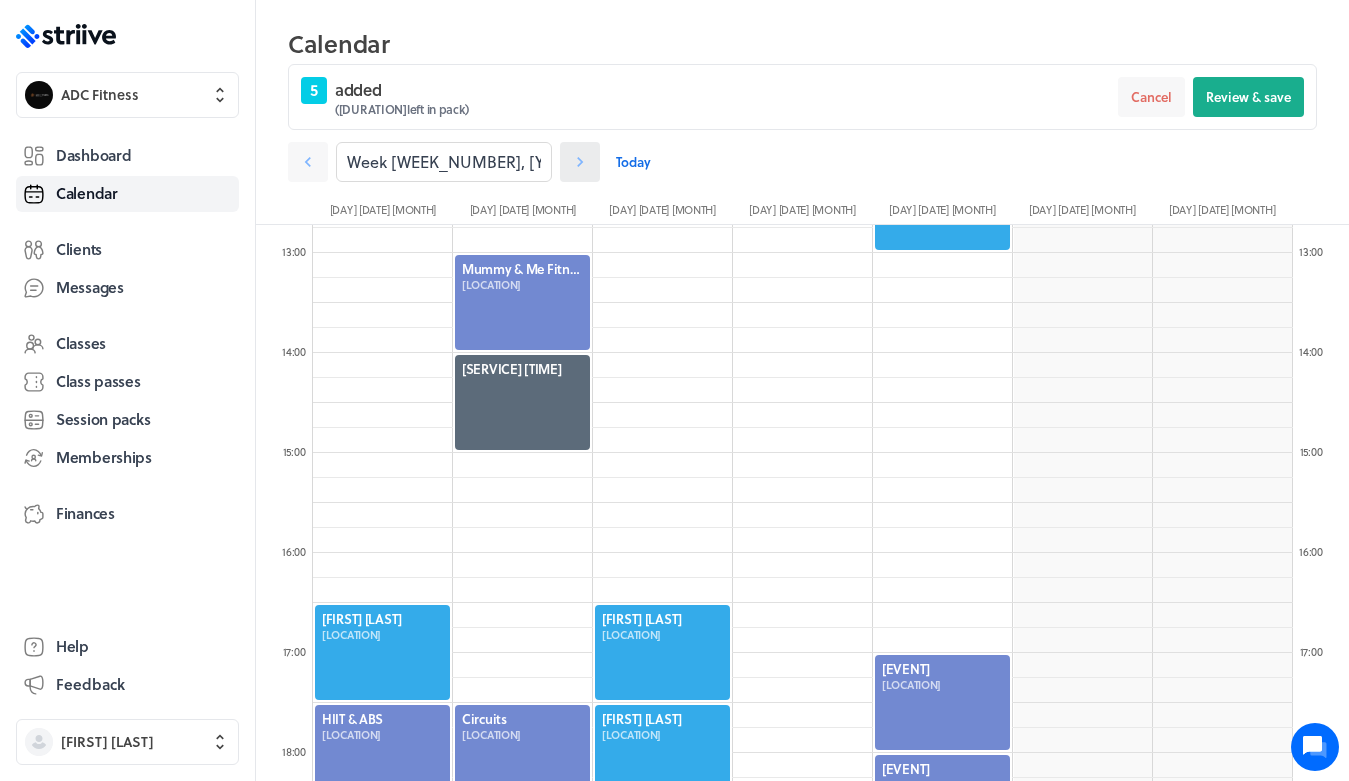 click at bounding box center (308, 162) 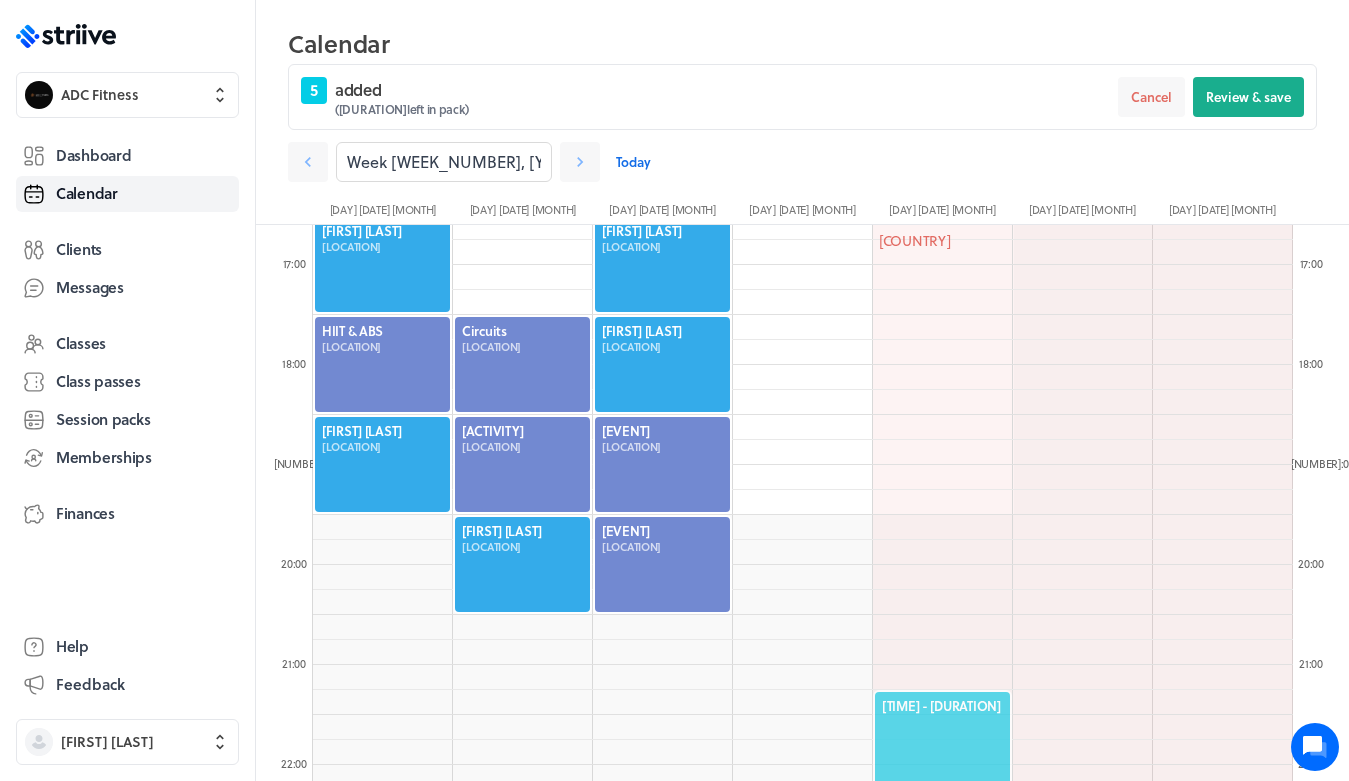 scroll, scrollTop: 1693, scrollLeft: 0, axis: vertical 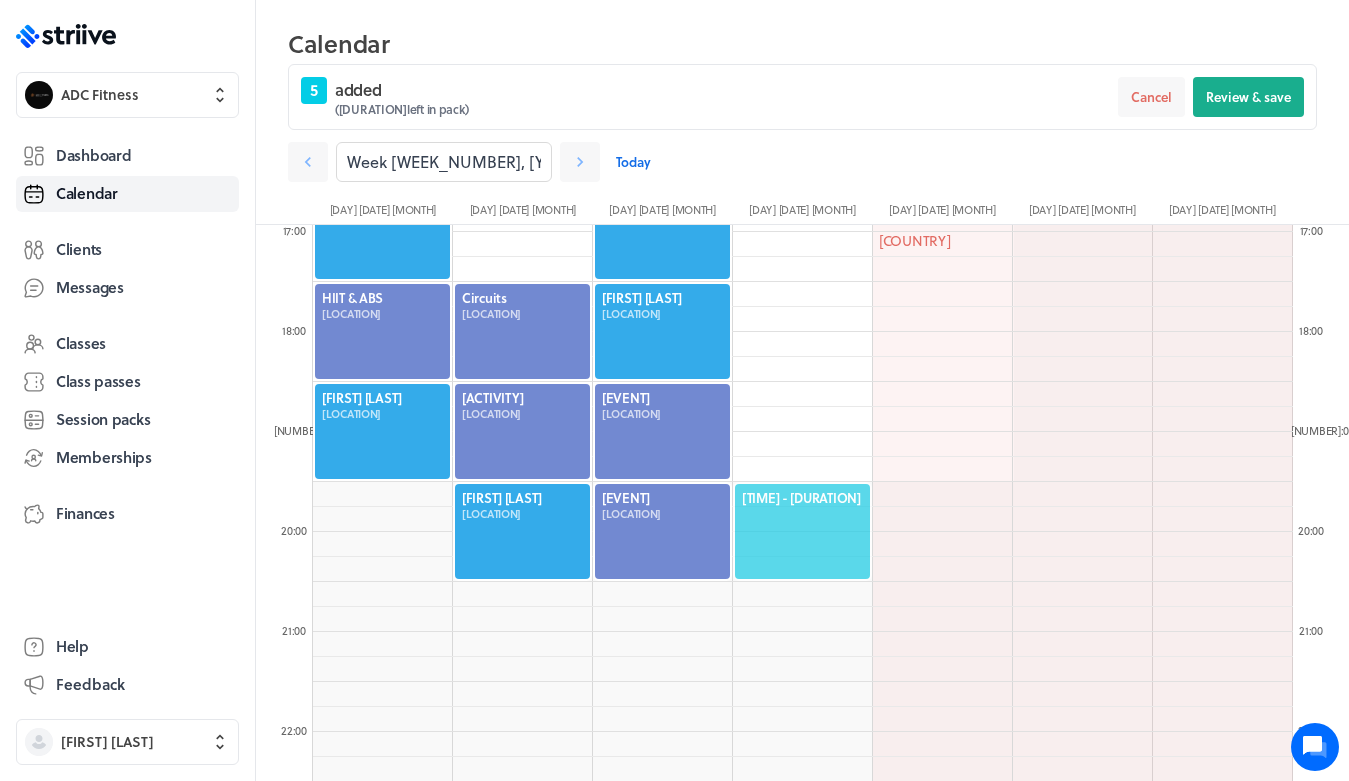 click on "[TIME] - [DURATION]" at bounding box center (802, 498) 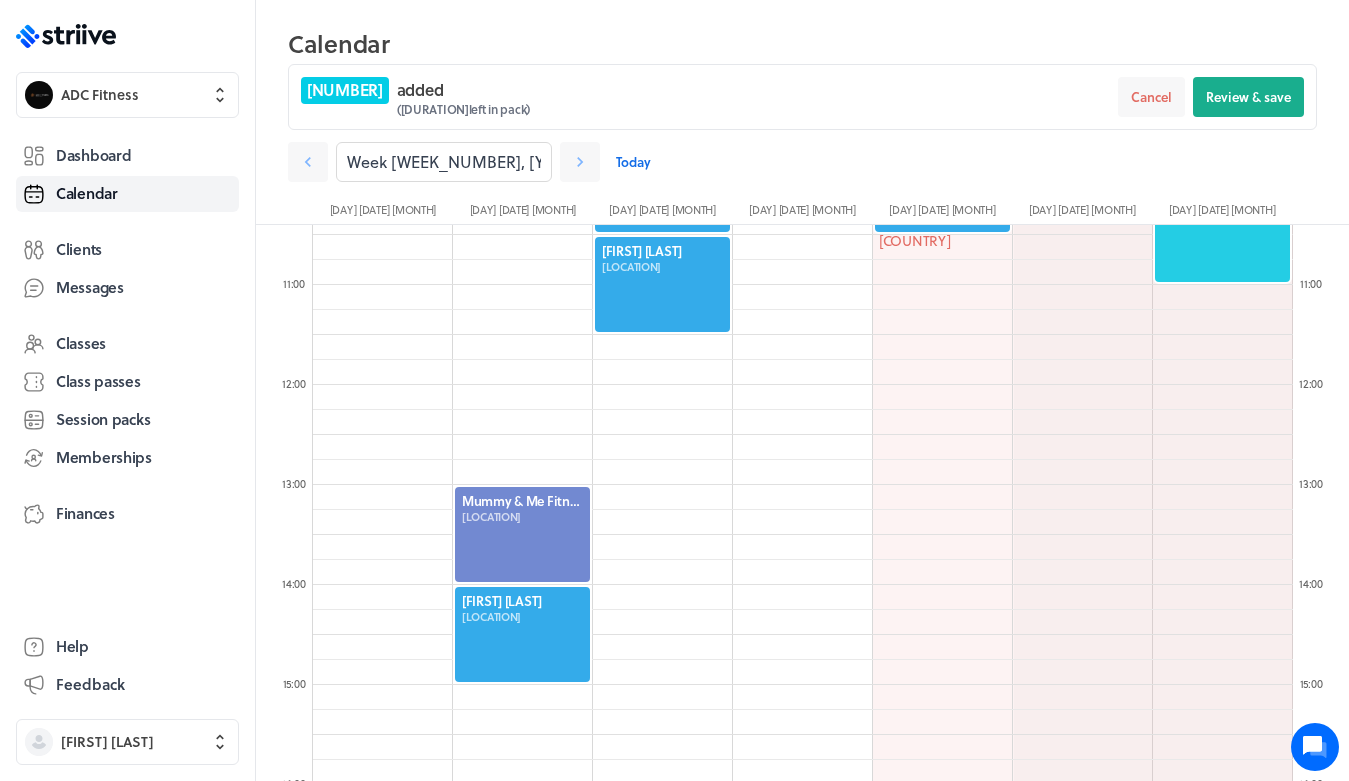 scroll, scrollTop: 1031, scrollLeft: 0, axis: vertical 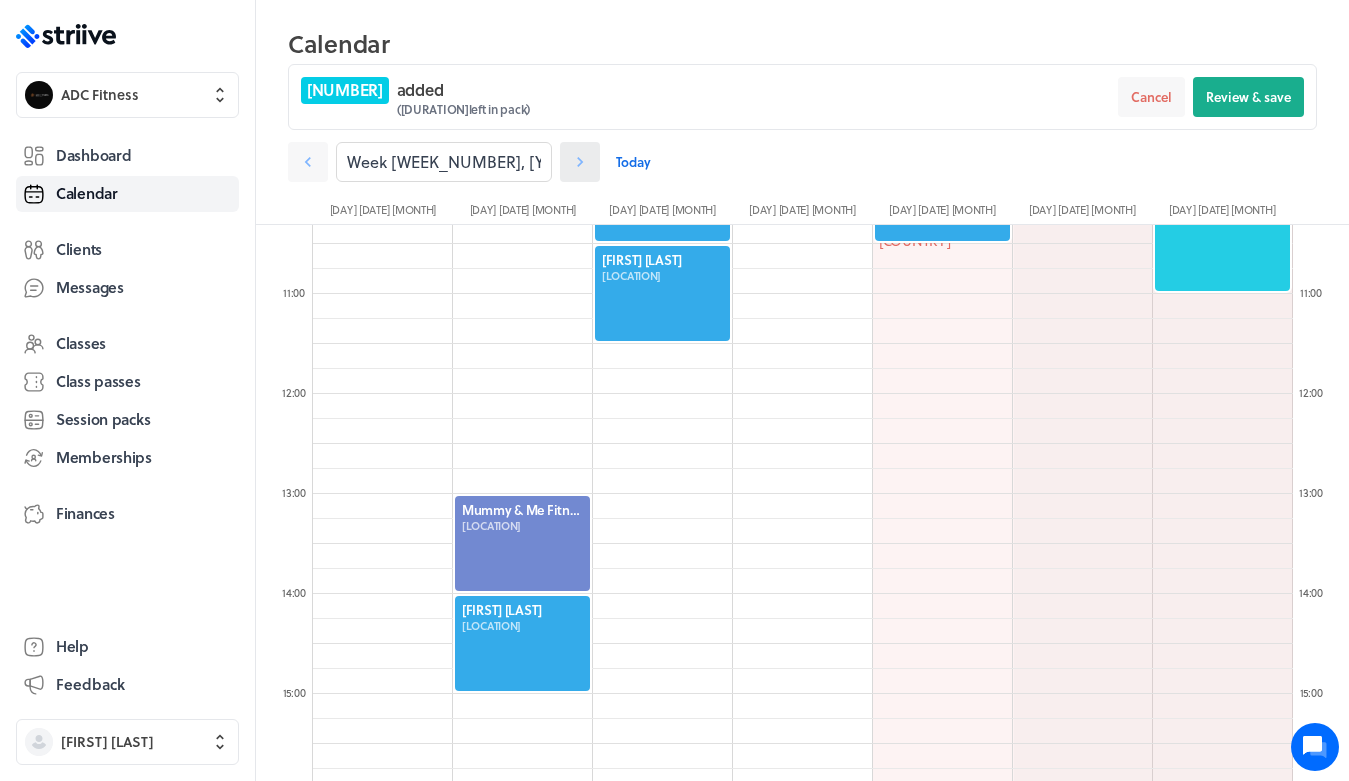 click at bounding box center [308, 162] 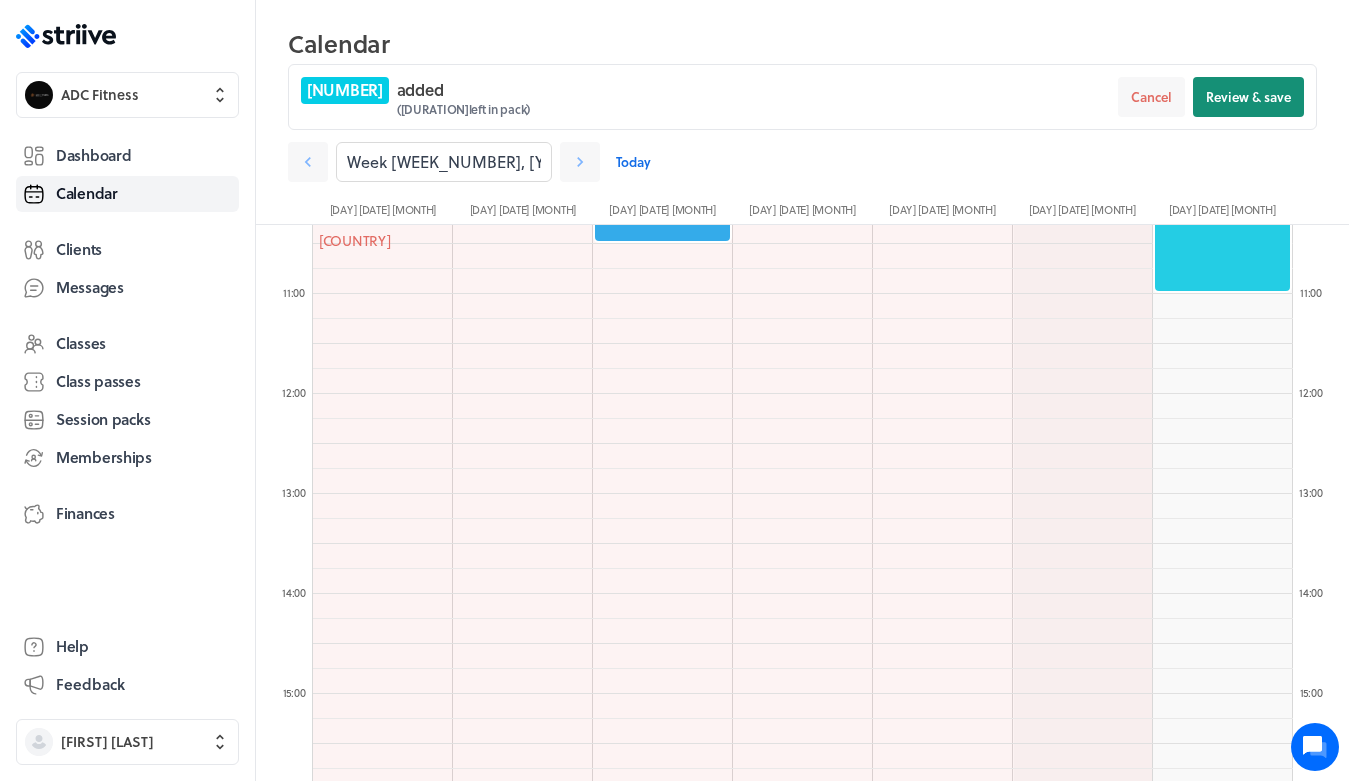 click on "Review & save" at bounding box center [1248, 97] 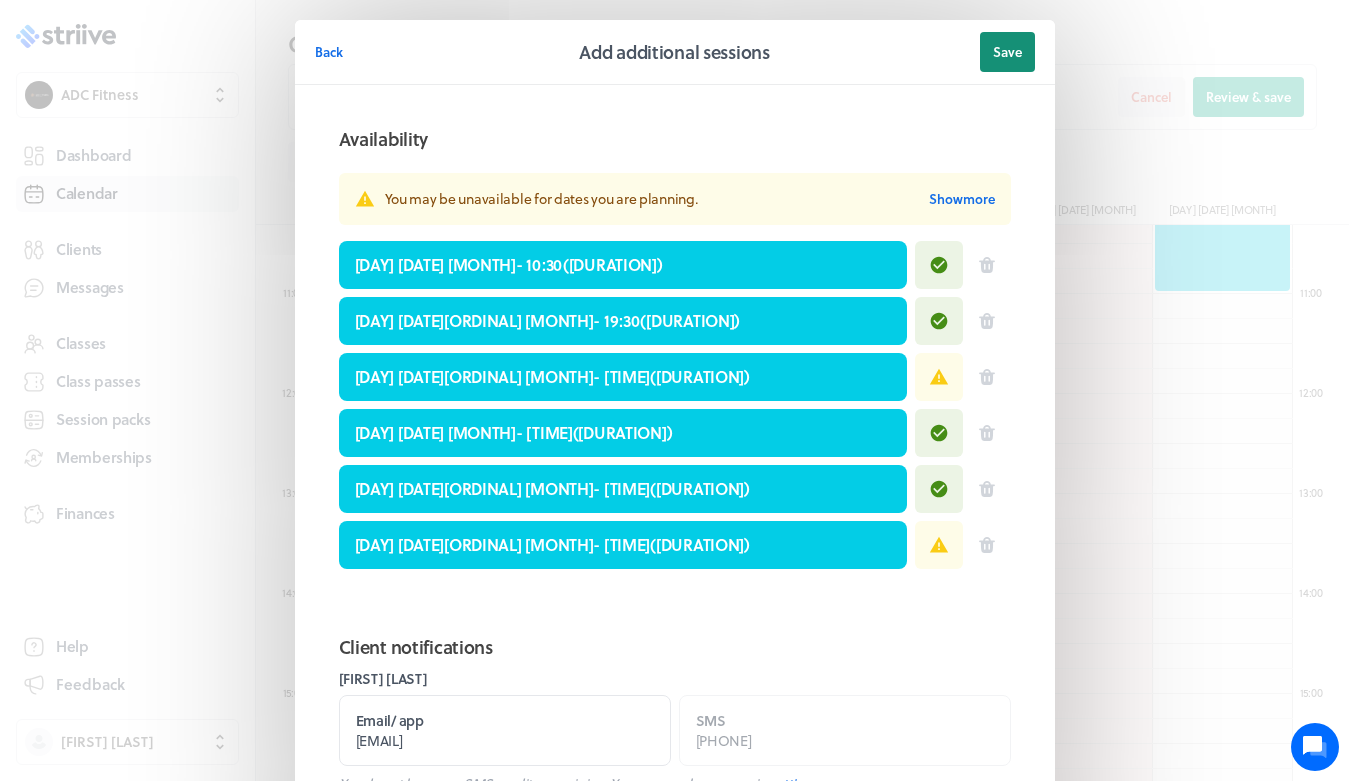 click on "Save" at bounding box center (1007, 52) 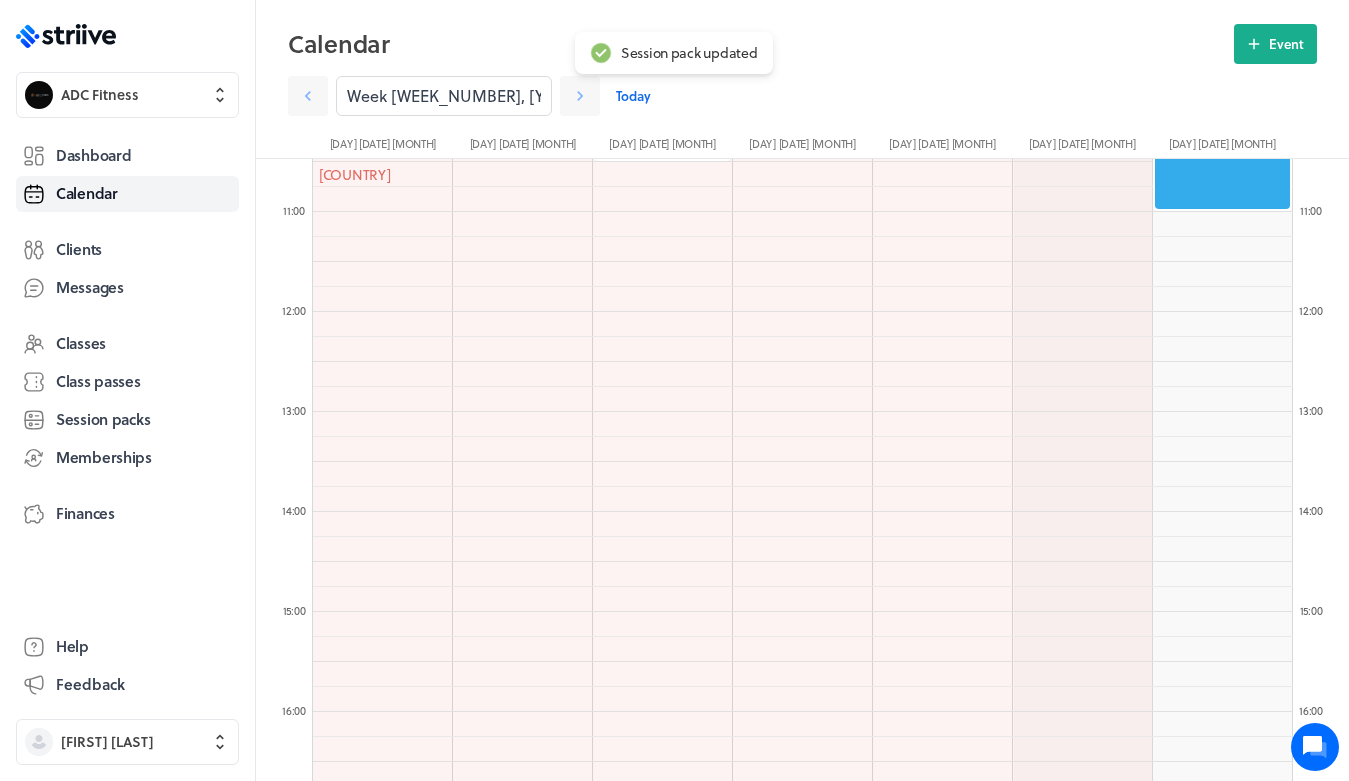 scroll, scrollTop: 768, scrollLeft: 0, axis: vertical 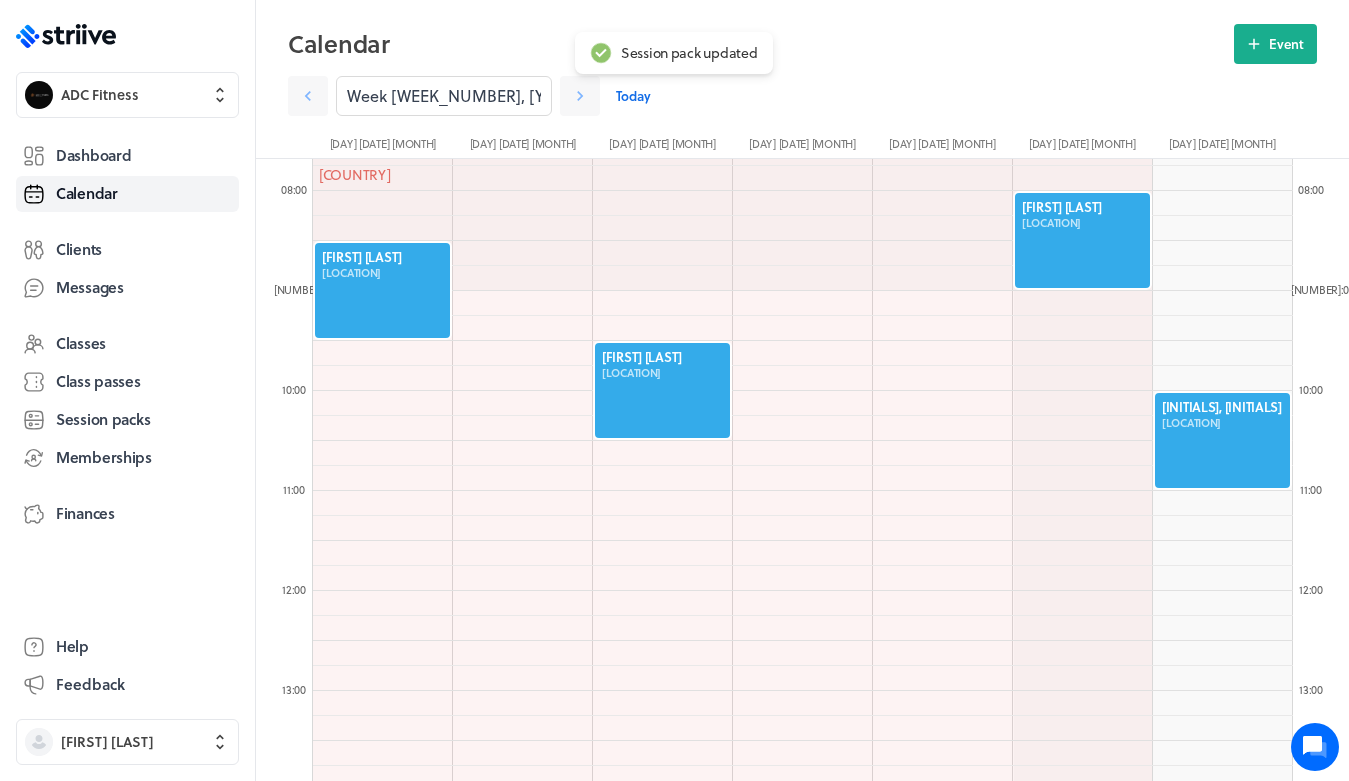 click at bounding box center (1222, 440) 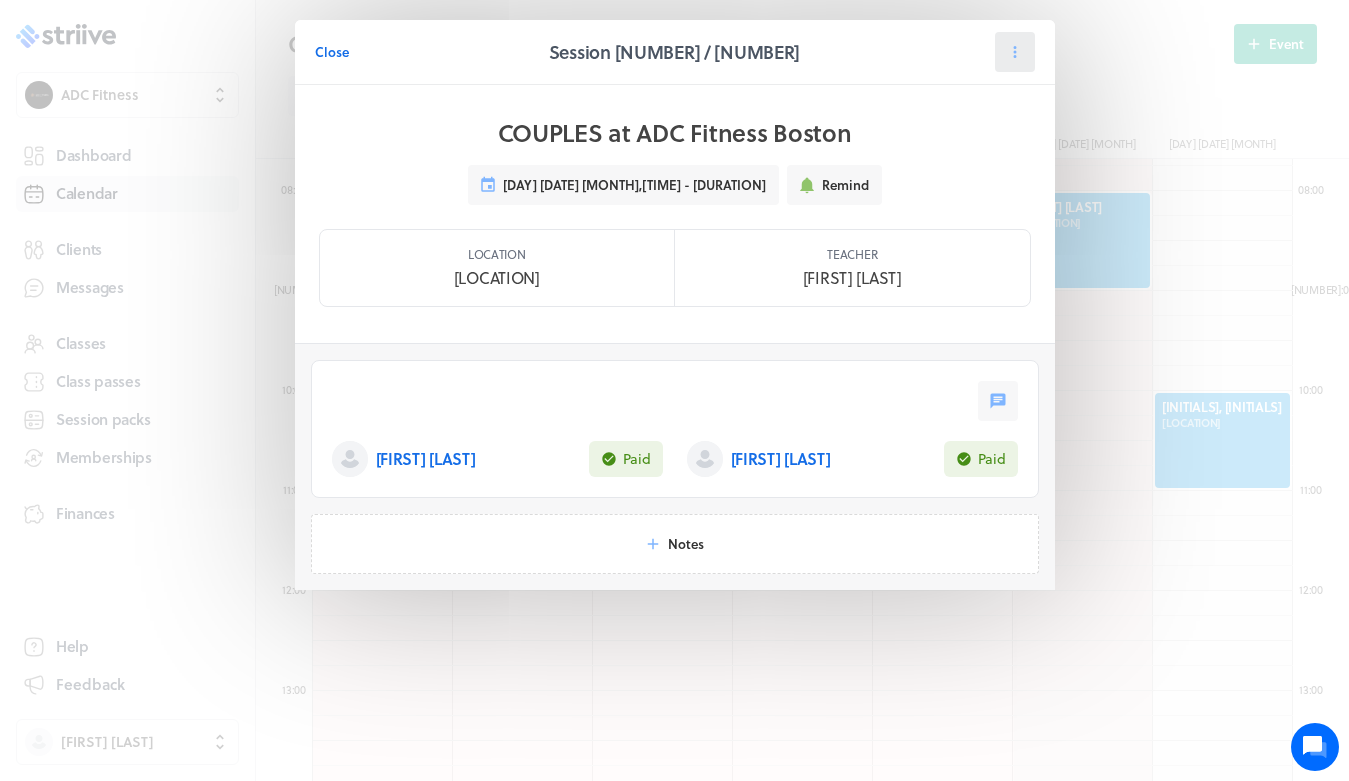 click at bounding box center (1015, 52) 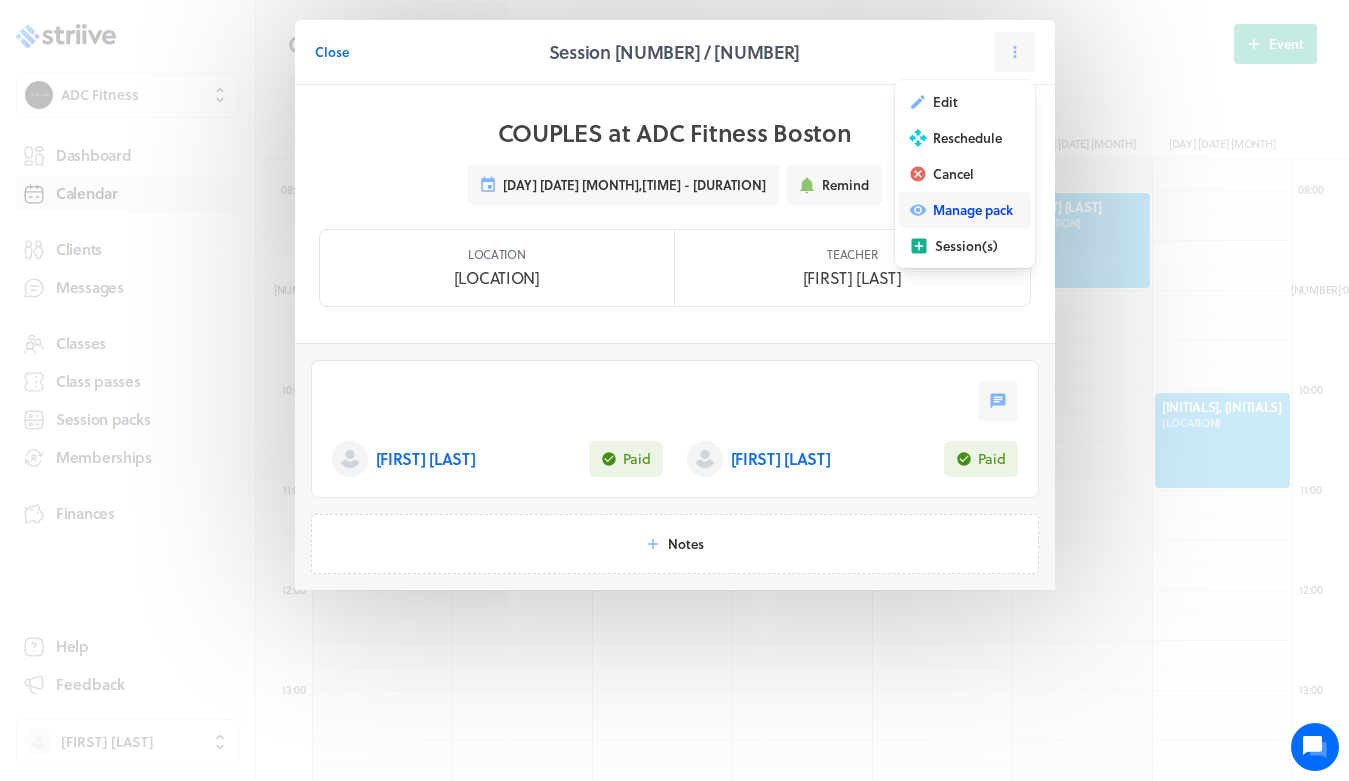 click on "Manage pack" at bounding box center [945, 102] 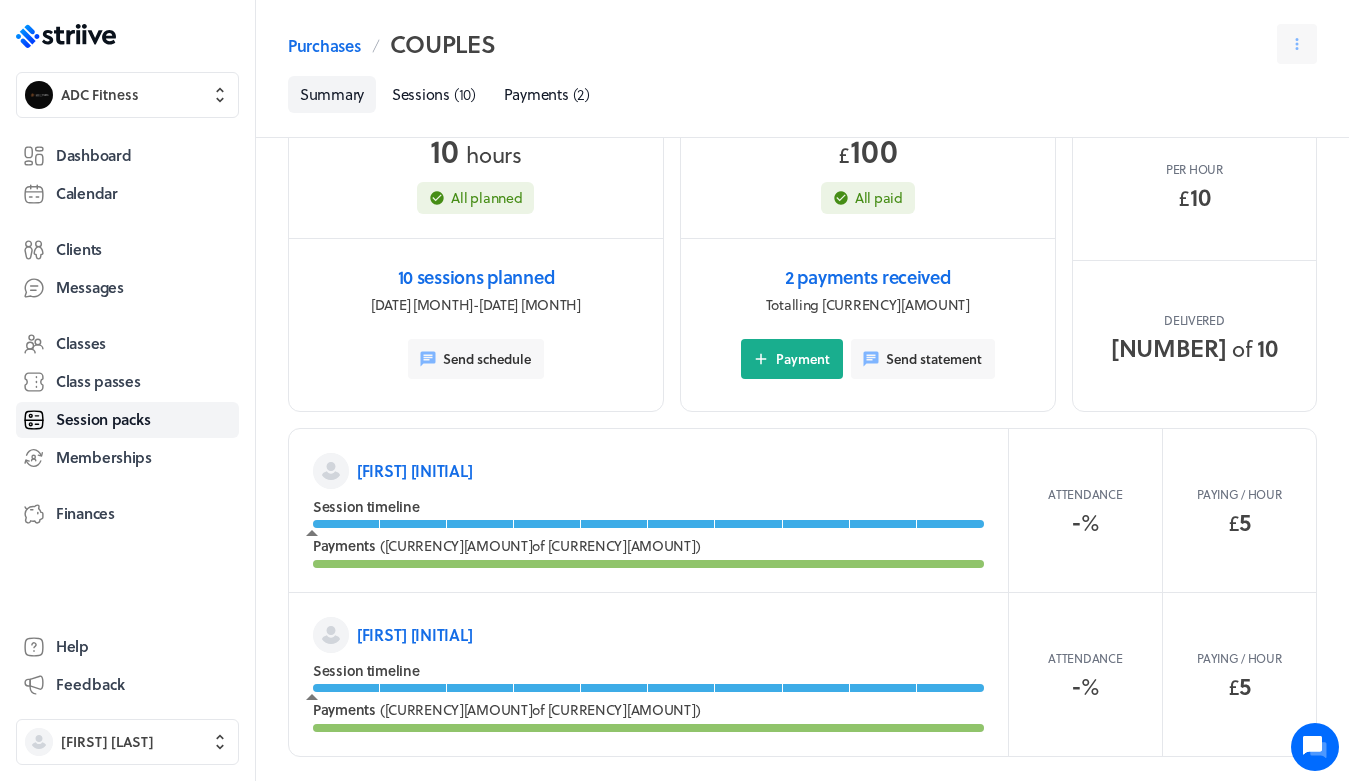 scroll, scrollTop: 53, scrollLeft: 0, axis: vertical 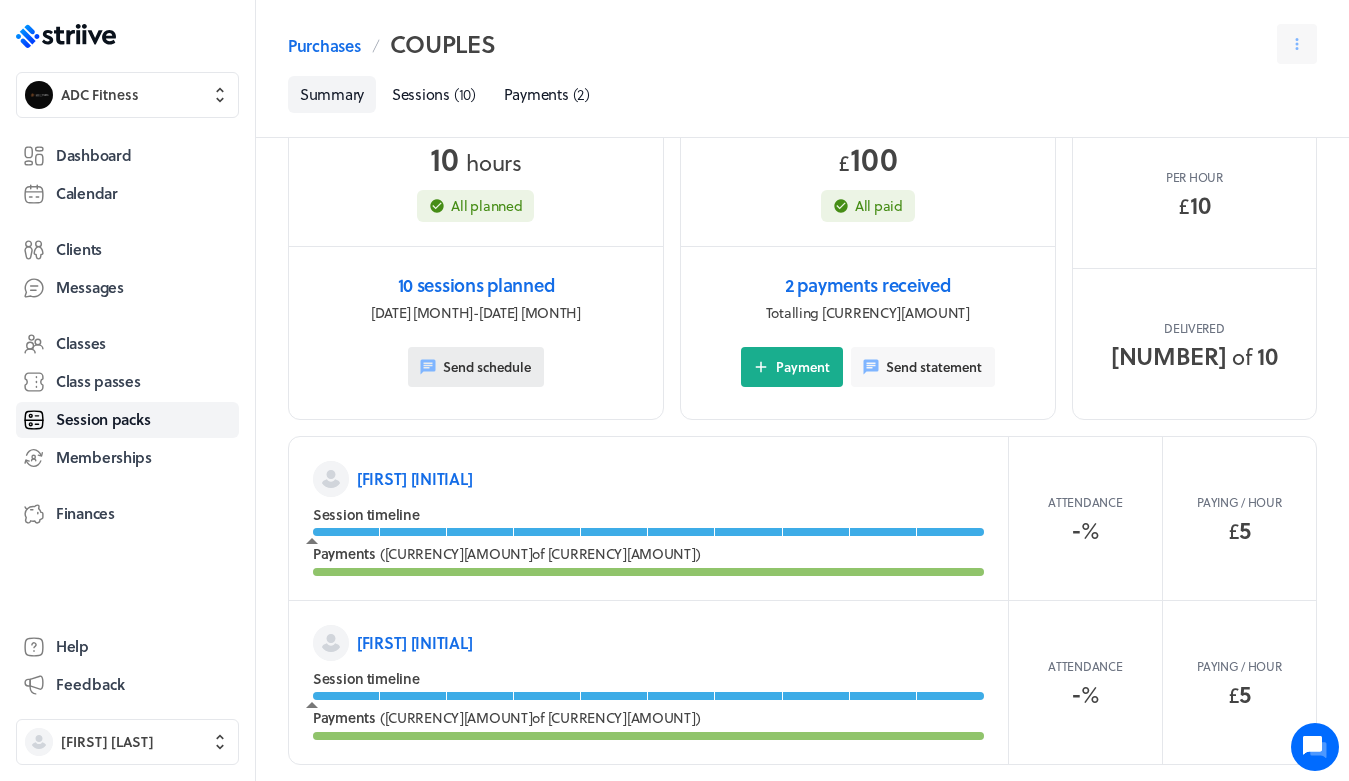 click on "Send schedule" at bounding box center (487, 367) 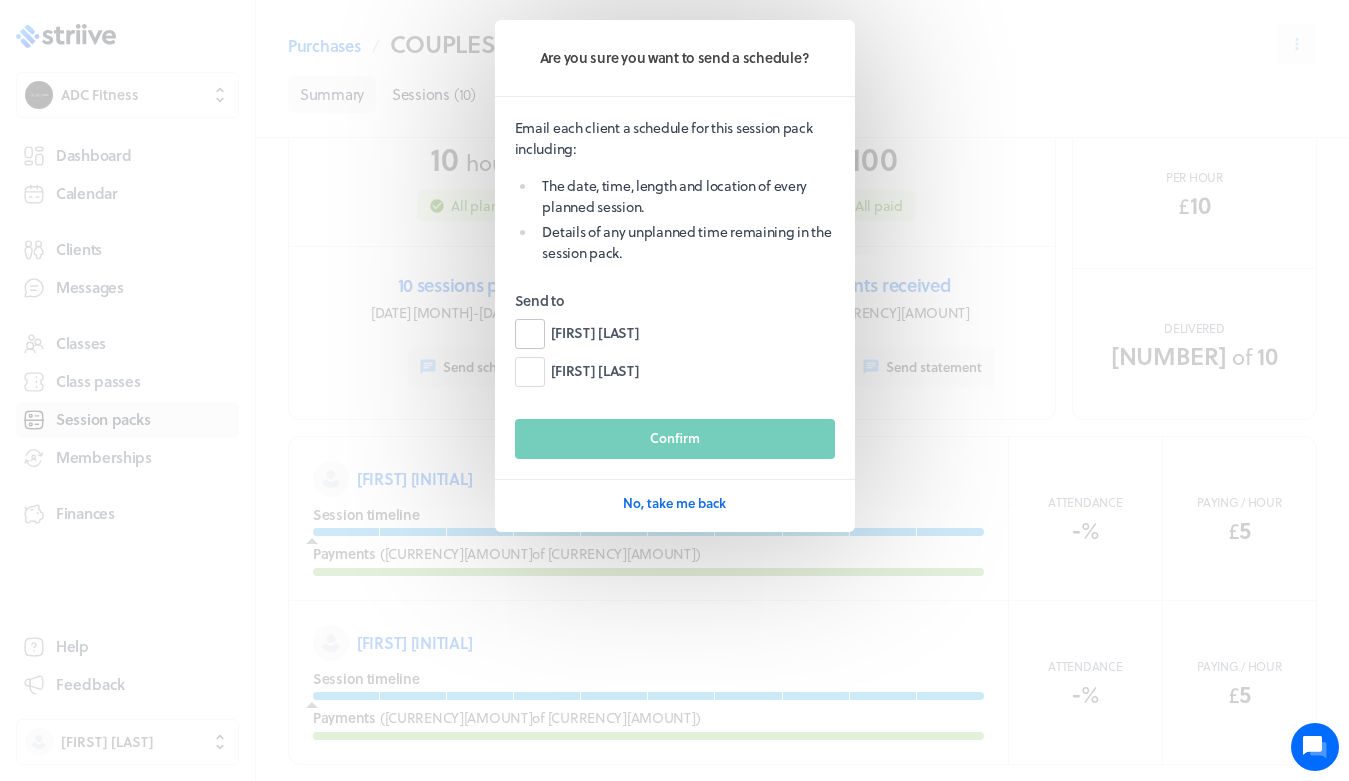 click on "[FIRST] [LAST]" at bounding box center [577, 334] 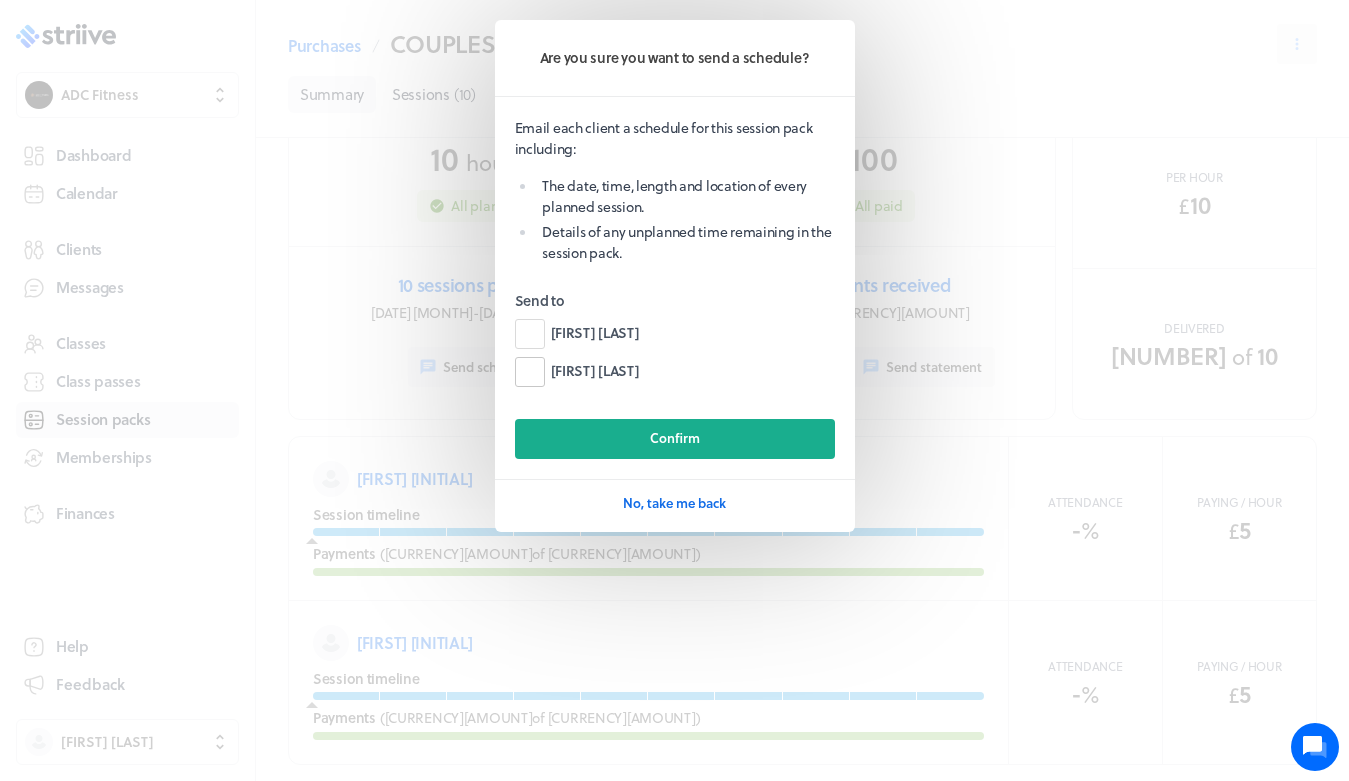 click on "[FIRST] [LAST]" at bounding box center (577, 372) 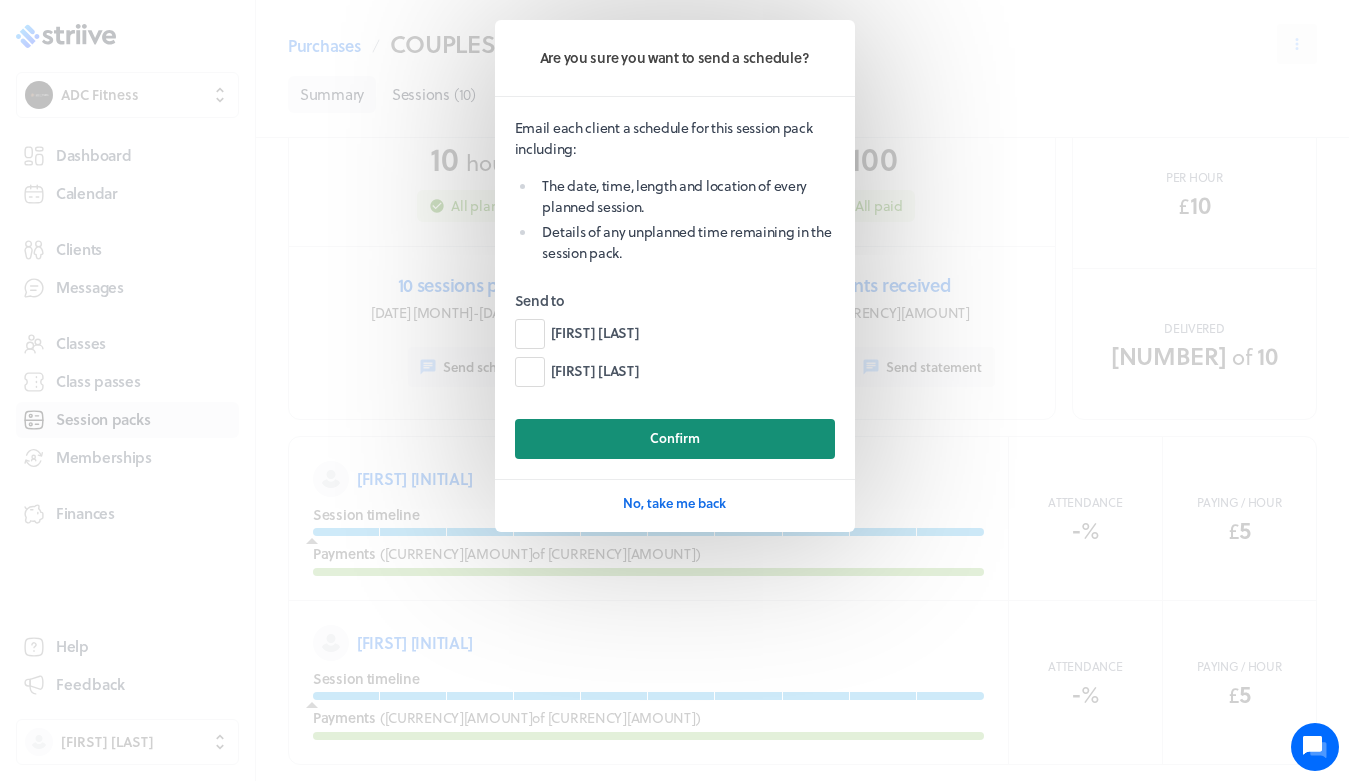 click on "Confirm" at bounding box center (675, 439) 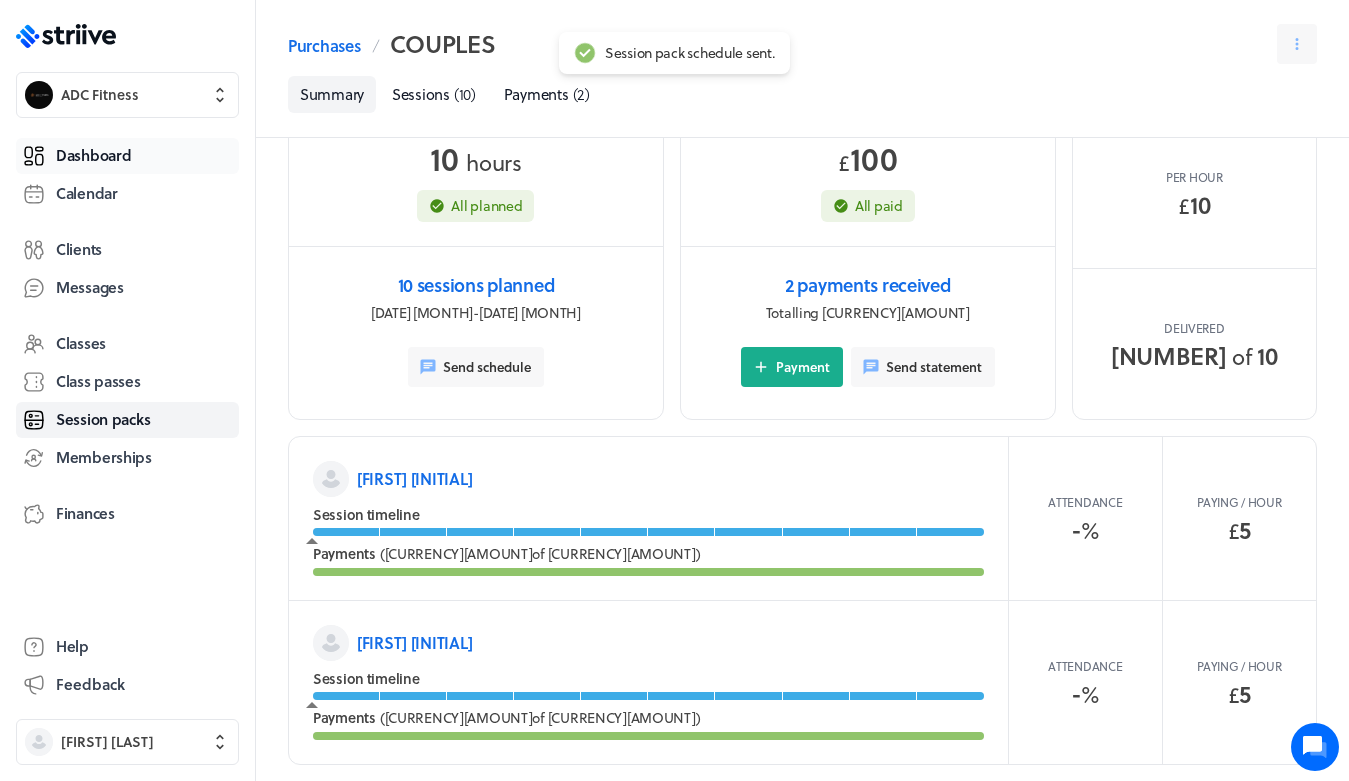 click on "Dashboard" at bounding box center [127, 156] 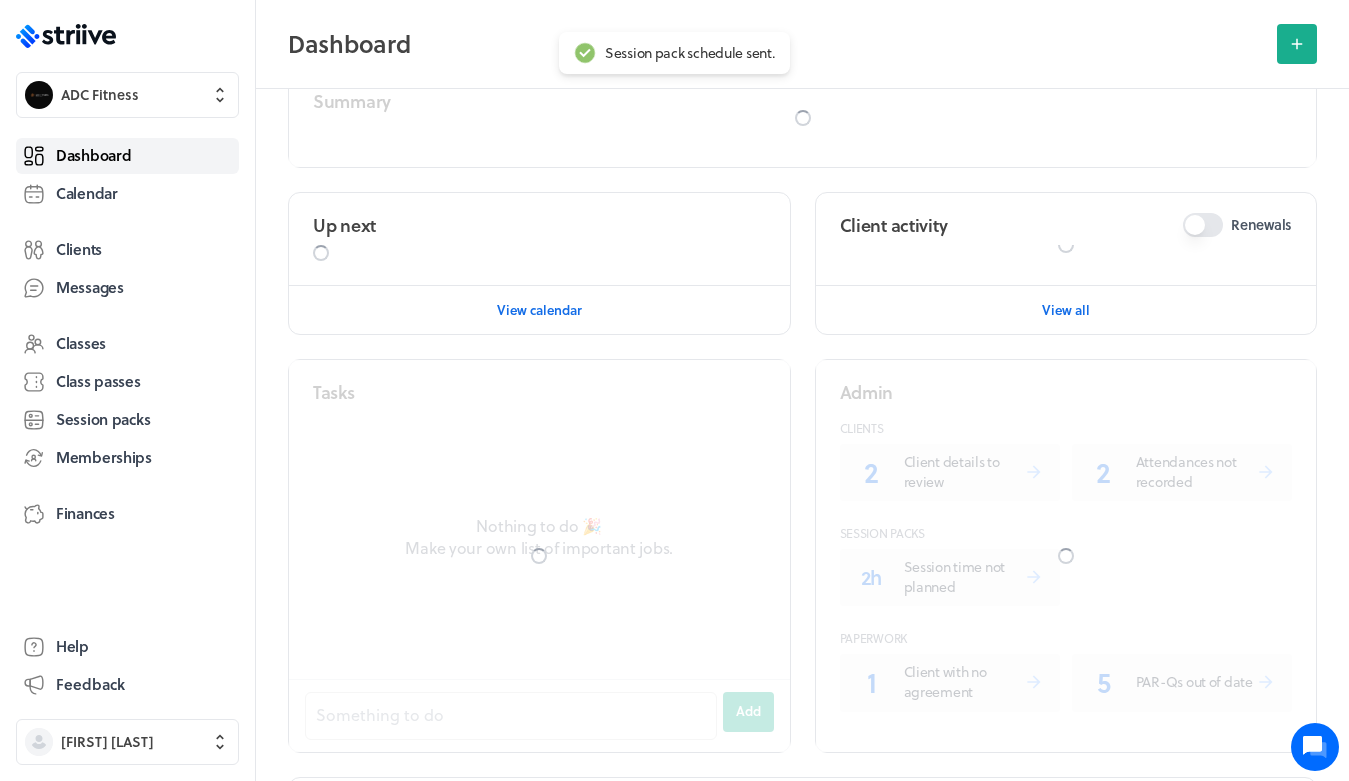 scroll, scrollTop: 0, scrollLeft: 0, axis: both 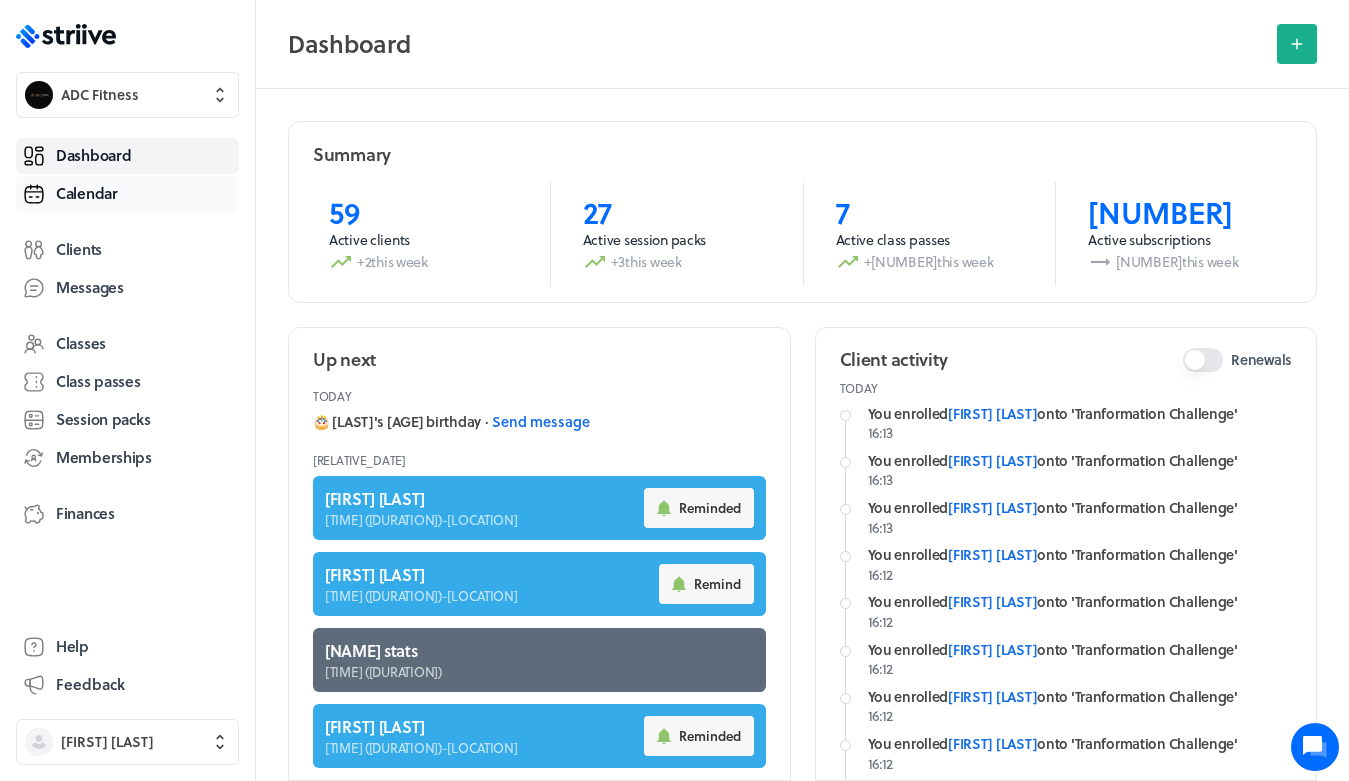 click on "Calendar" at bounding box center [127, 194] 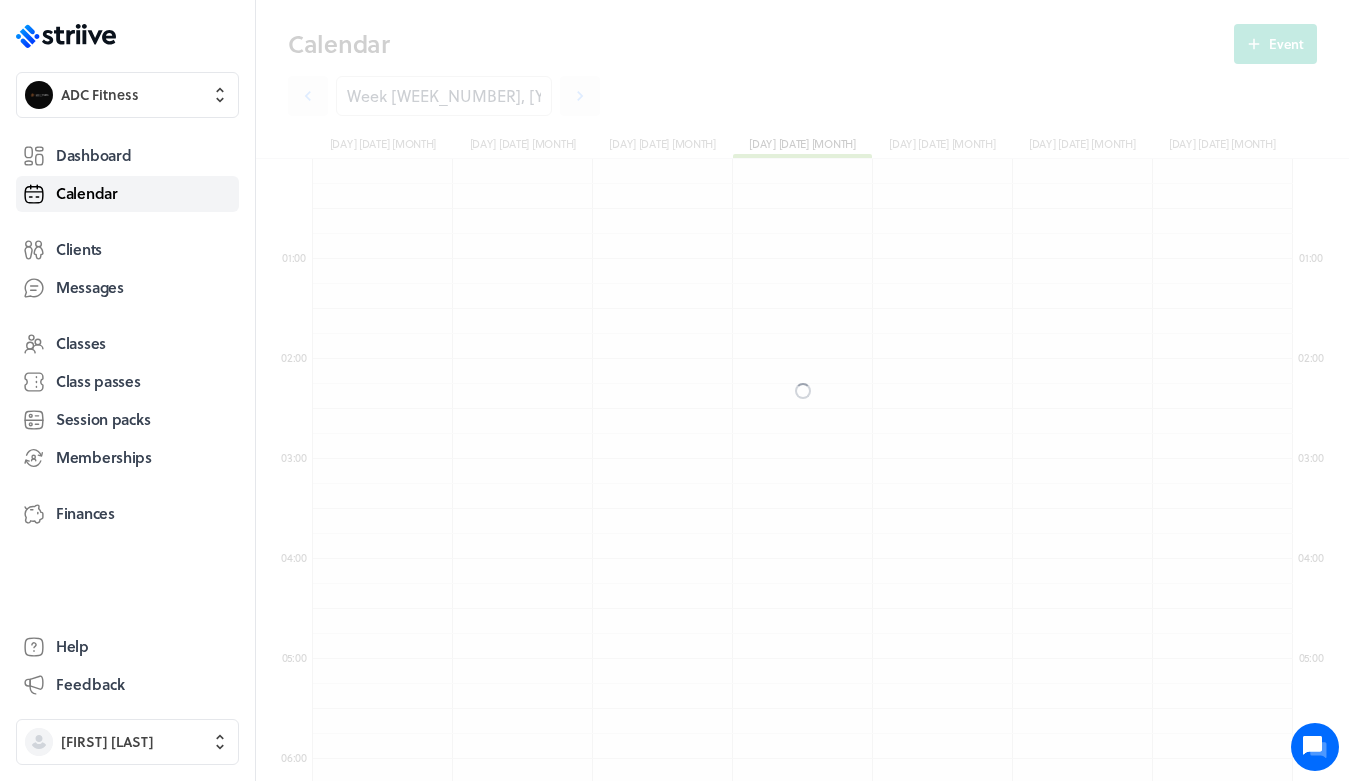 scroll, scrollTop: 850, scrollLeft: 0, axis: vertical 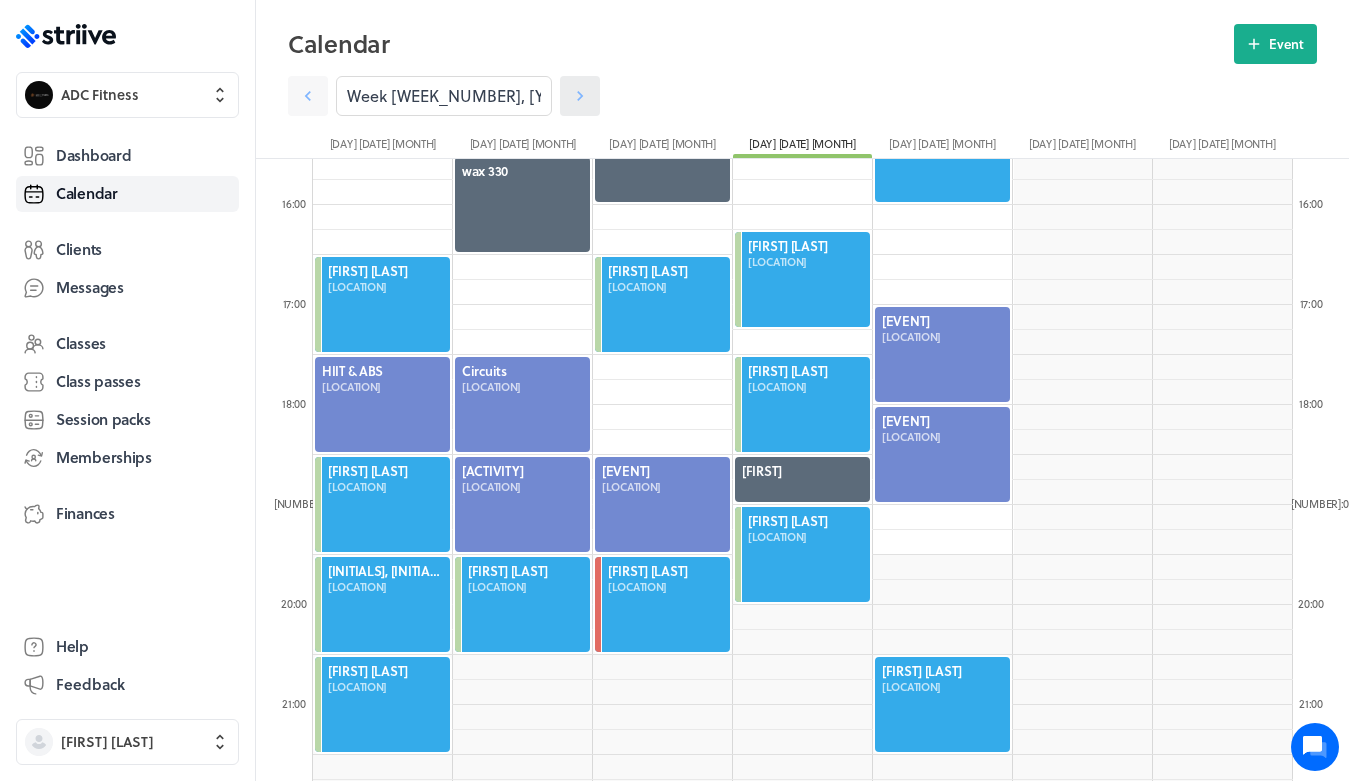 click at bounding box center (308, 96) 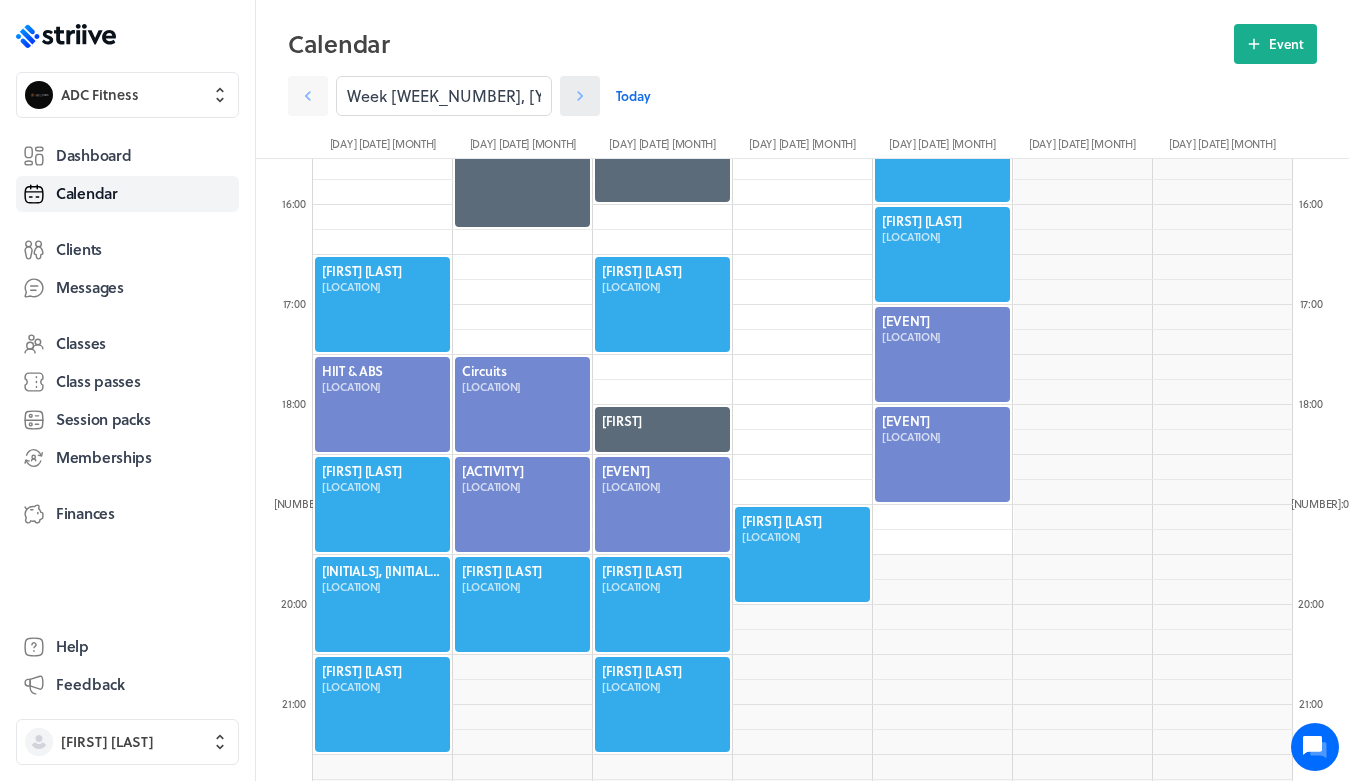 click at bounding box center [308, 96] 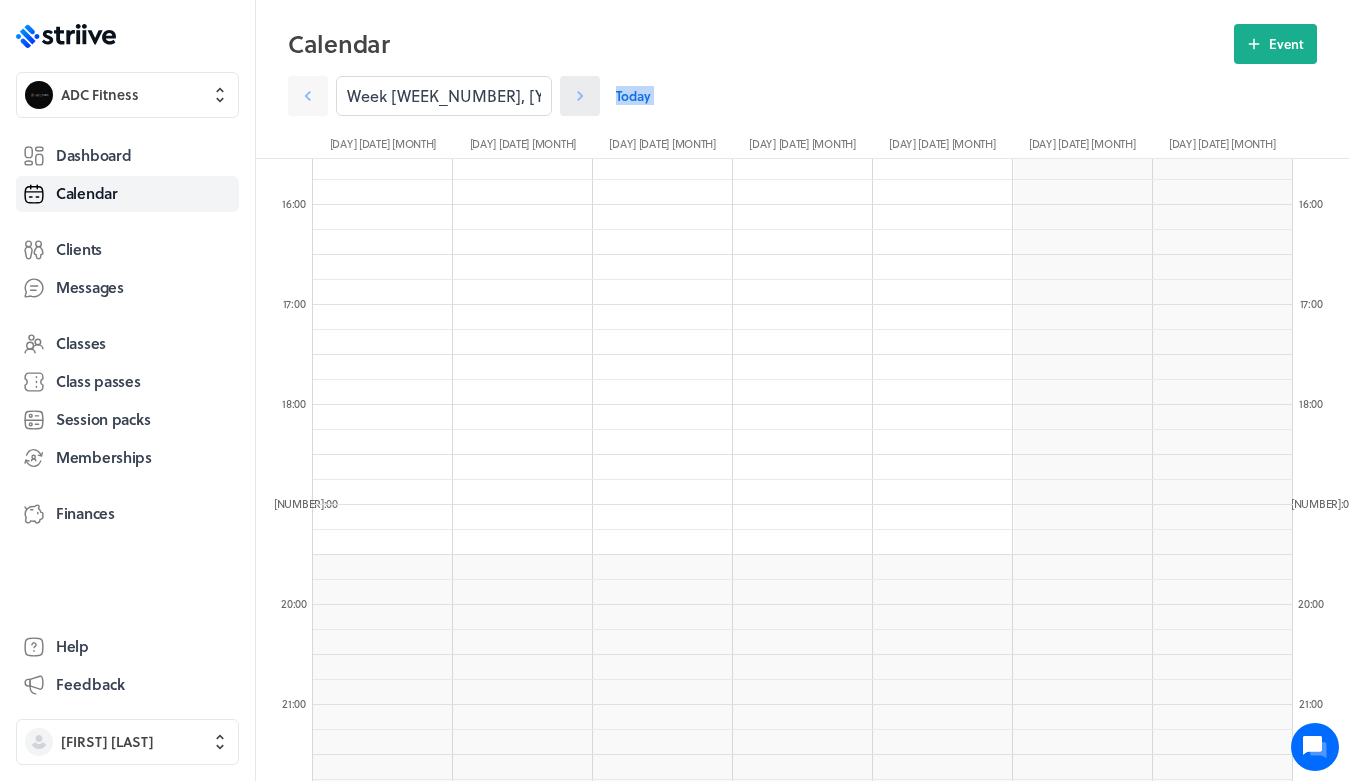 click at bounding box center (308, 96) 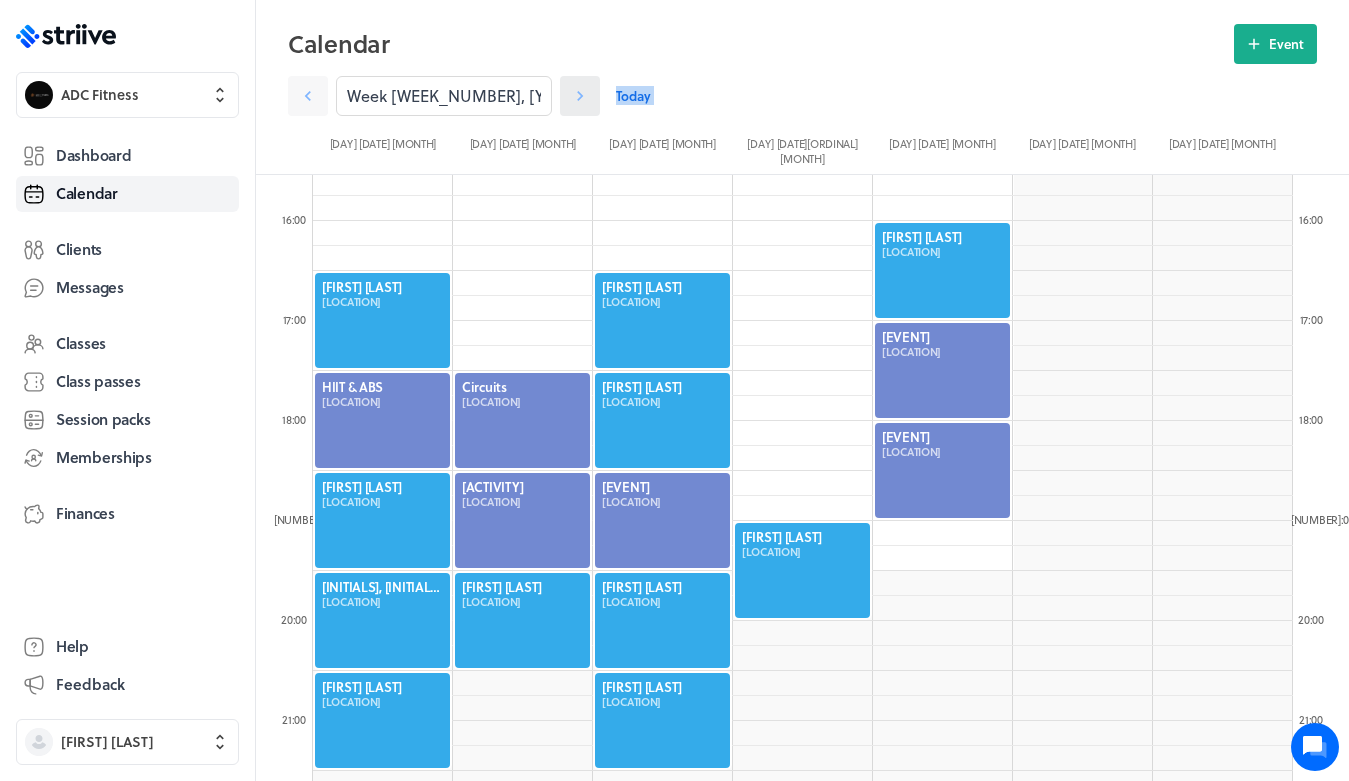 click at bounding box center (308, 96) 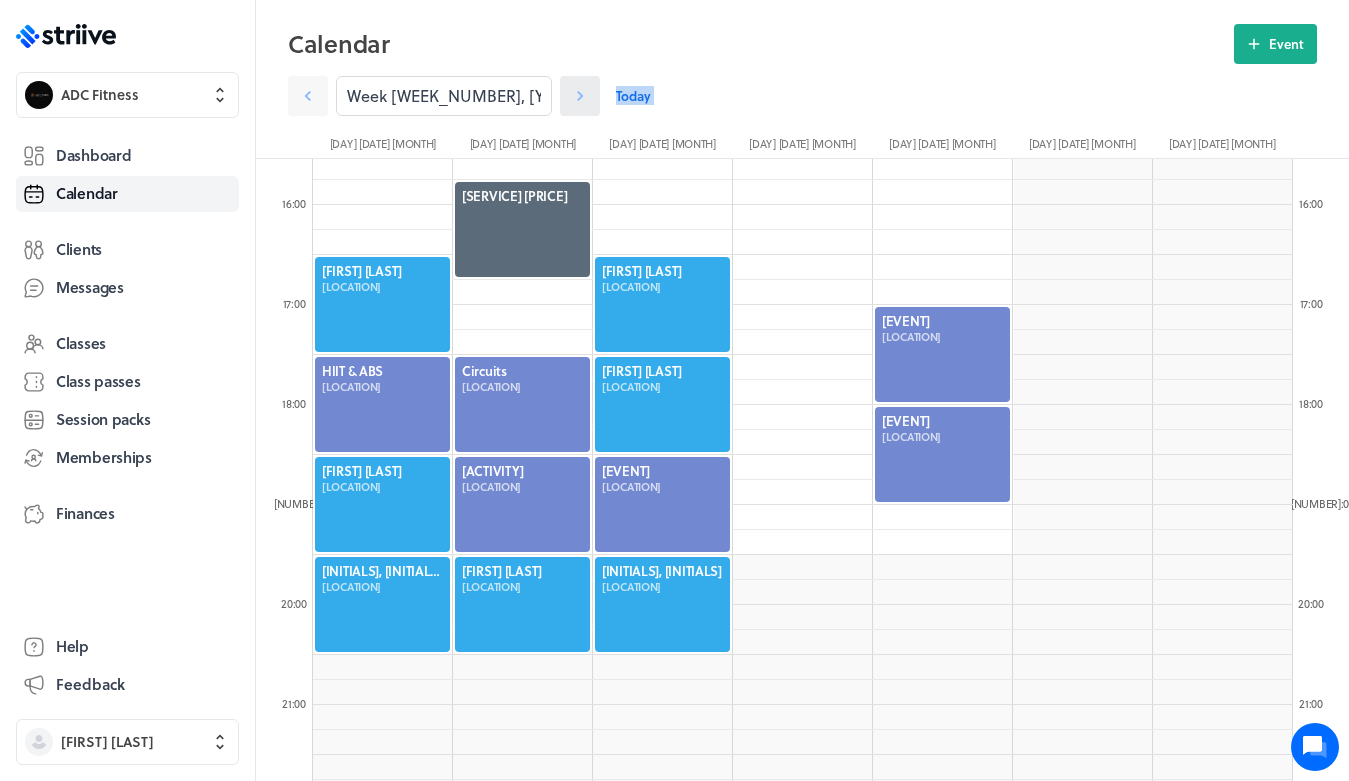 click at bounding box center (580, 96) 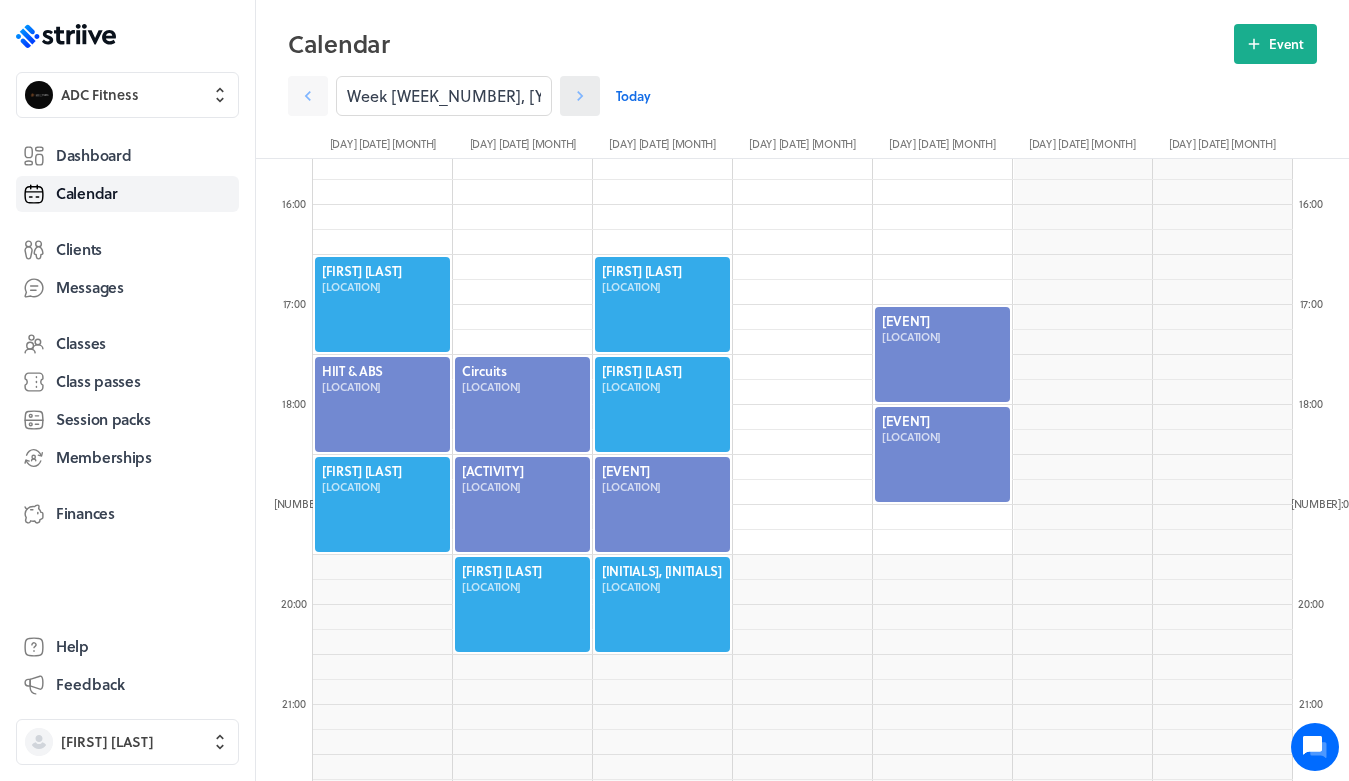 click at bounding box center (308, 96) 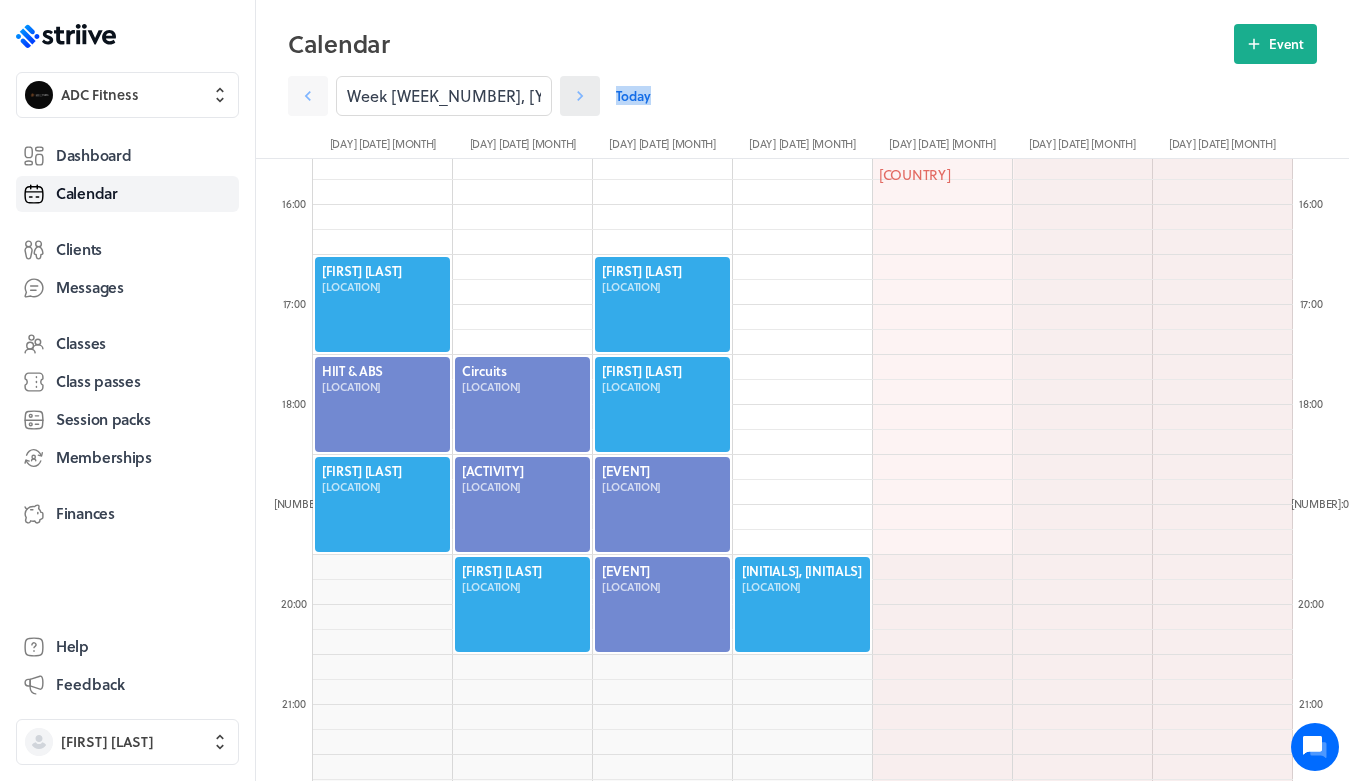 click at bounding box center [308, 96] 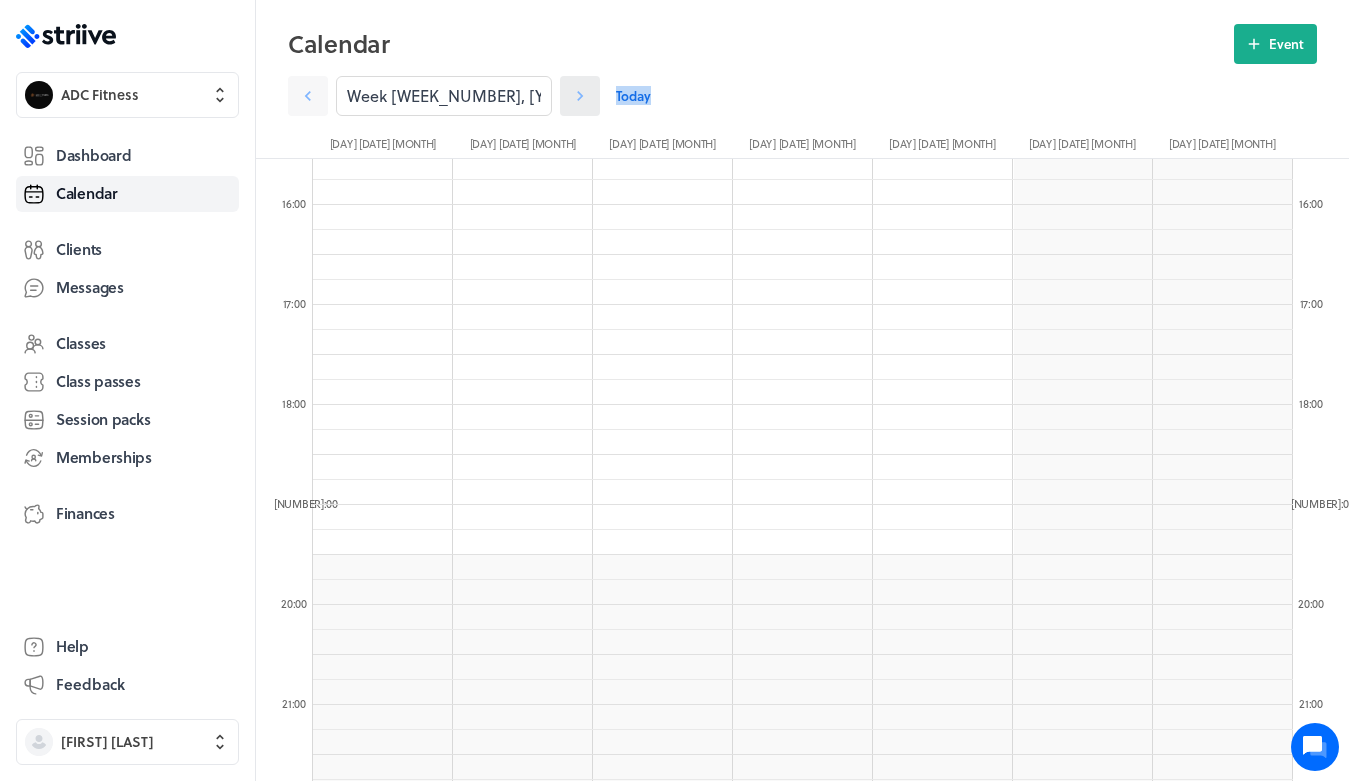 click at bounding box center [308, 96] 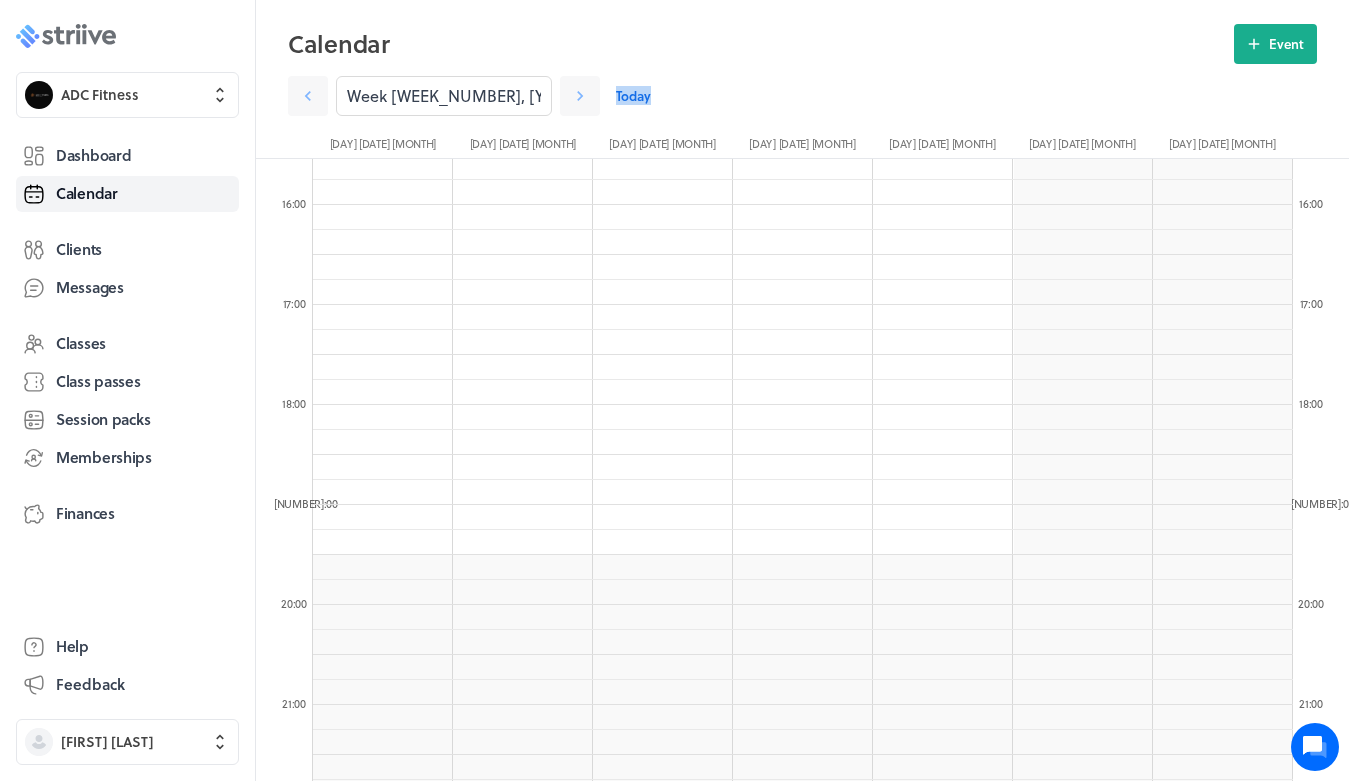 click on ".st0{fill:#006BFF;}
.st1{fill:#0A121C;}
.st2{fill:url(#SVGID_1_);}
.st3{fill:url(#SVGID_2_);}
.st4{fill:url(#SVGID_3_);}
.st5{fill:url(#SVGID_4_);}
.st6{fill:url(#SVGID_5_);}
.st7{fill:#FFFFFF;}
.st8{fill:url(#SVGID_6_);}
.st9{fill:url(#SVGID_7_);}
.st10{fill:url(#SVGID_8_);}
.st11{fill:url(#SVGID_9_);}
.st12{fill:url(#SVGID_10_);}
.st13{fill:url(#SVGID_11_);}" at bounding box center [66, 36] 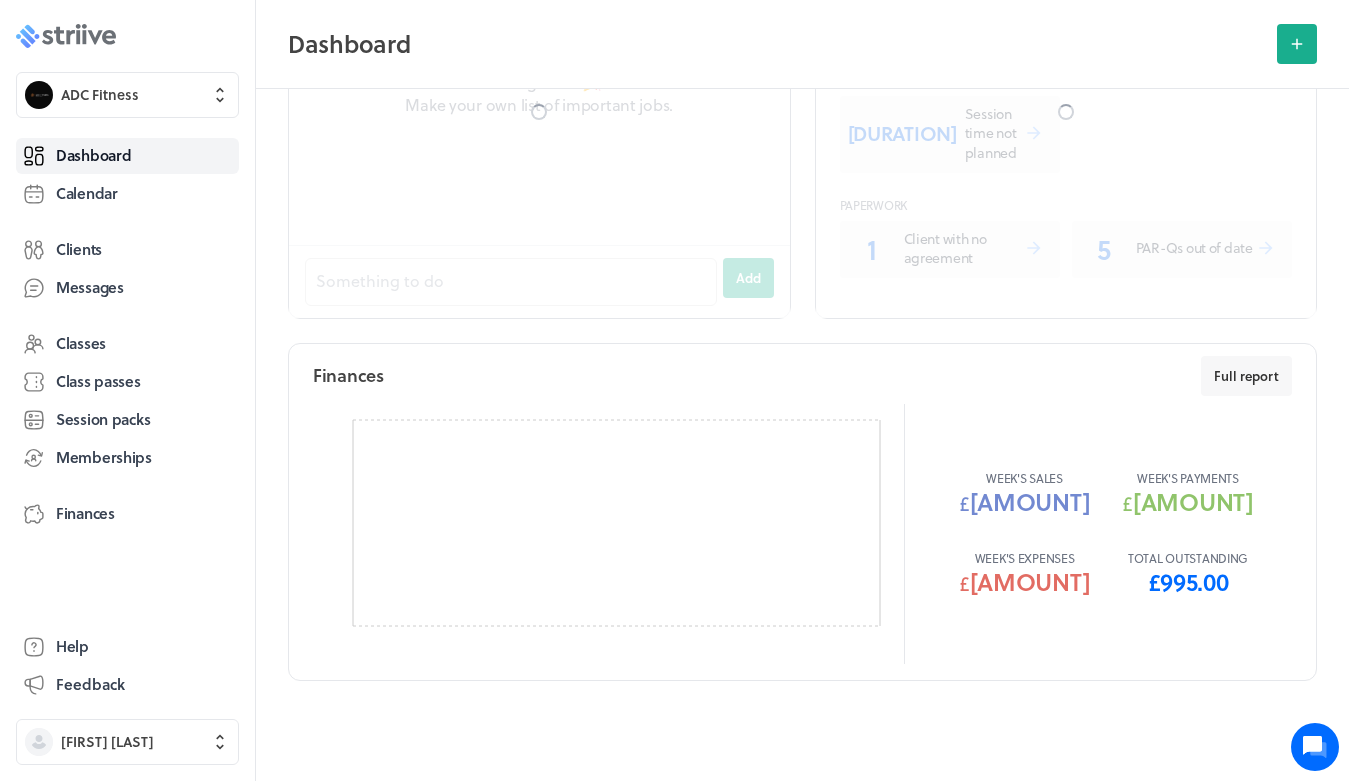 scroll, scrollTop: 0, scrollLeft: 0, axis: both 